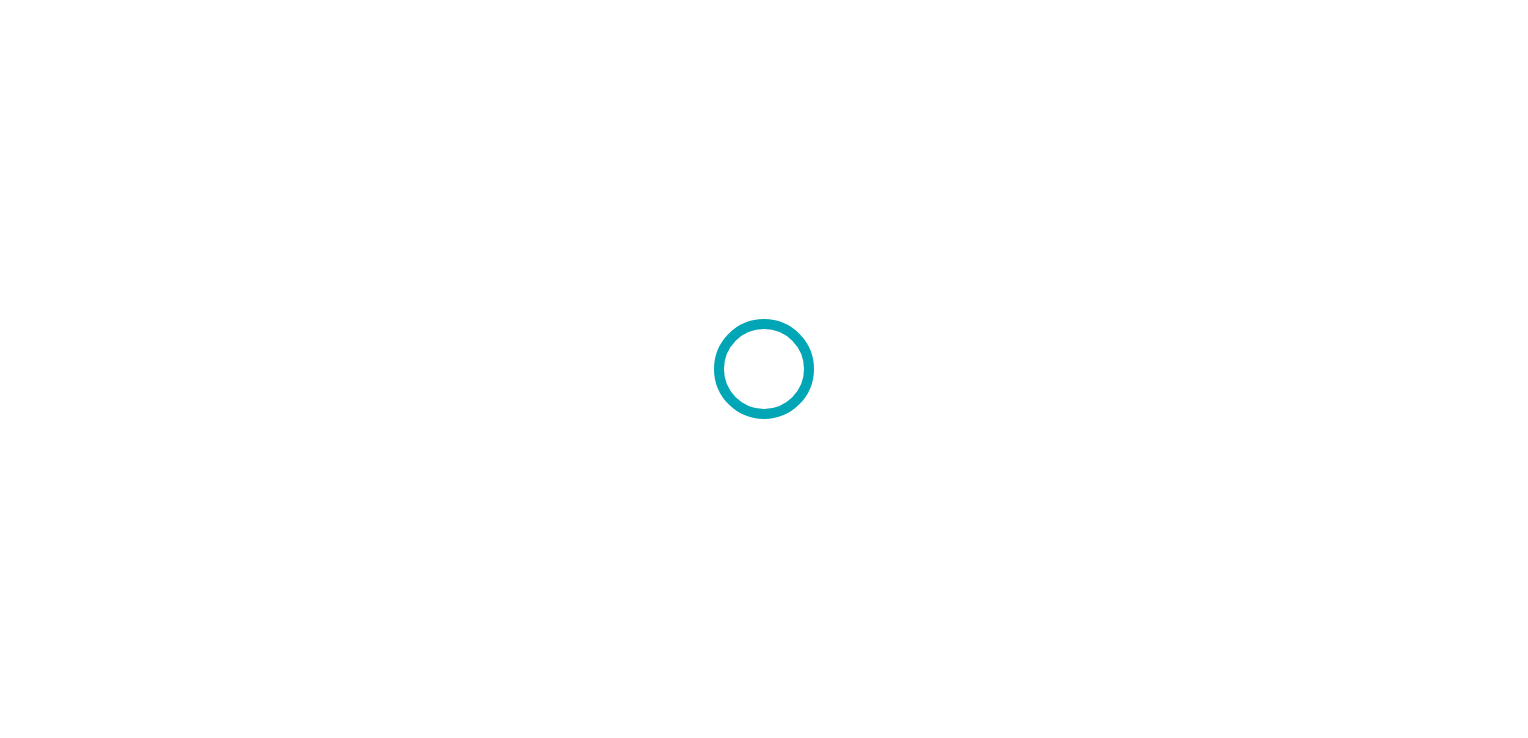 scroll, scrollTop: 0, scrollLeft: 0, axis: both 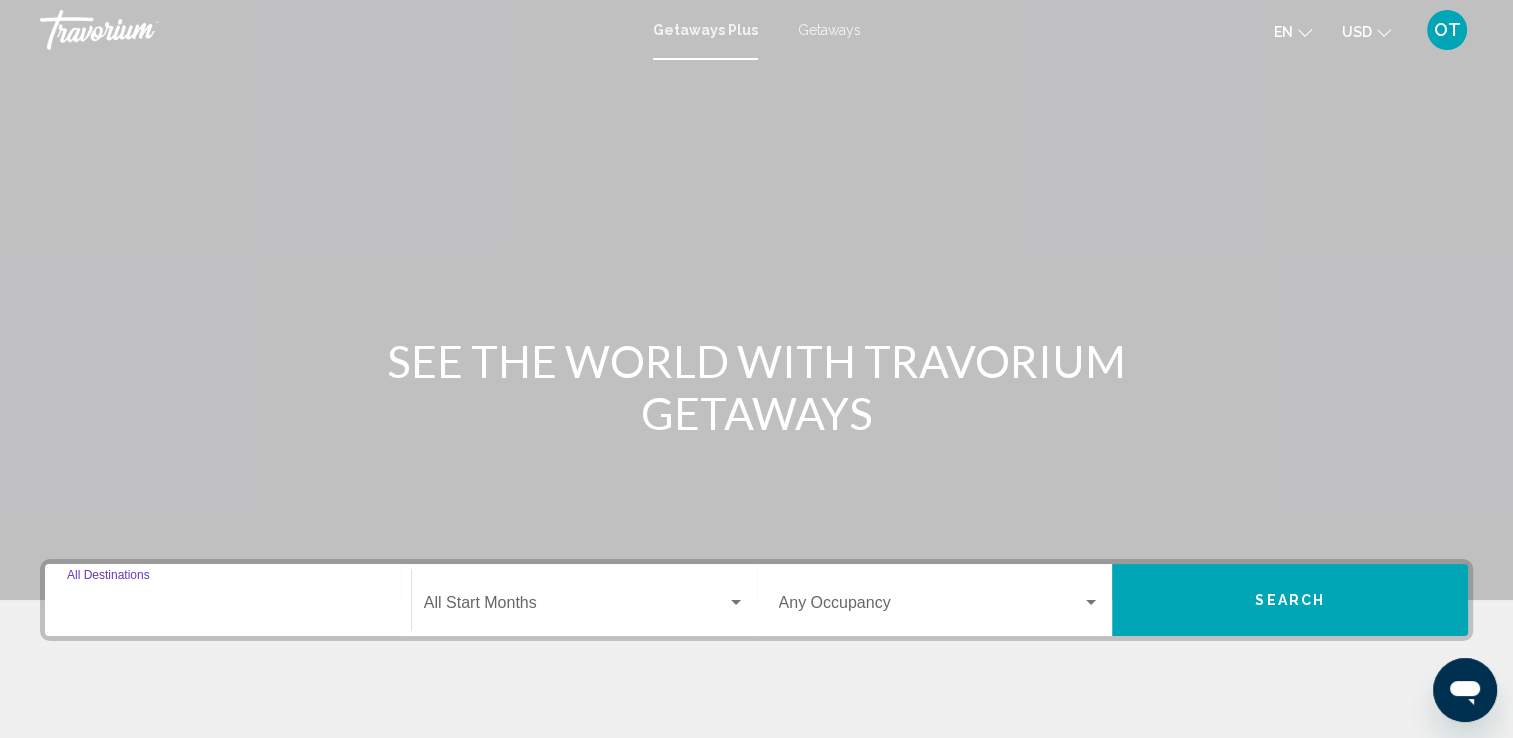 click on "Destination All Destinations" at bounding box center (228, 607) 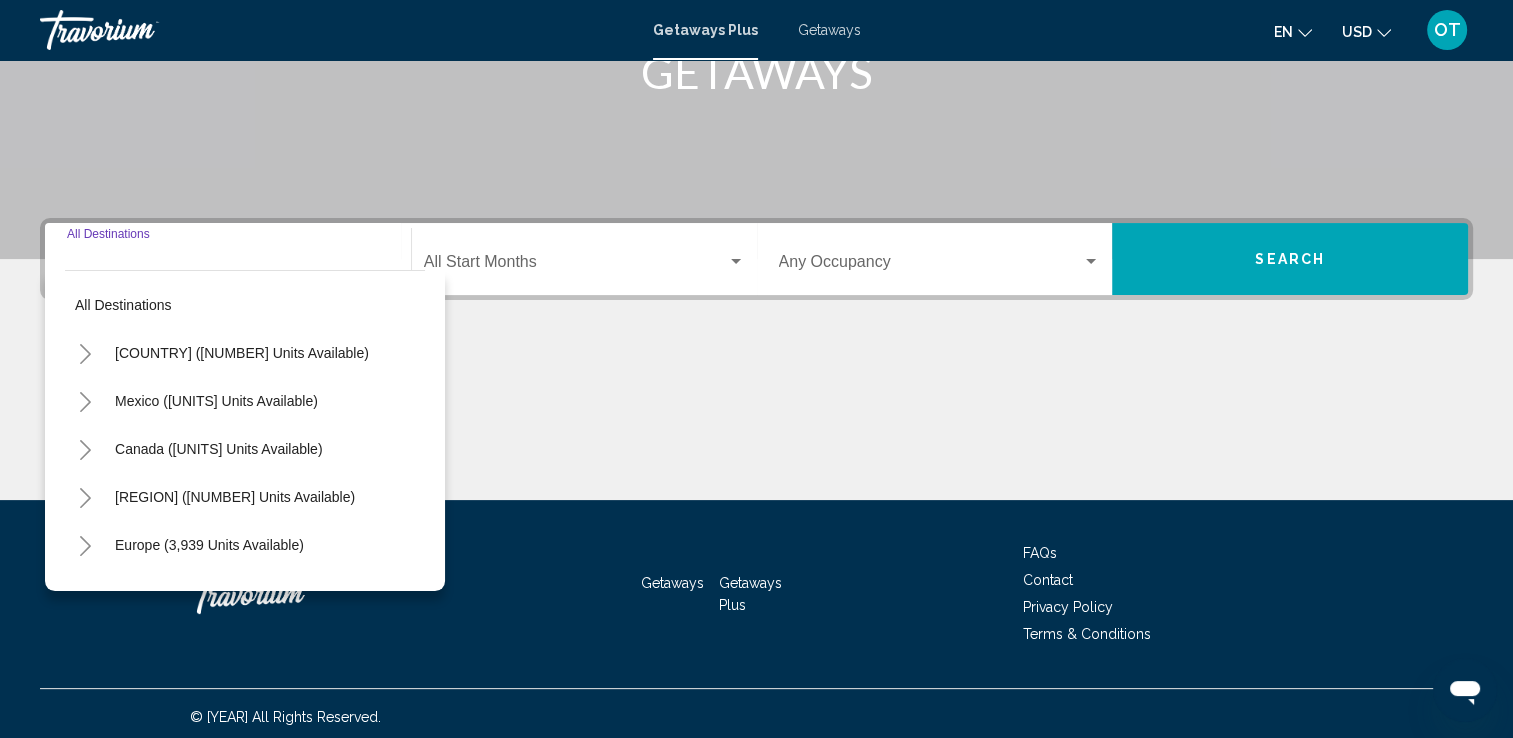 scroll, scrollTop: 347, scrollLeft: 0, axis: vertical 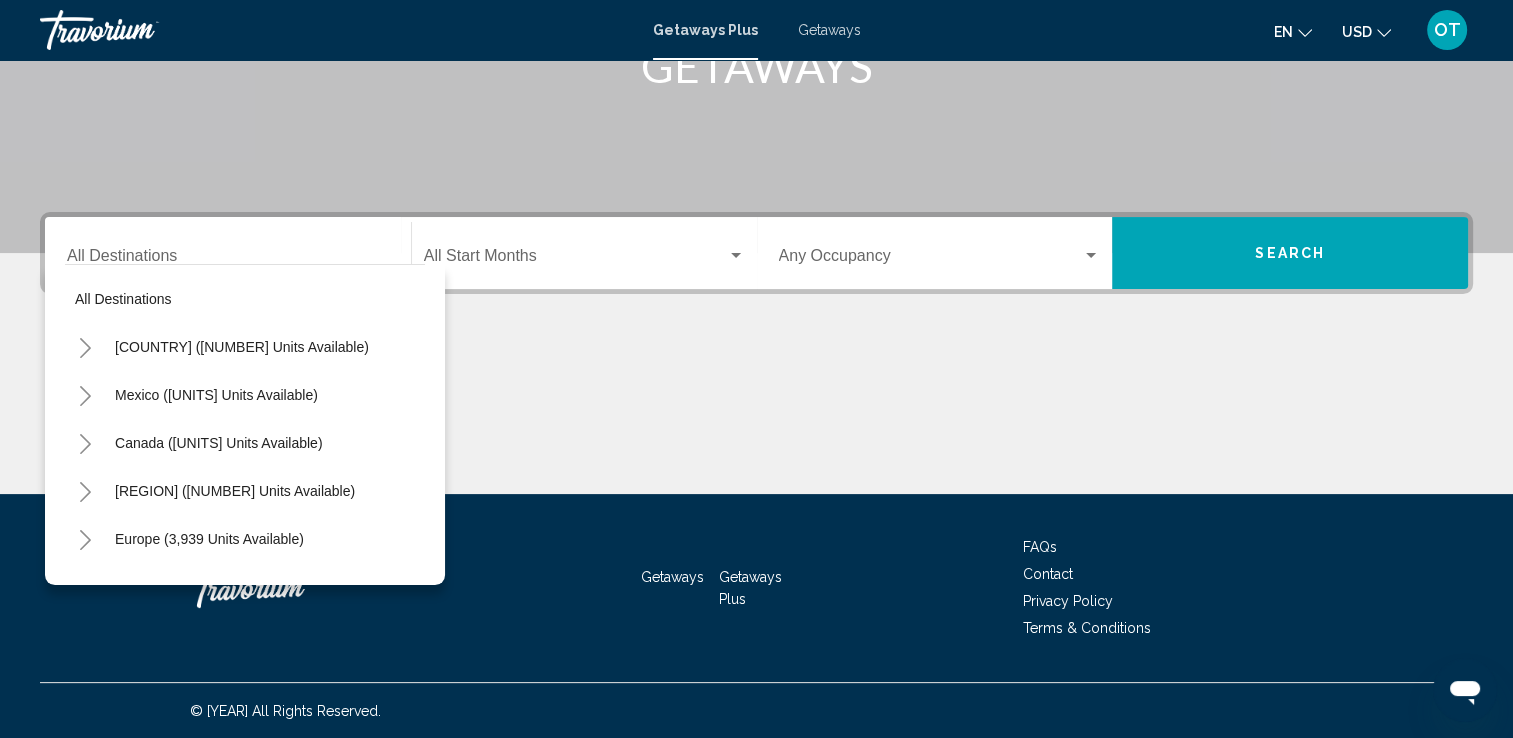 click on "[COUNTRY] ([NUMBER] units available)" at bounding box center (756, 353) 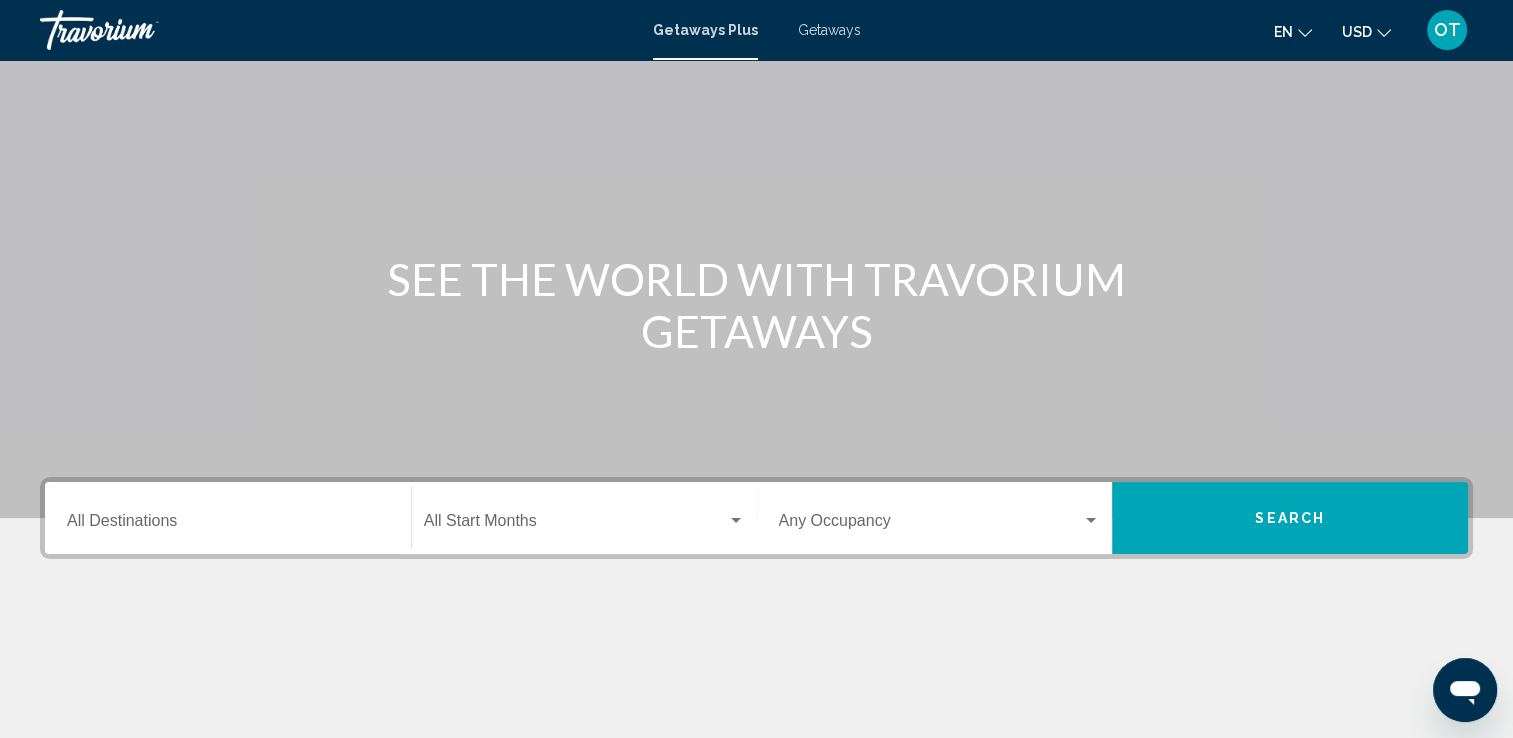 scroll, scrollTop: 83, scrollLeft: 0, axis: vertical 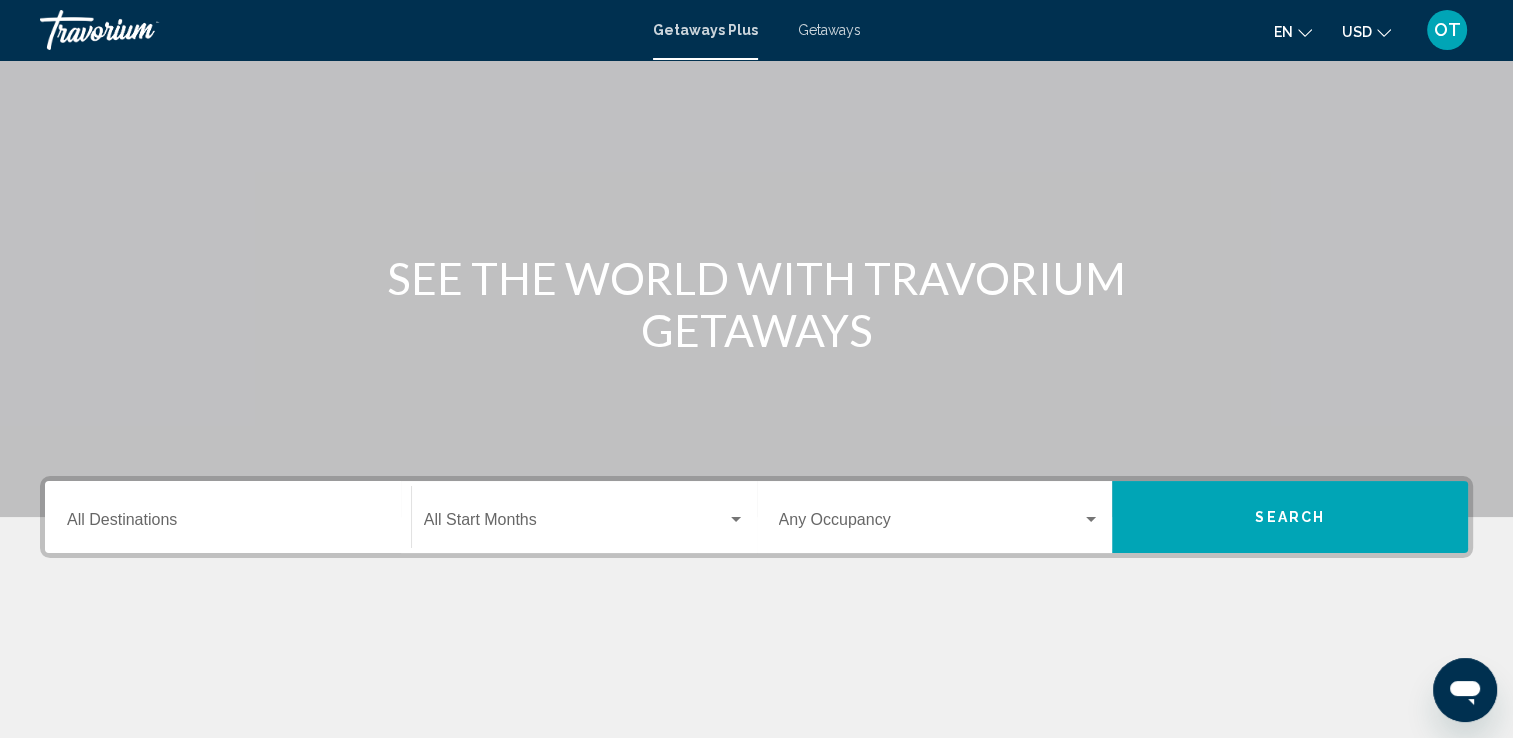 click on "Destination All Destinations" at bounding box center [228, 517] 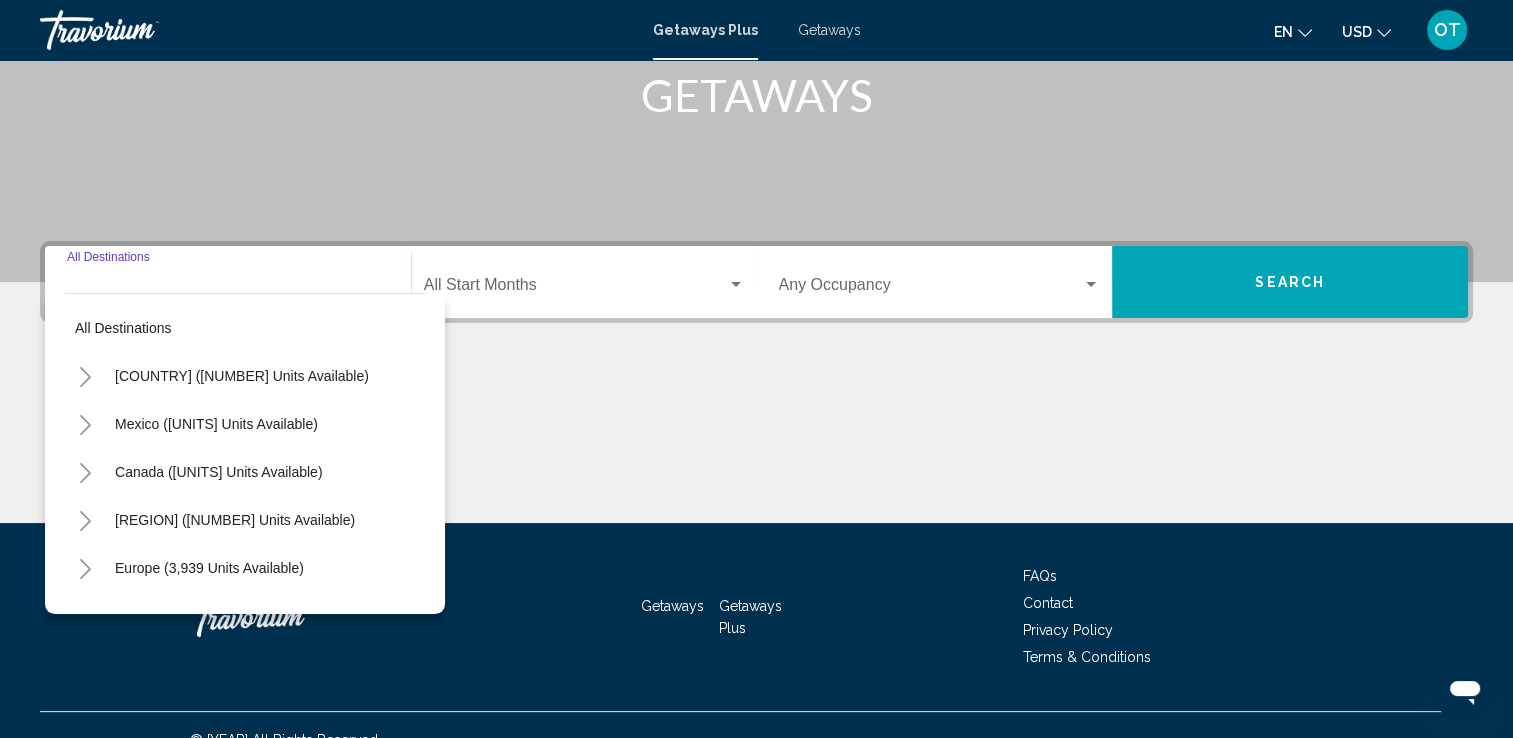scroll, scrollTop: 347, scrollLeft: 0, axis: vertical 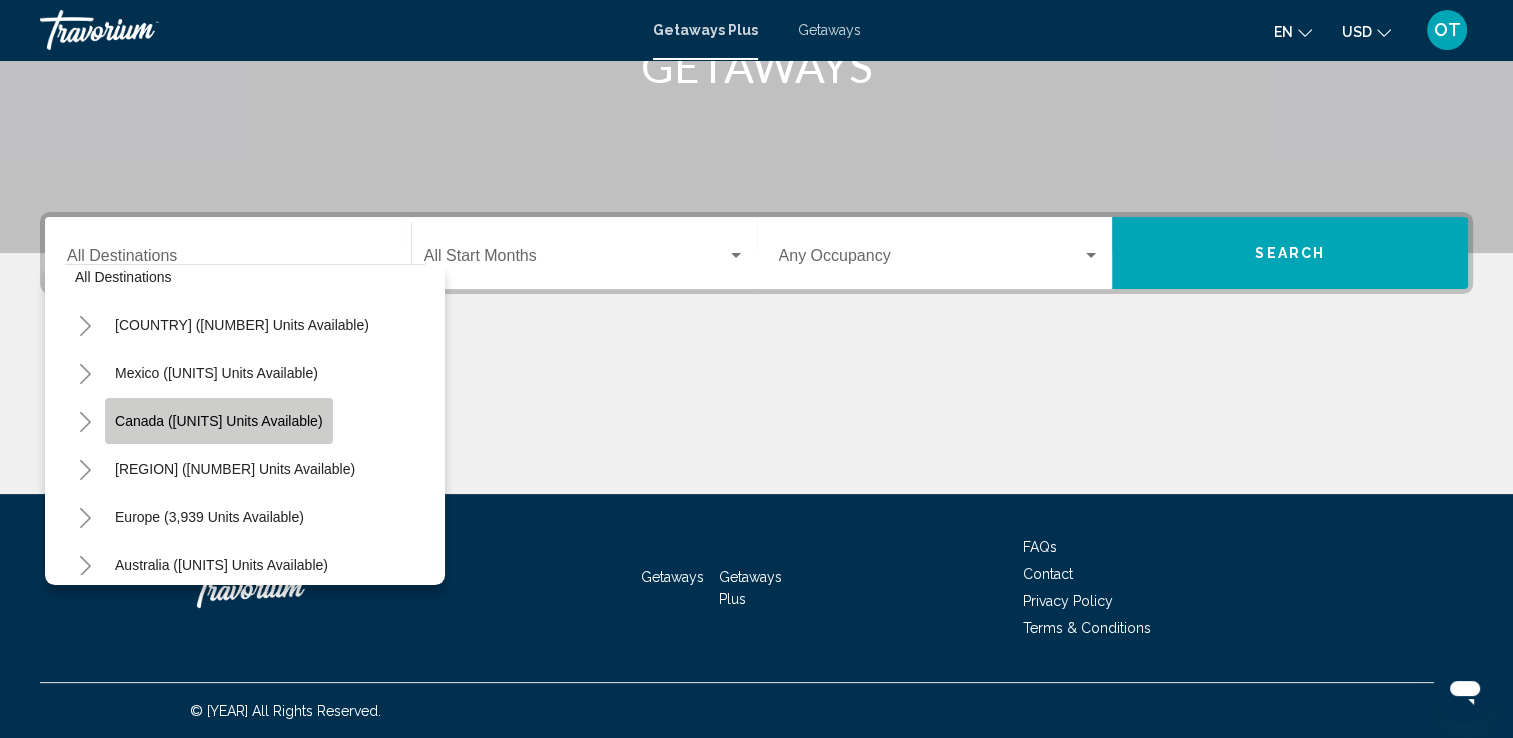 click on "Canada ([UNITS] units available)" at bounding box center [219, 421] 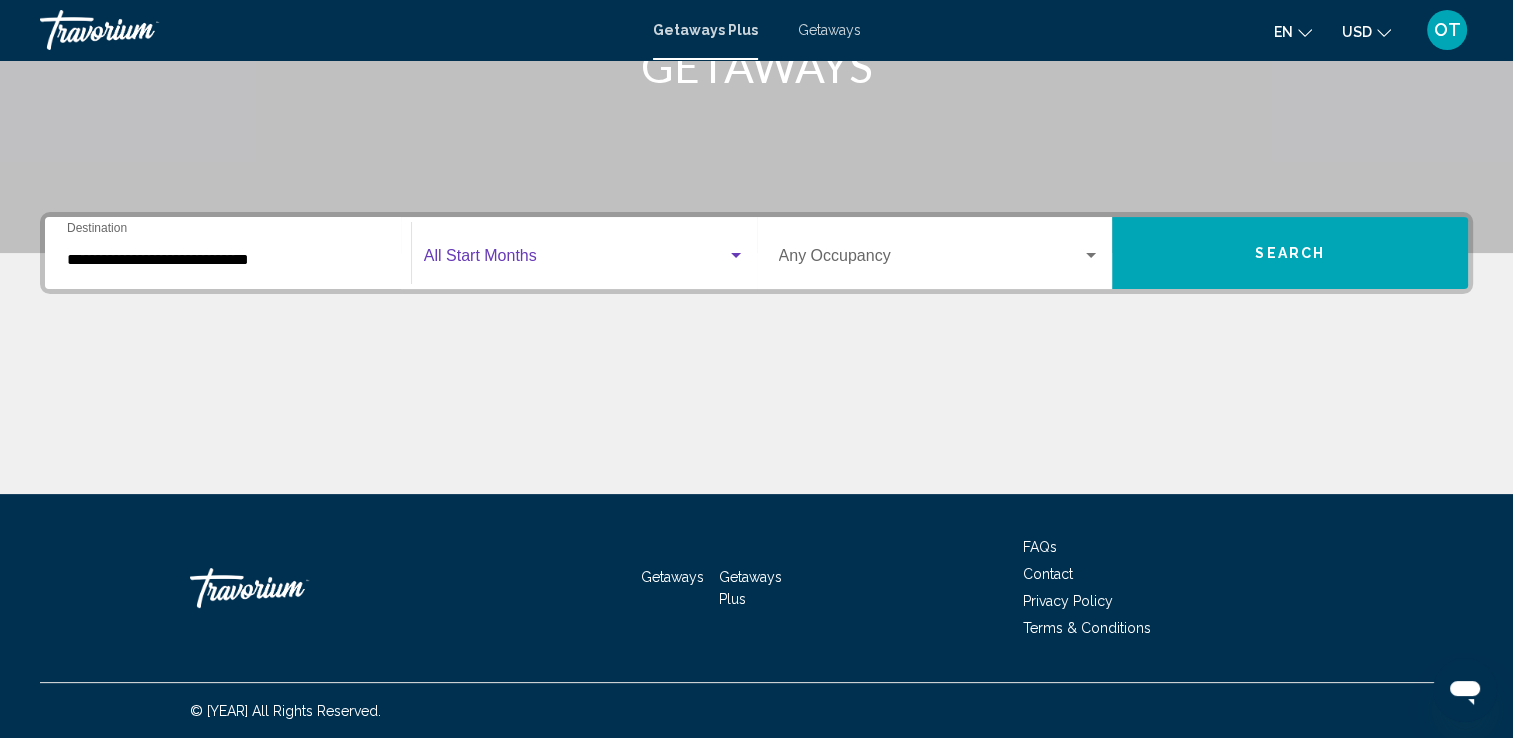 click at bounding box center [575, 260] 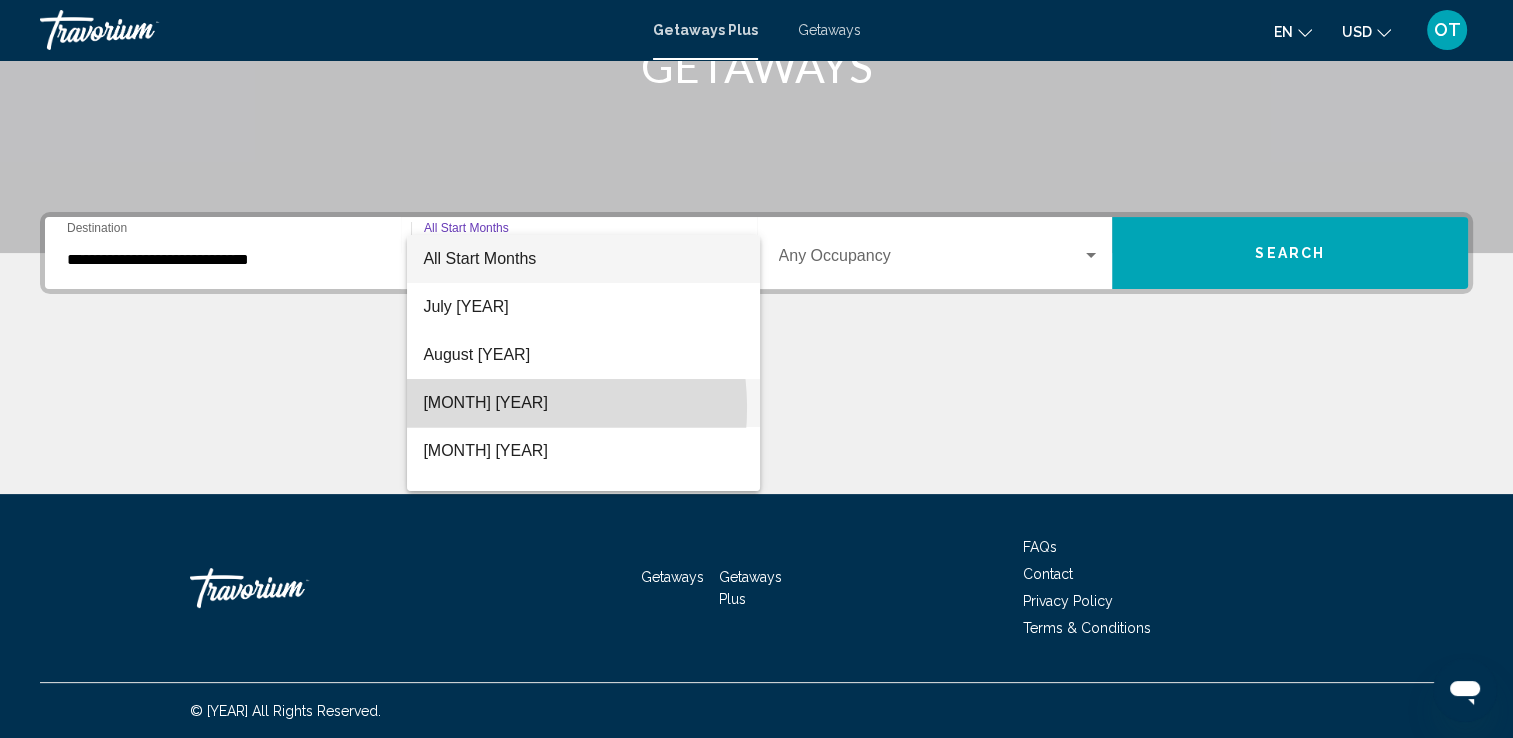 click on "[MONTH] [YEAR]" at bounding box center (583, 403) 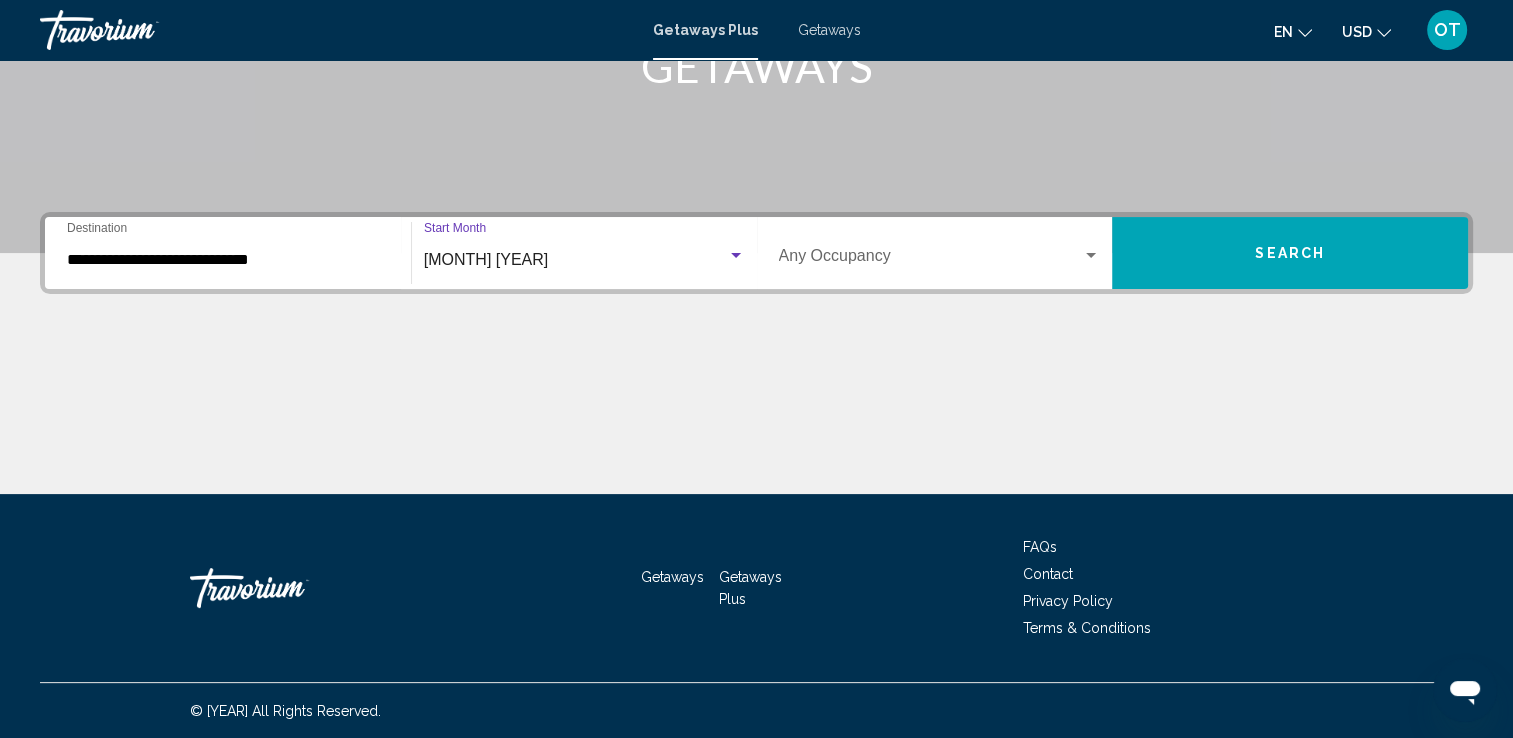 click at bounding box center (931, 260) 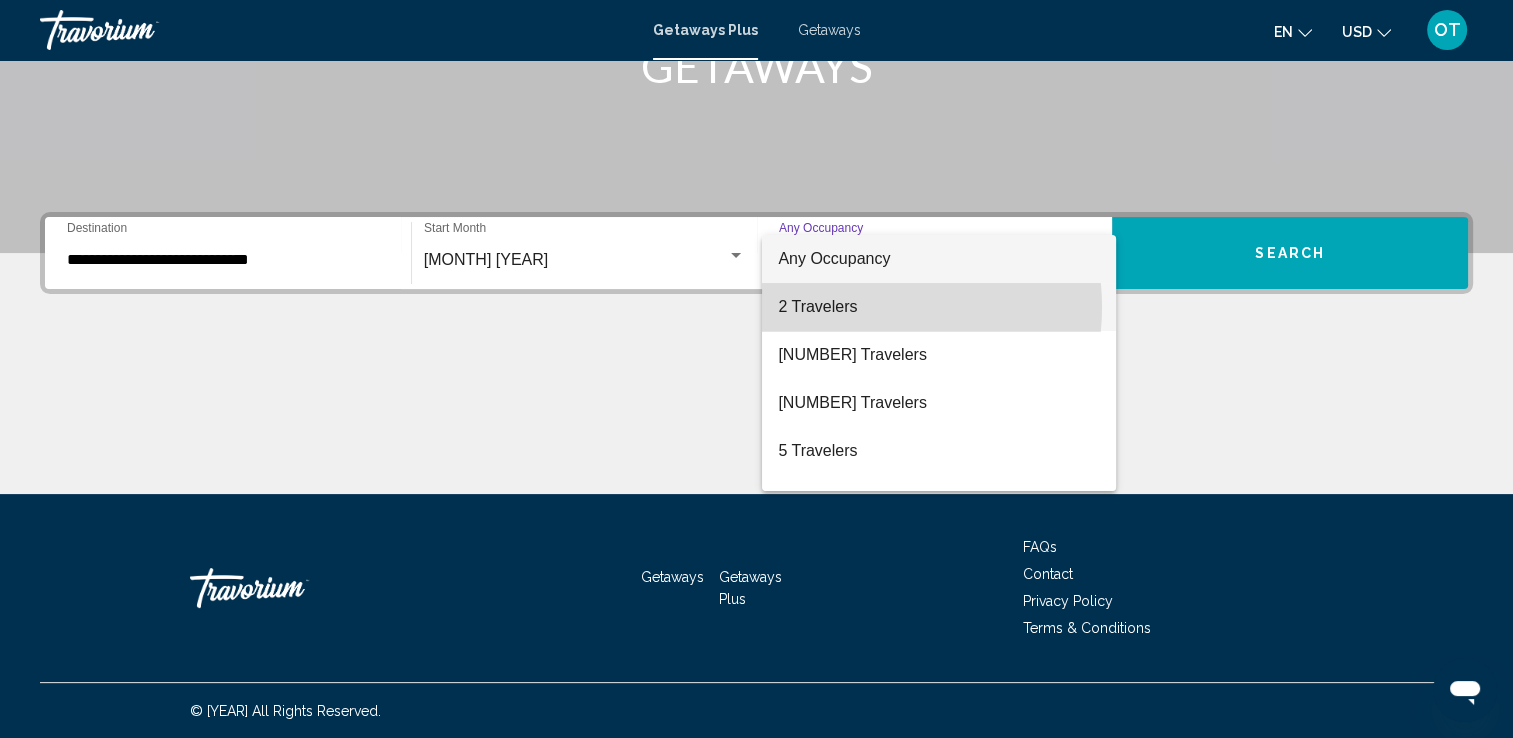 click on "2 Travelers" at bounding box center [939, 307] 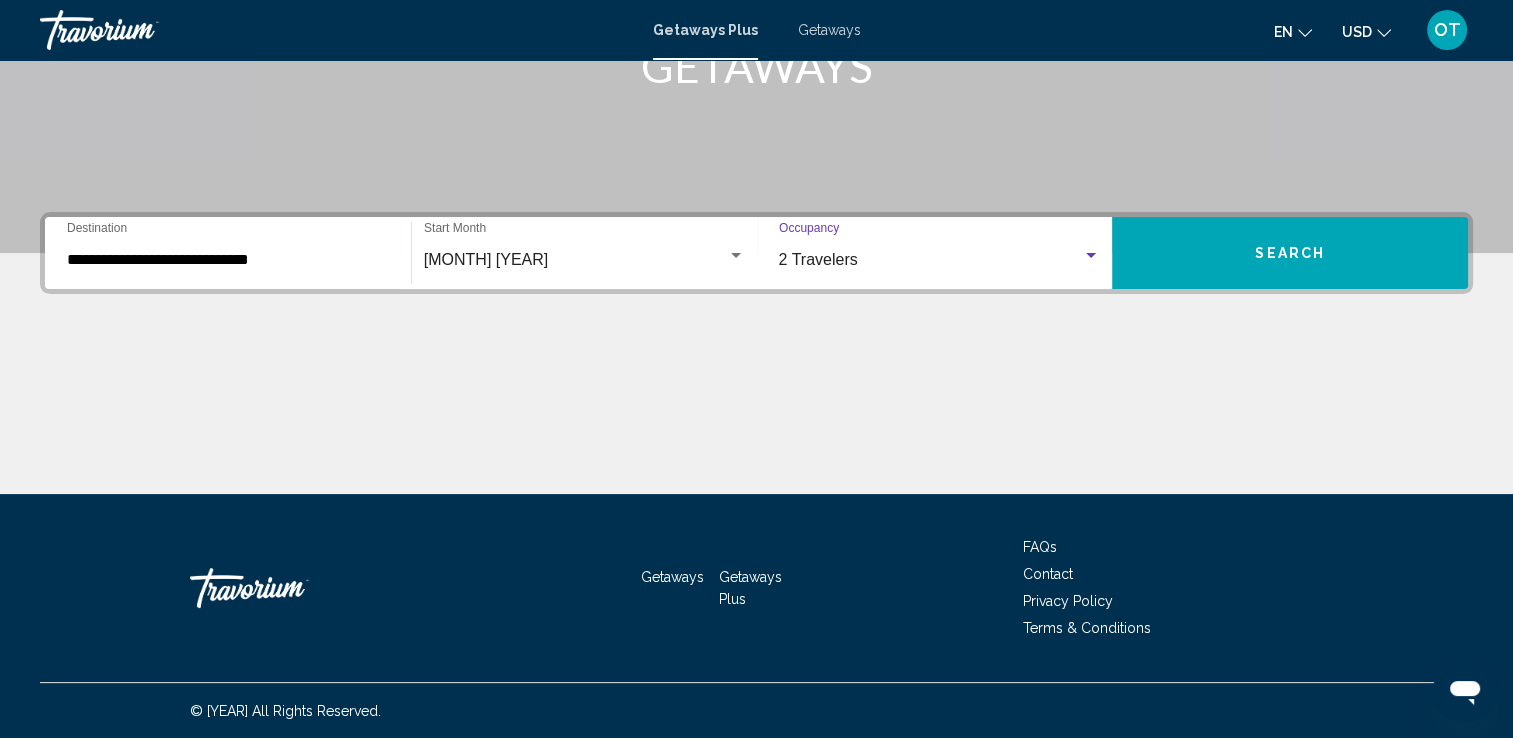 click on "Search" at bounding box center (1290, 253) 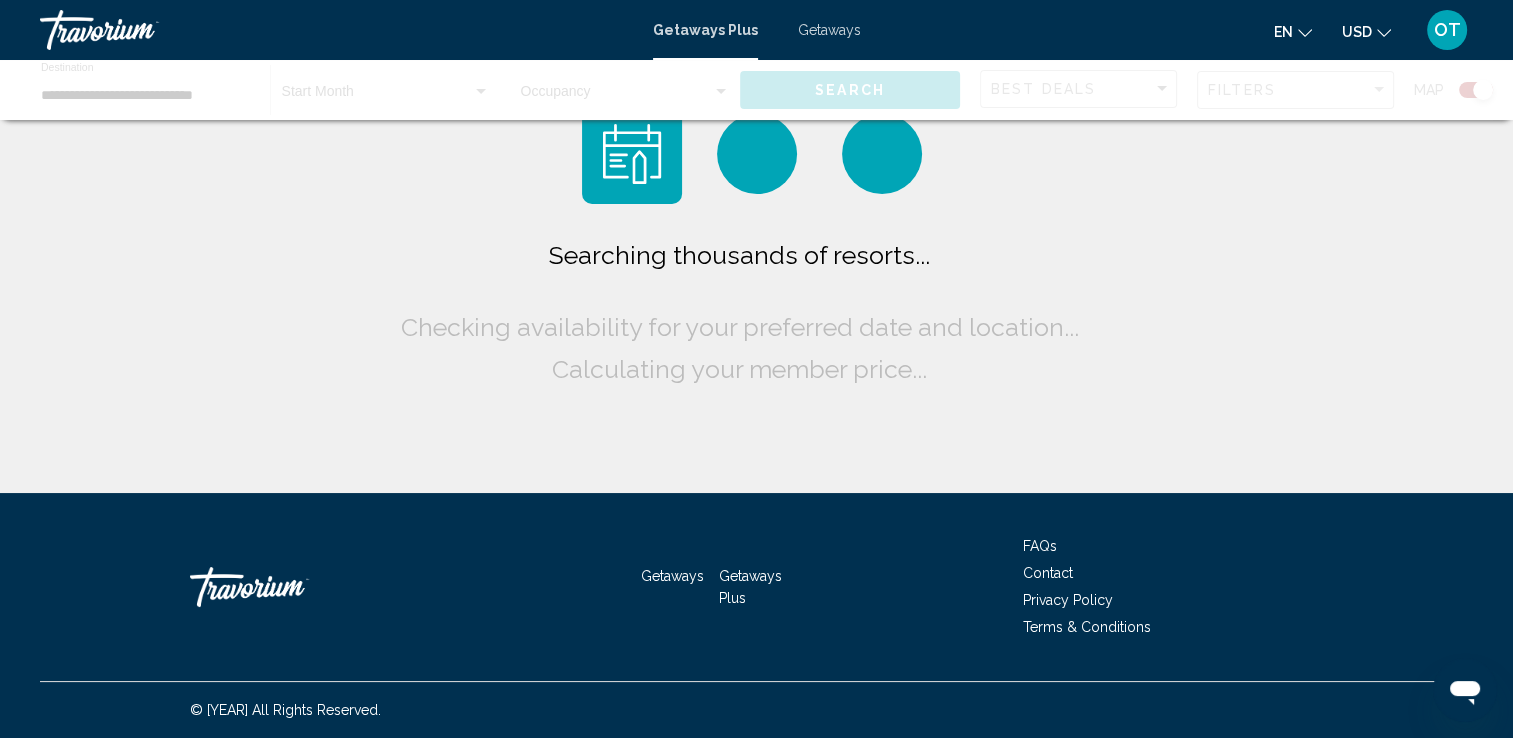 scroll, scrollTop: 0, scrollLeft: 0, axis: both 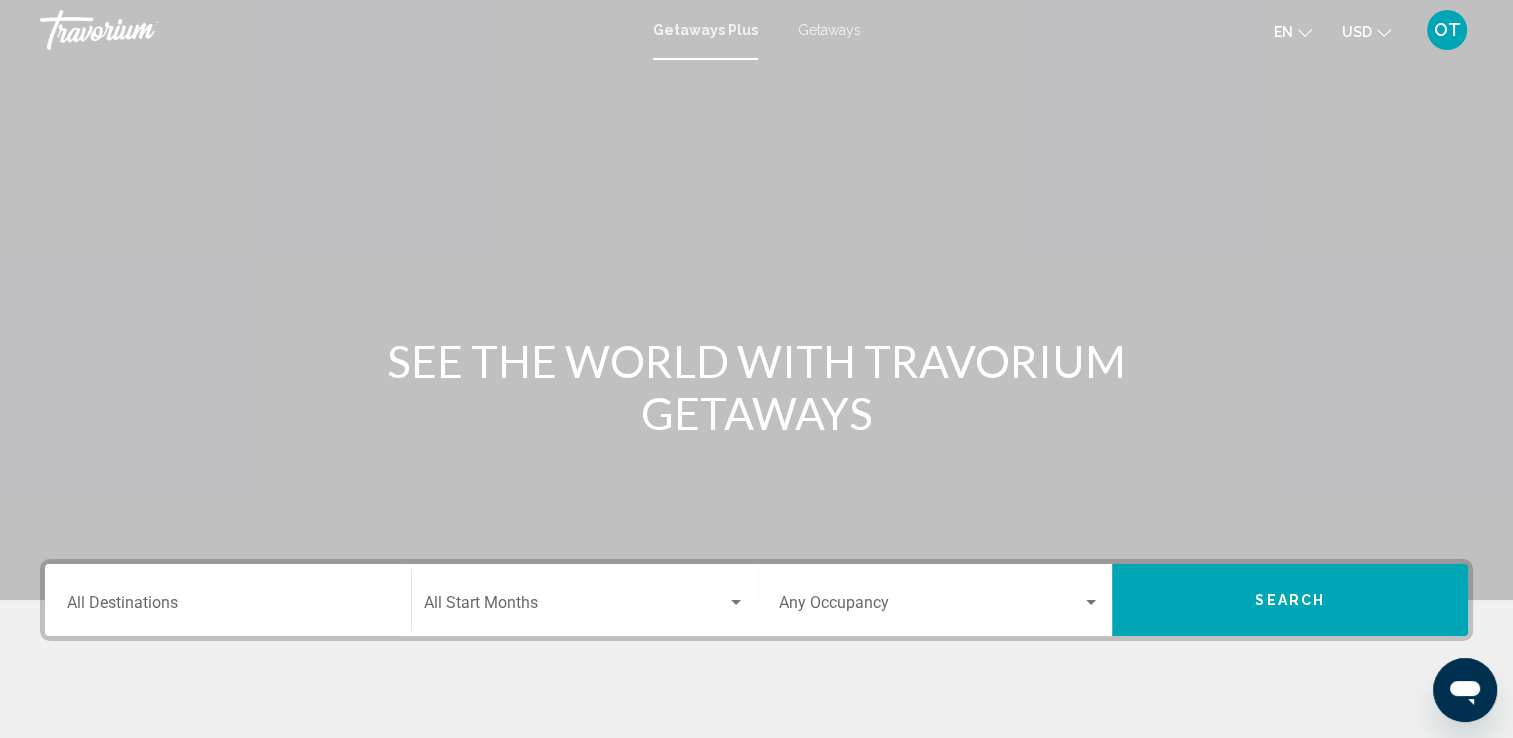 click on "Destination All Destinations" at bounding box center [228, 607] 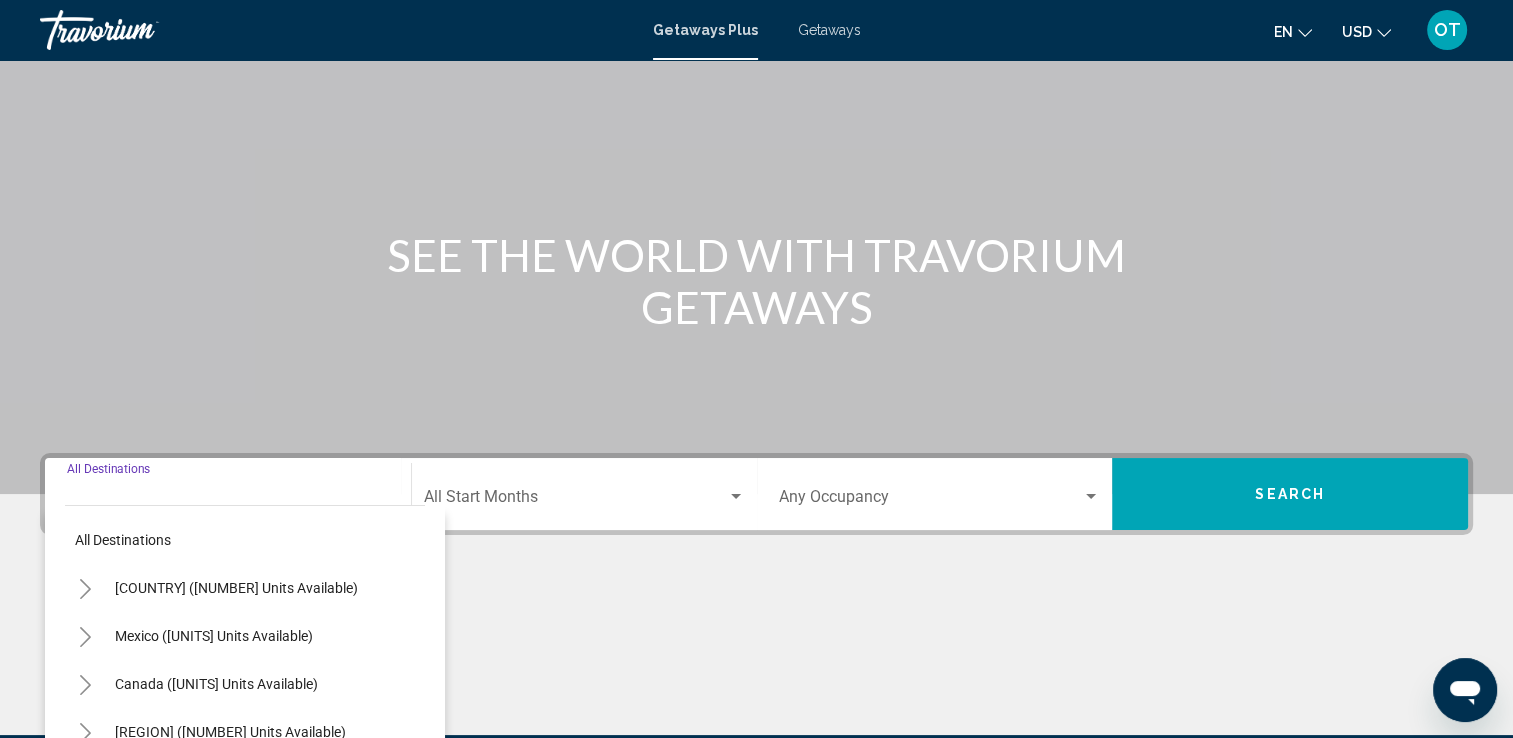 scroll, scrollTop: 347, scrollLeft: 0, axis: vertical 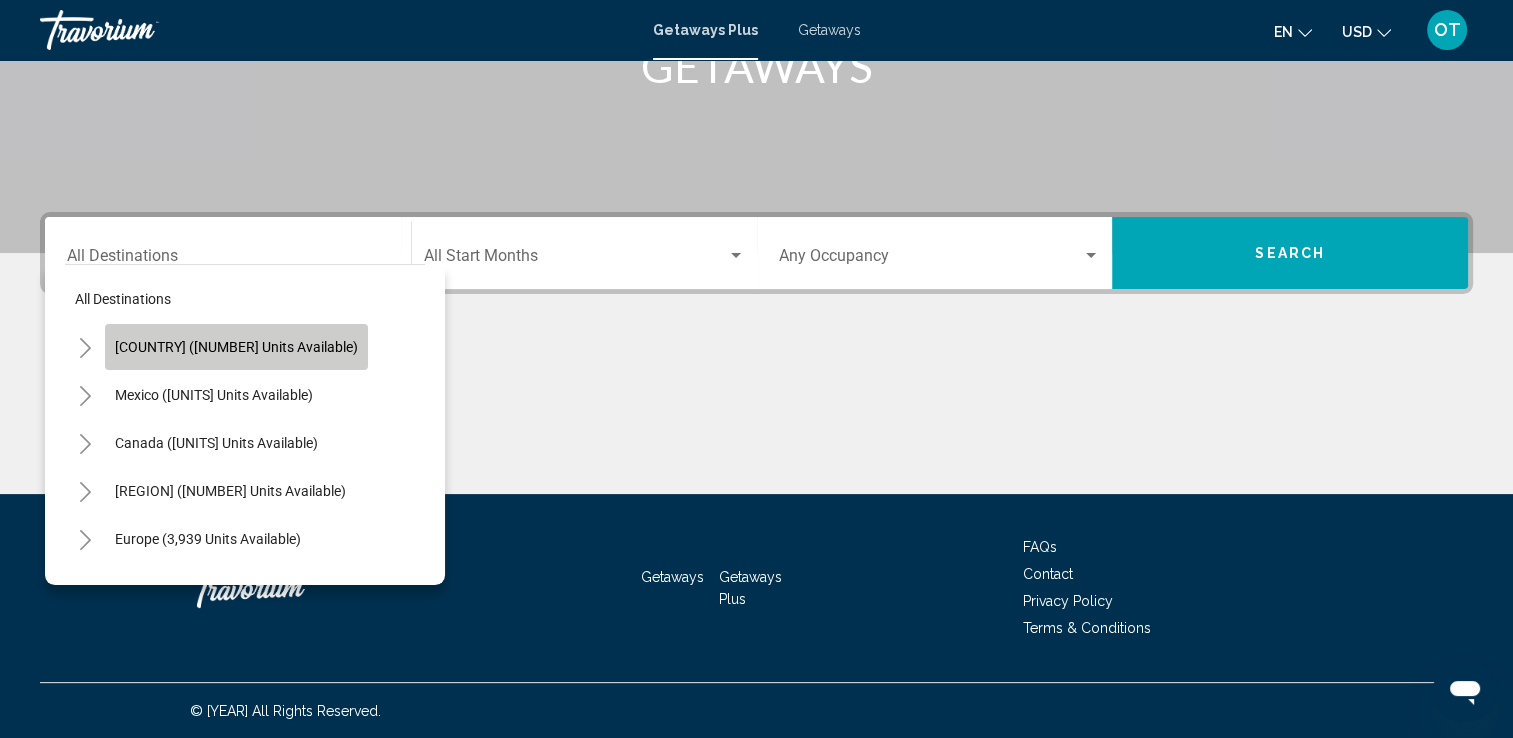 click on "[COUNTRY] ([NUMBER] units available)" at bounding box center [236, 347] 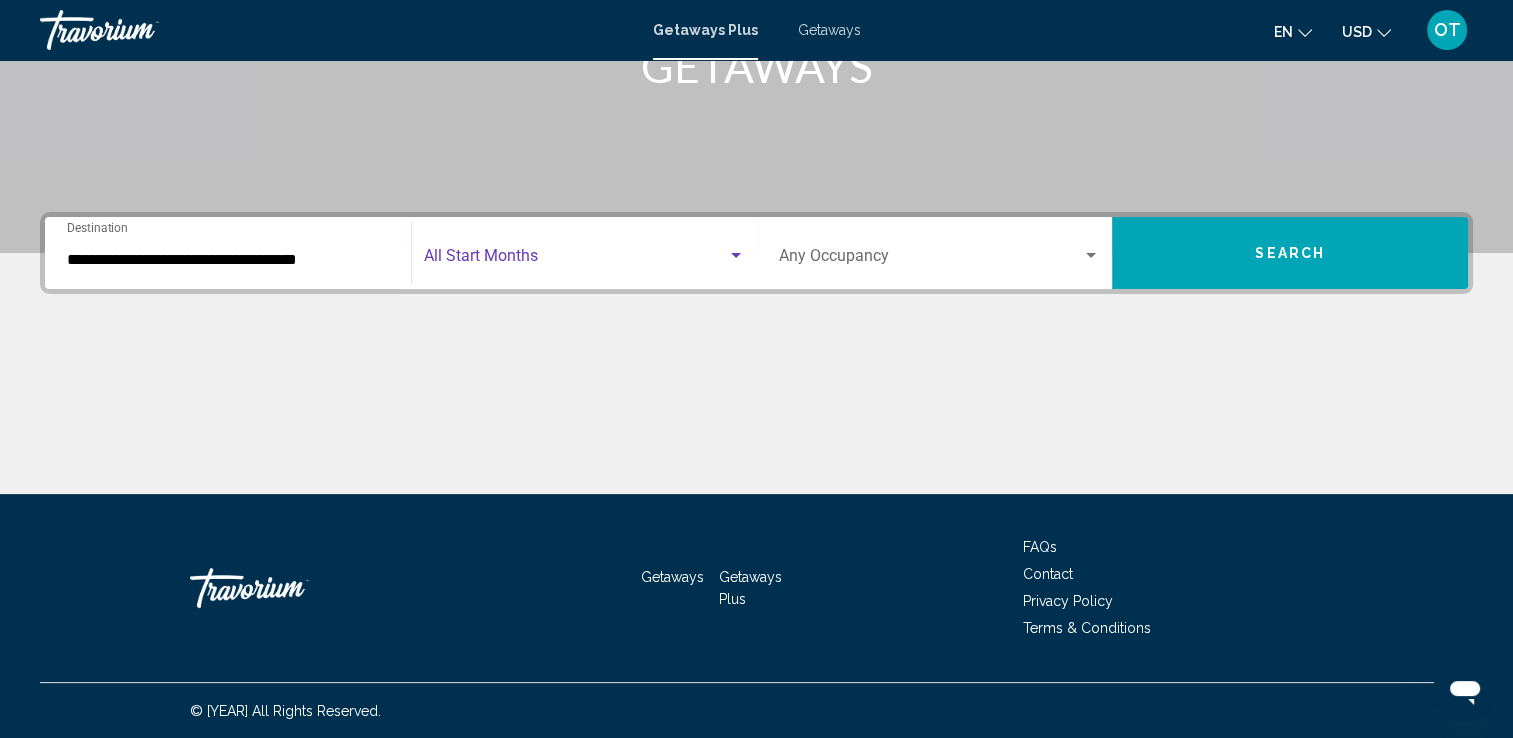 click at bounding box center [575, 260] 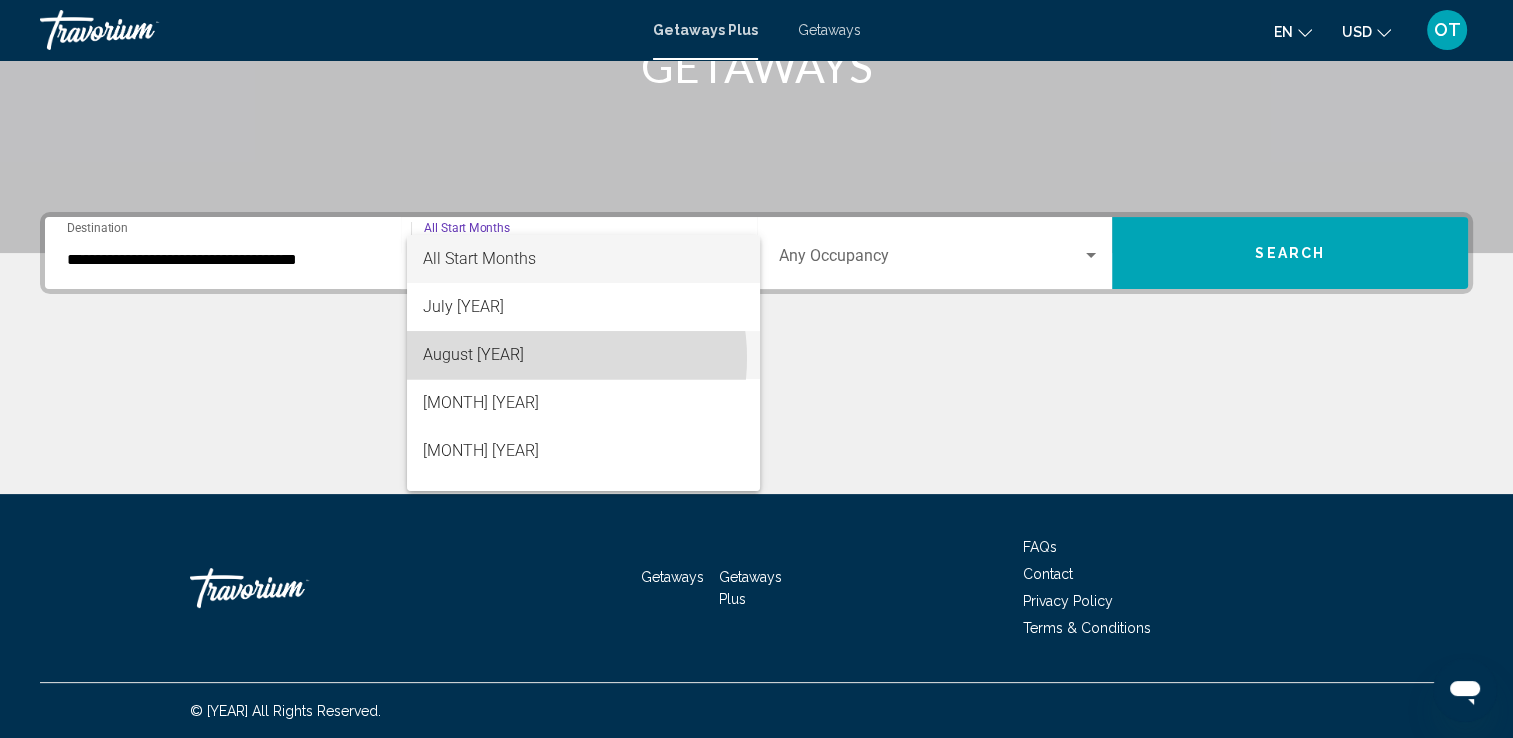 click on "August [YEAR]" at bounding box center (583, 355) 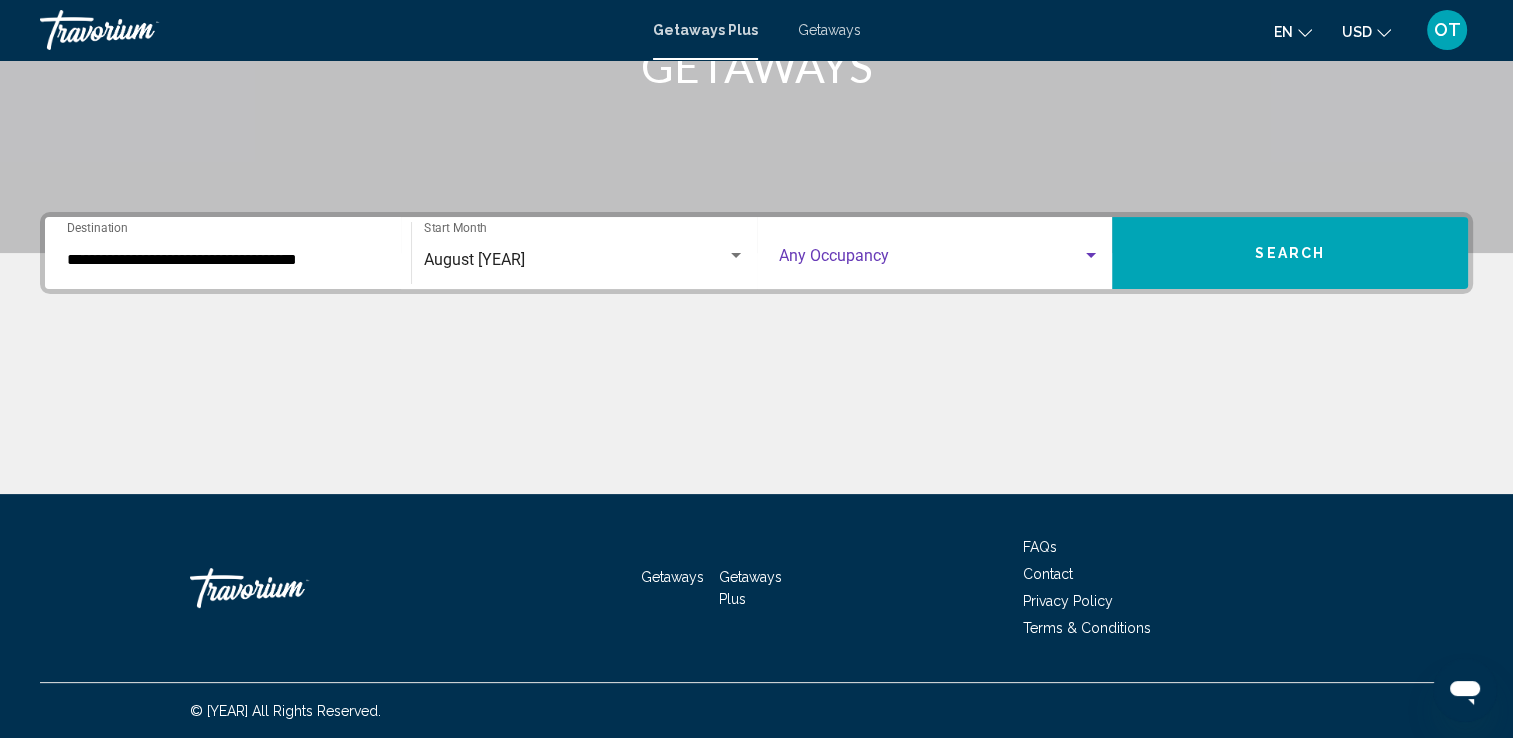 click at bounding box center [931, 260] 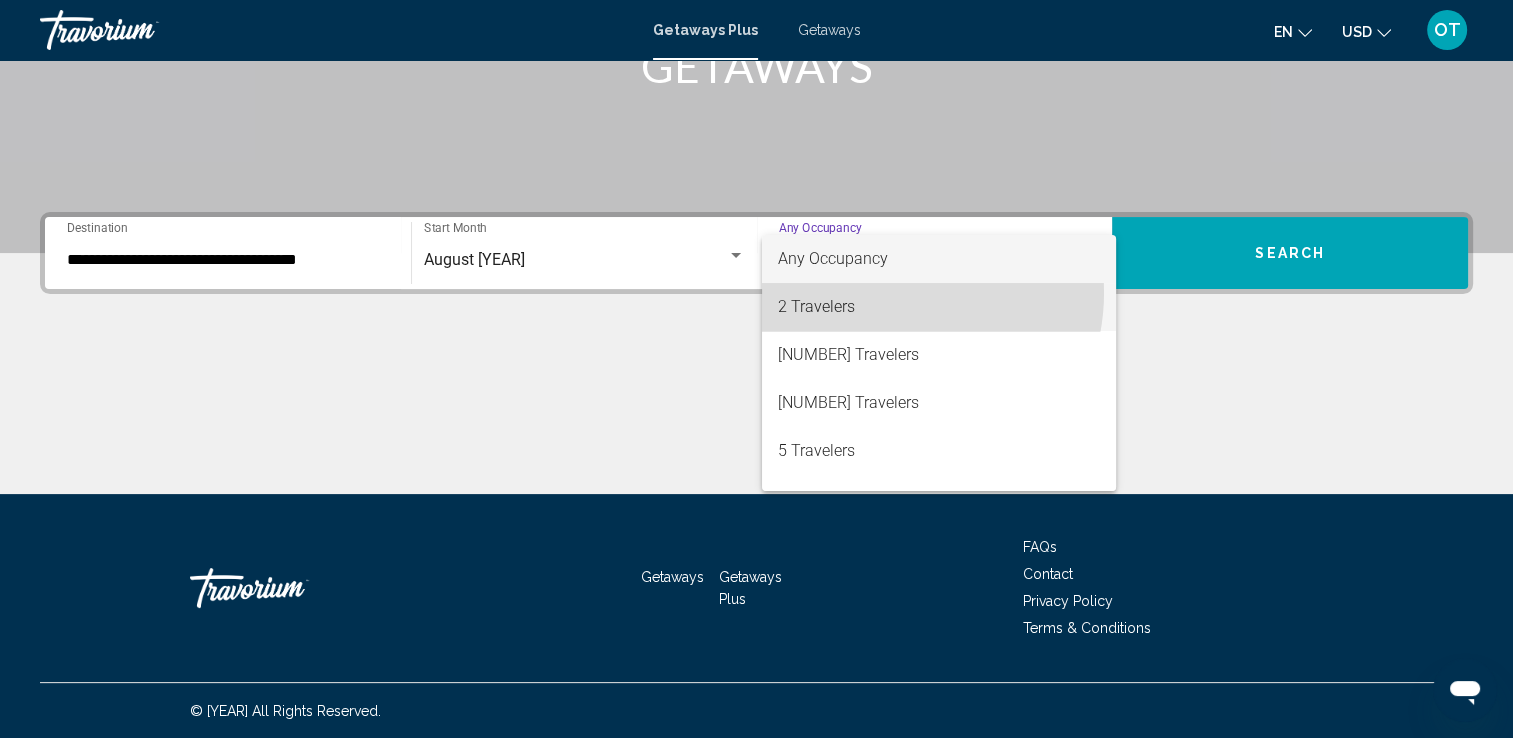 click on "2 Travelers" at bounding box center (939, 307) 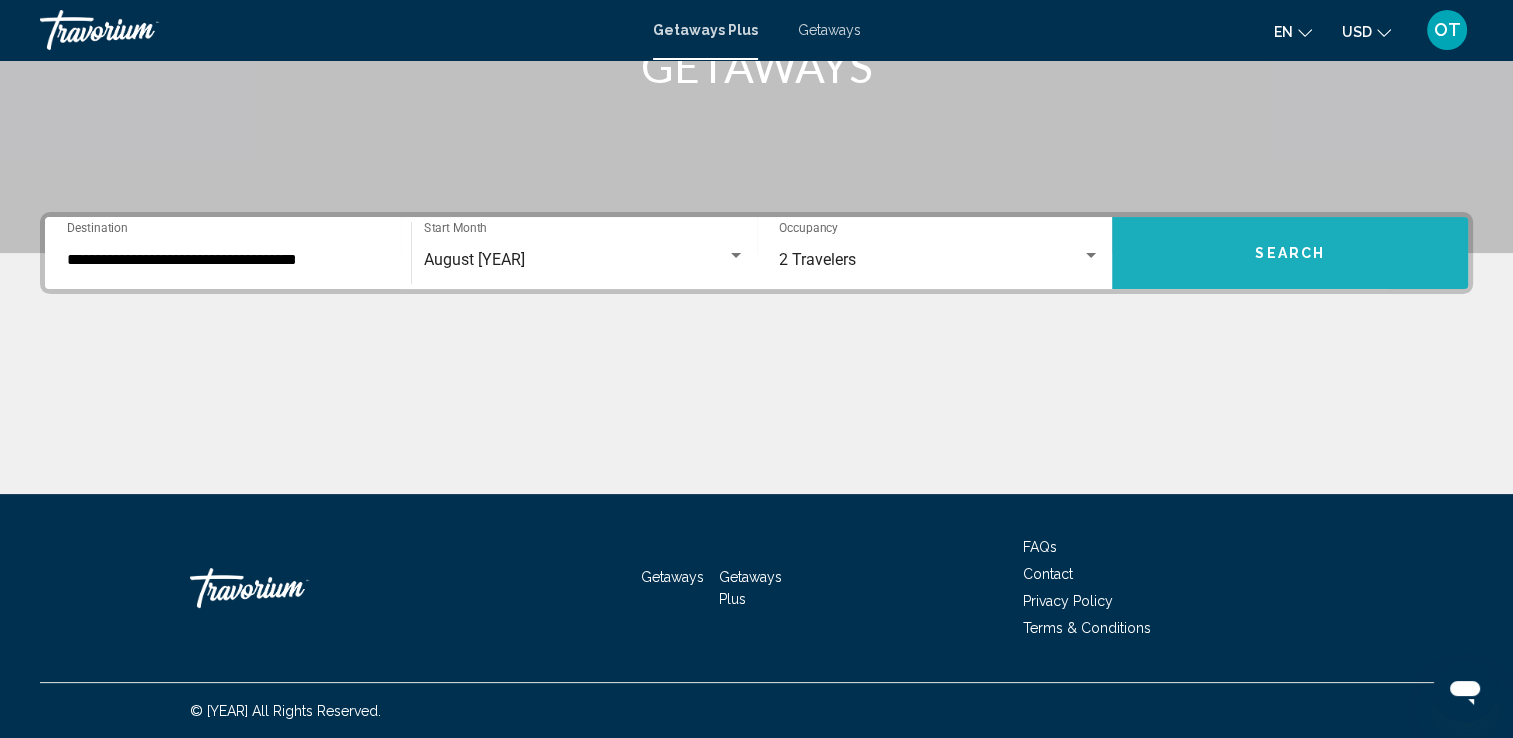 click on "Search" at bounding box center (1290, 253) 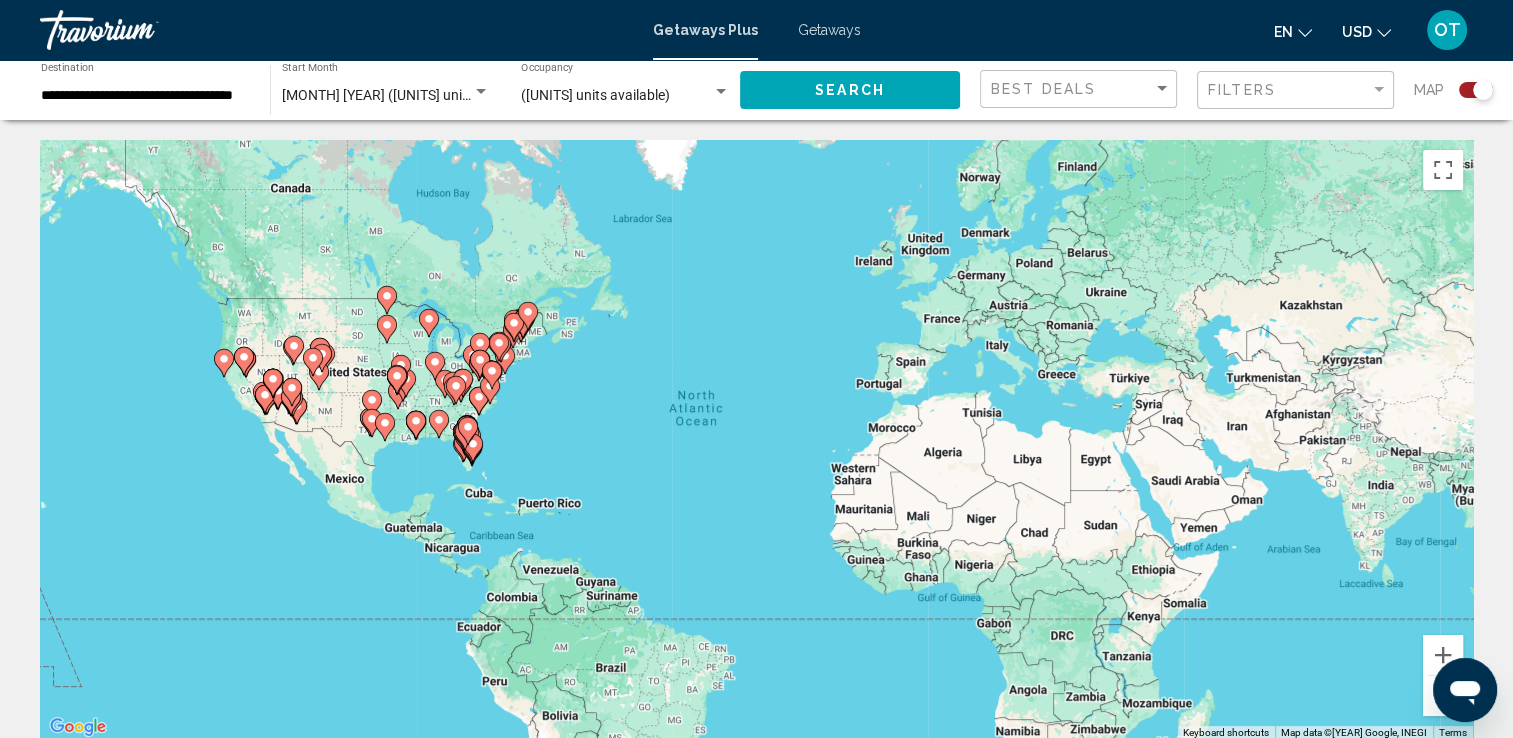 click on "Getaways Plus  Getaways en
English Español Français Italiano Português русский USD
USD ($) MXN (Mex$) CAD (Can$) GBP (£) EUR (€) AUD (A$) NZD (NZ$) CNY (CN¥) OT Login" at bounding box center [756, 30] 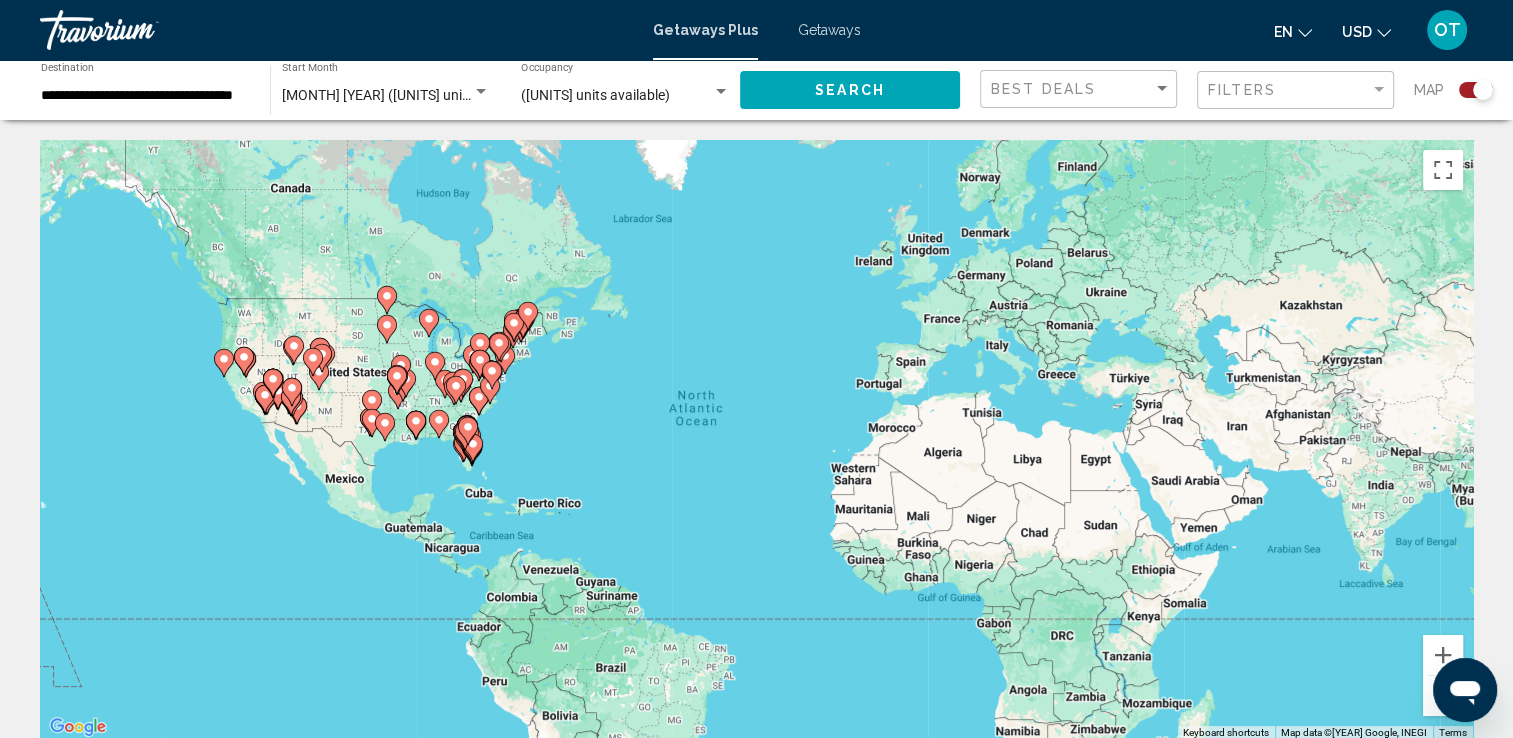 click on "Getaways" at bounding box center [829, 30] 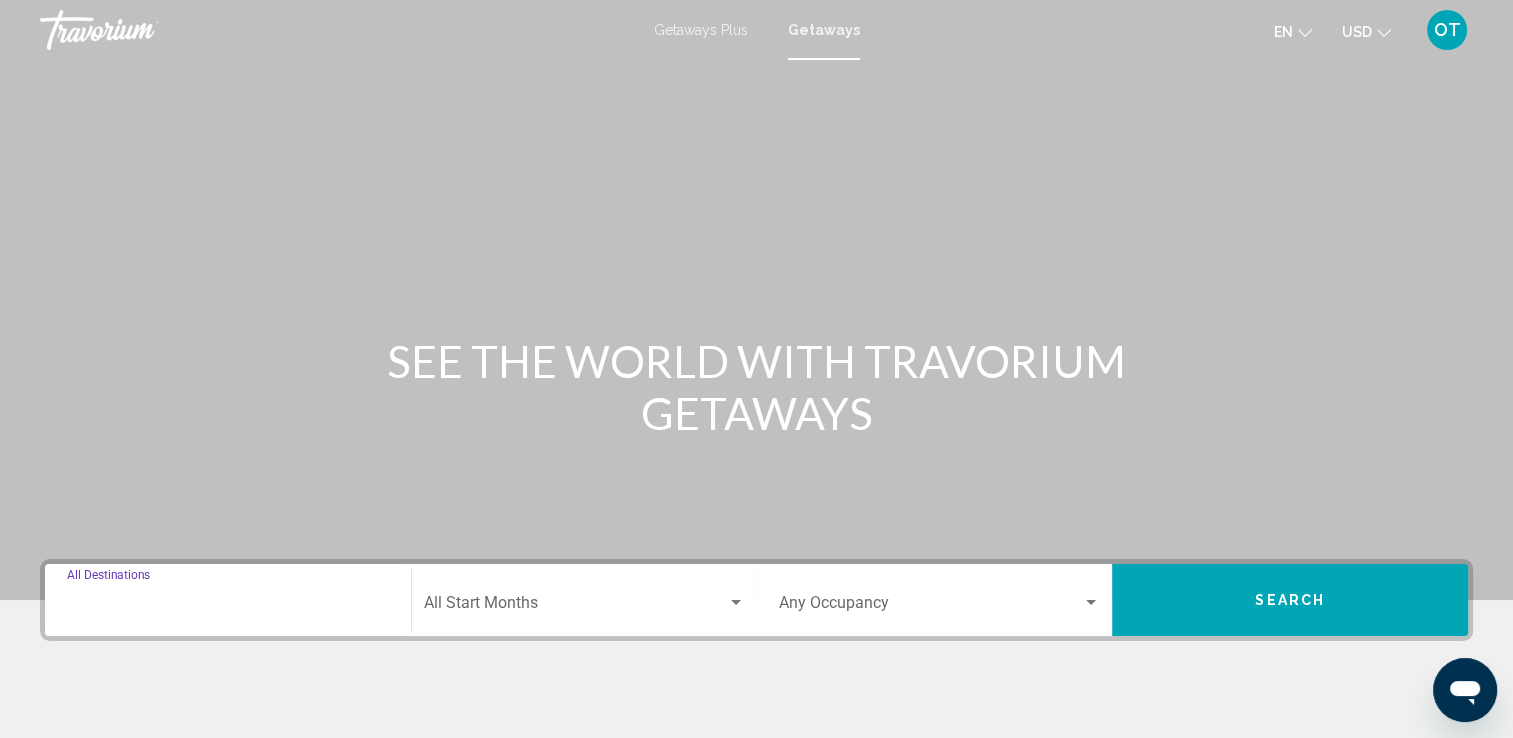 click on "Destination All Destinations" at bounding box center [228, 607] 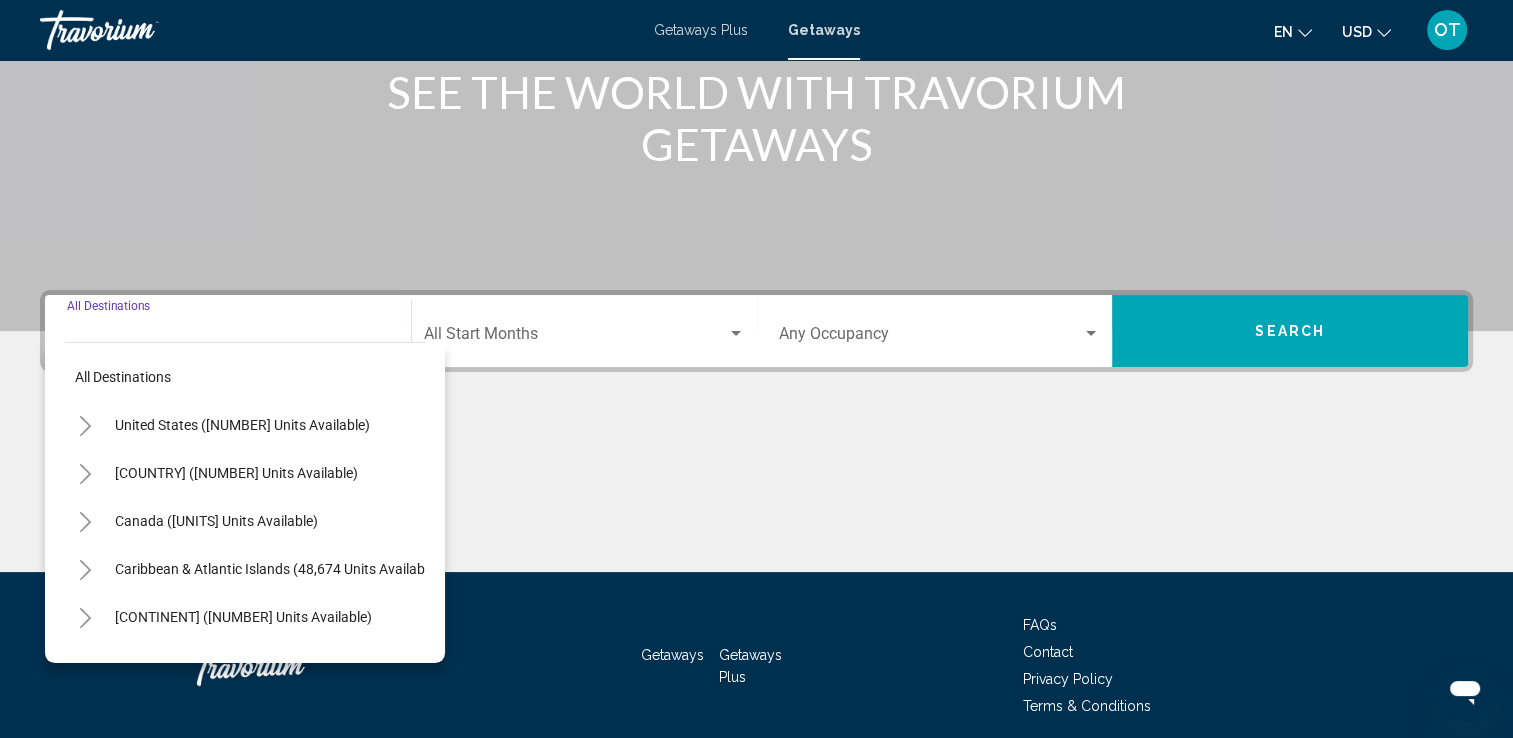 scroll, scrollTop: 347, scrollLeft: 0, axis: vertical 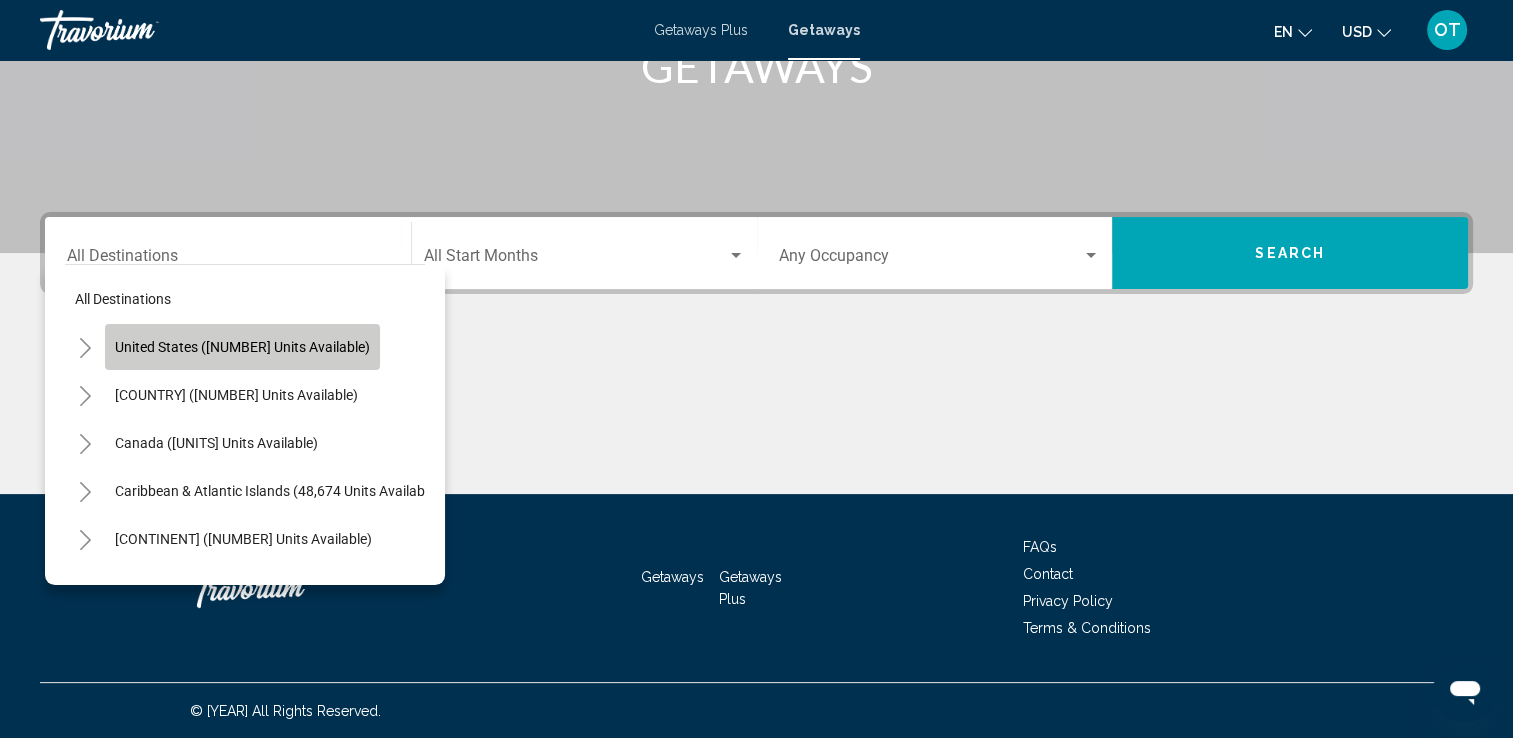 click on "United States ([NUMBER] units available)" at bounding box center (242, 347) 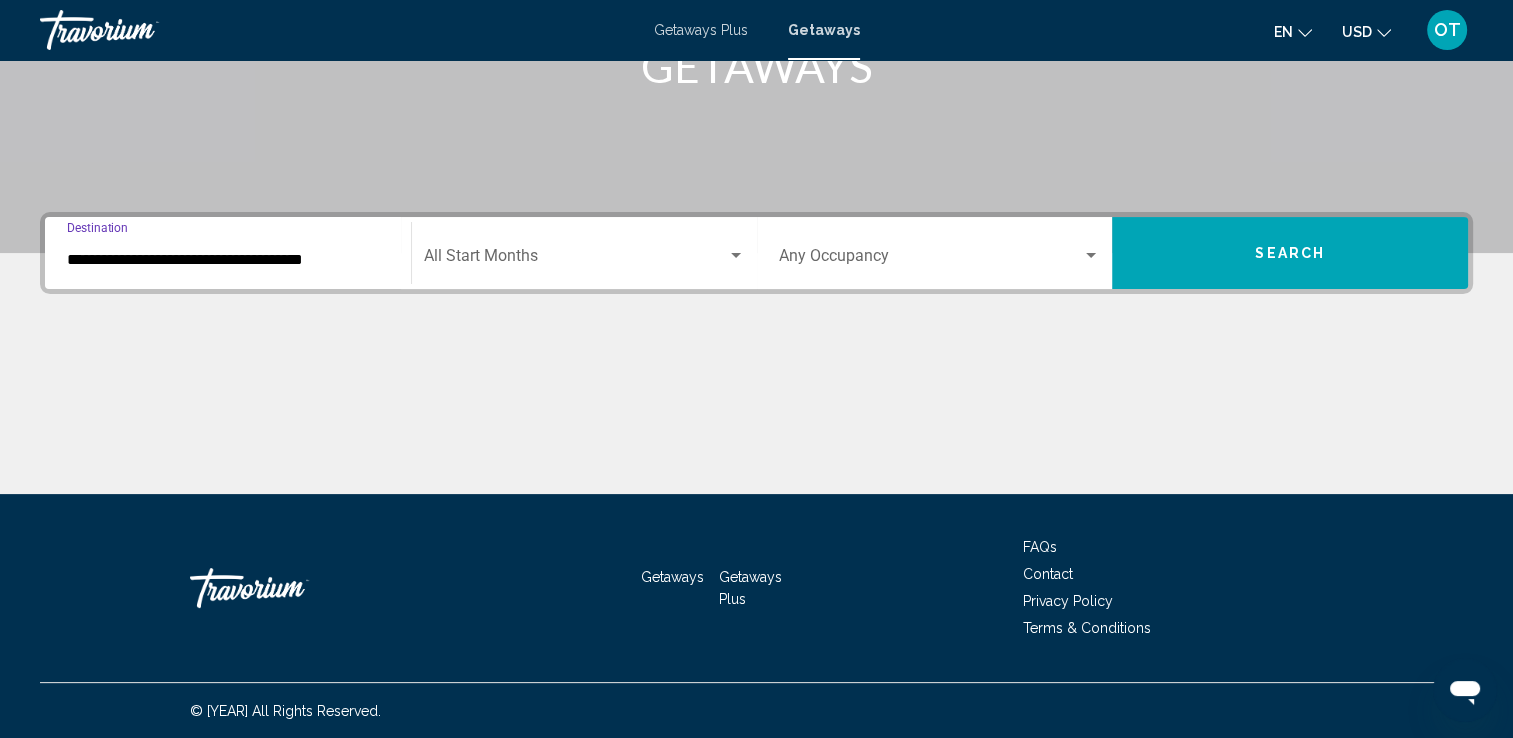 click at bounding box center [575, 260] 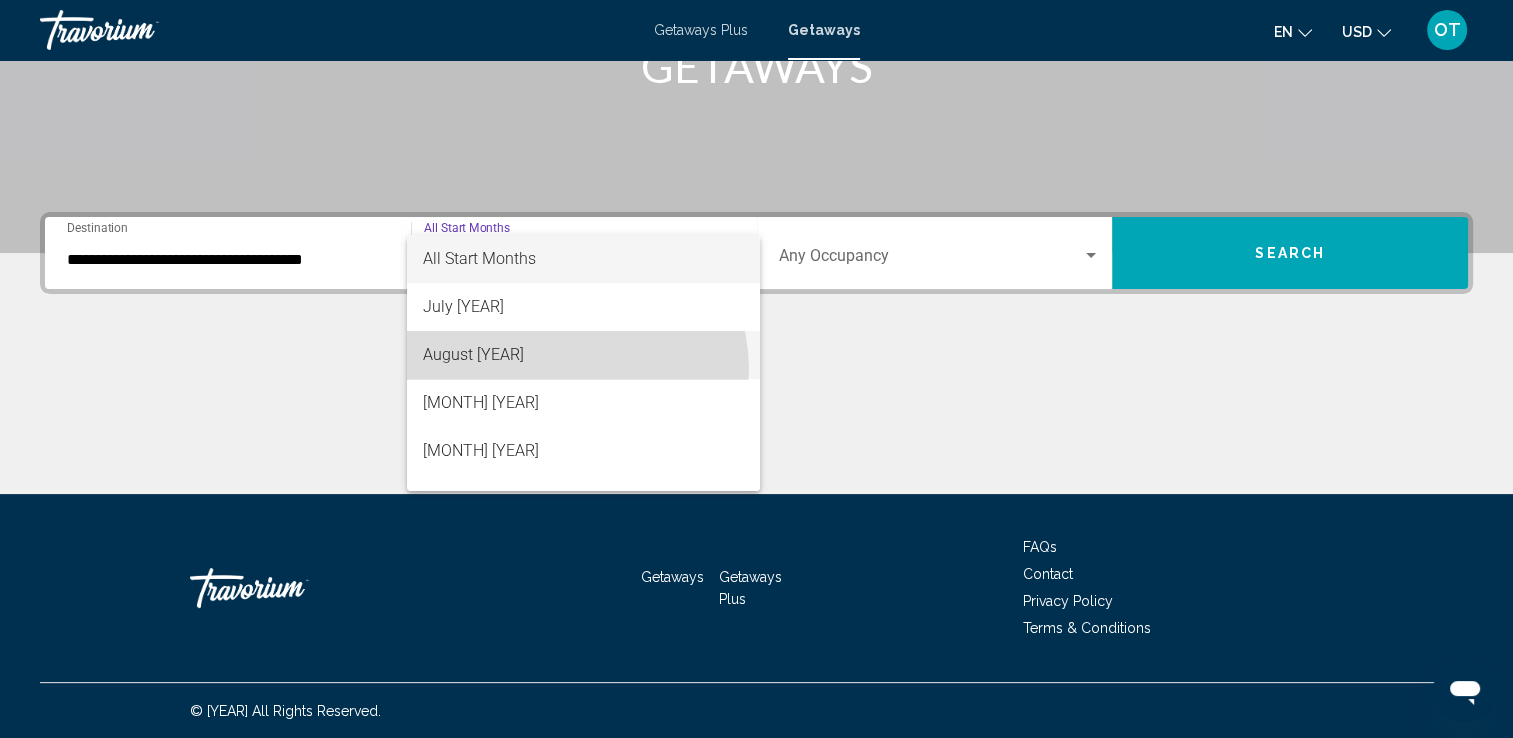 click on "August [YEAR]" at bounding box center [583, 355] 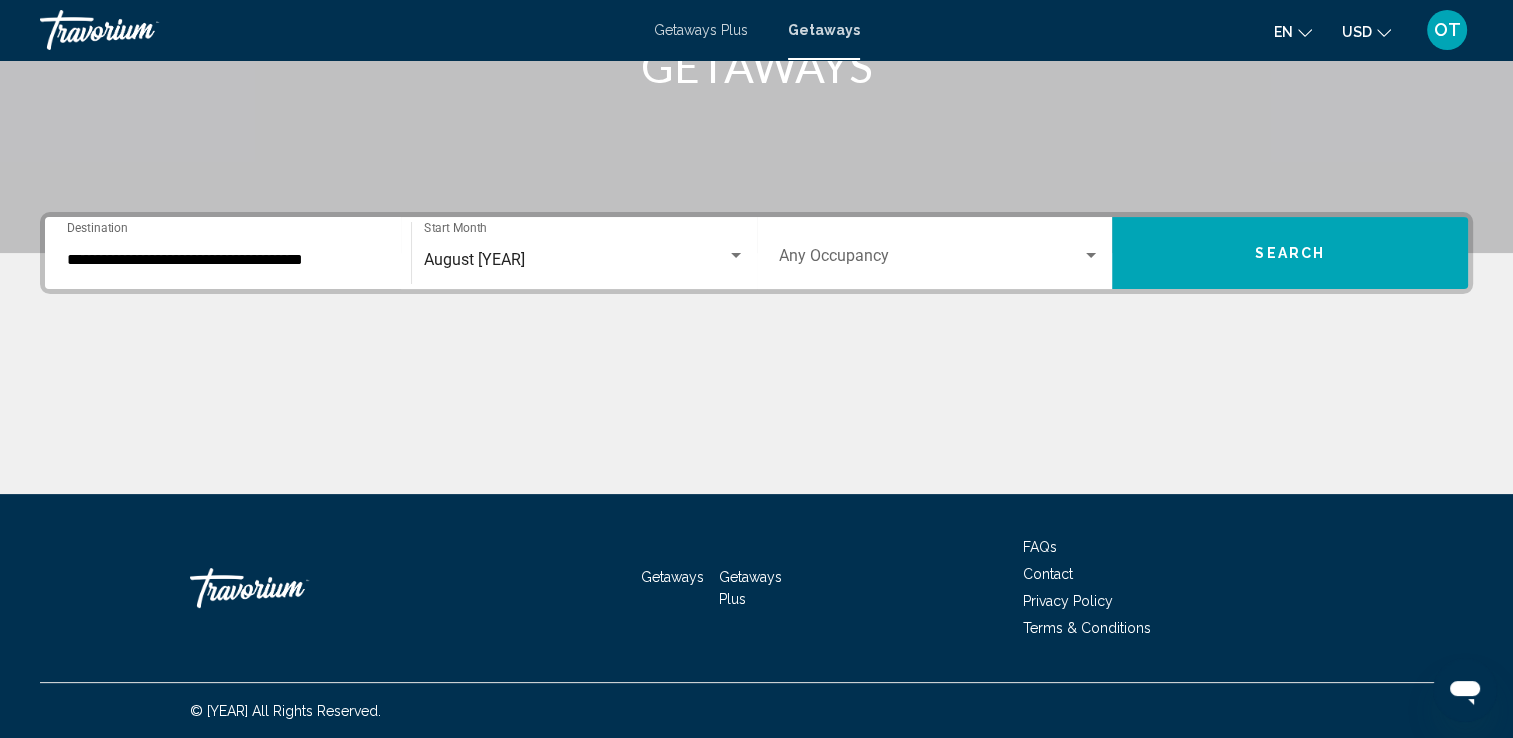click on "Occupancy Any Occupancy" at bounding box center (940, 253) 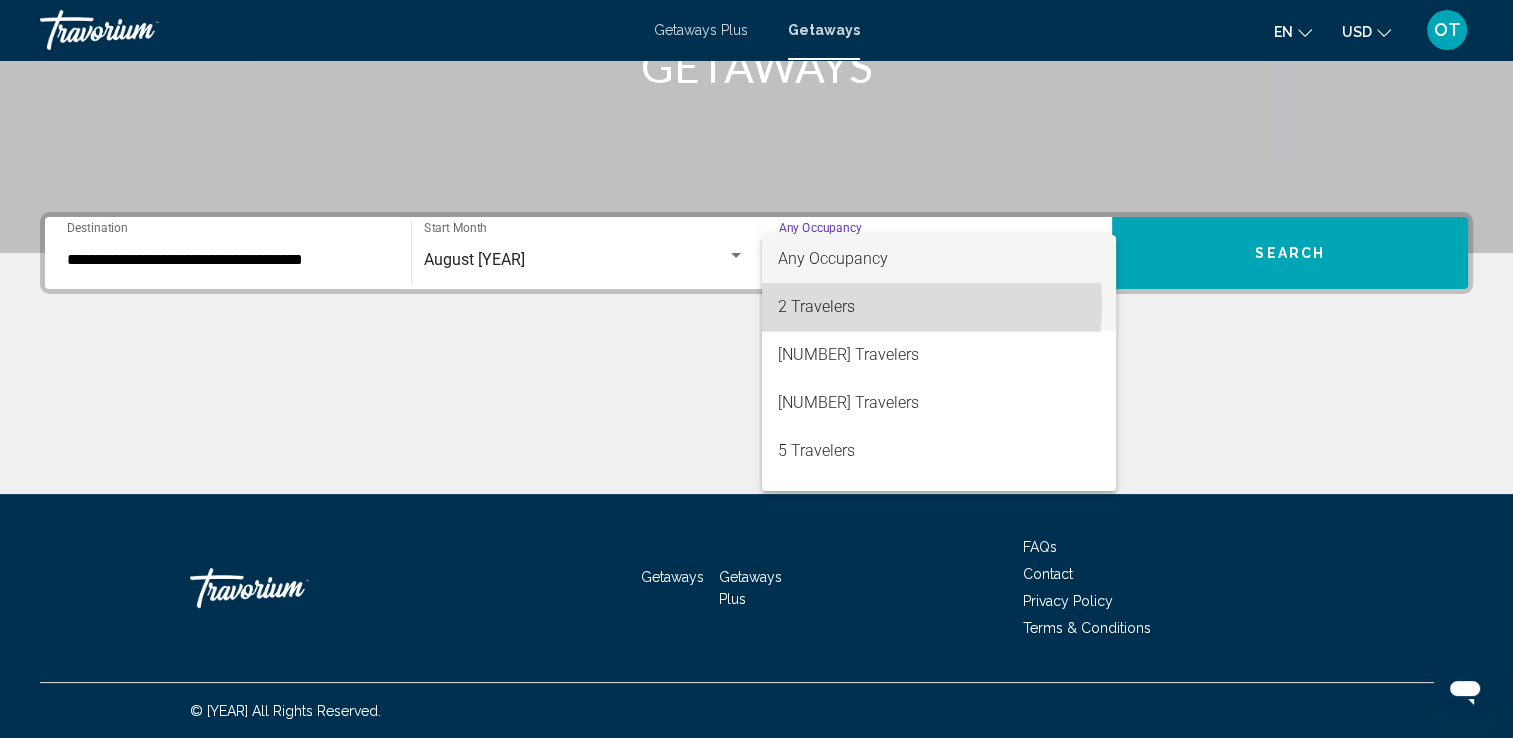 click on "2 Travelers" at bounding box center (939, 307) 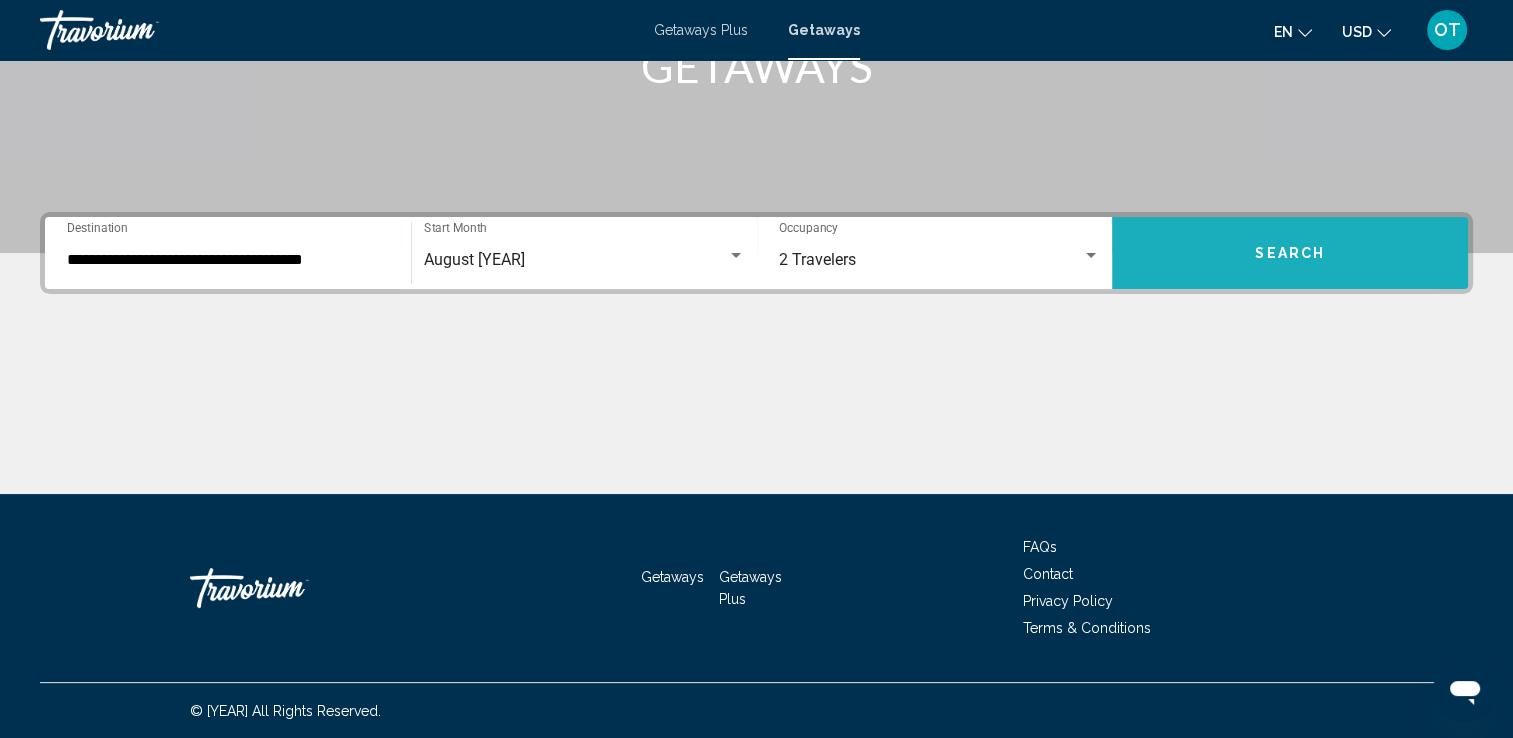 click on "Search" at bounding box center [1290, 253] 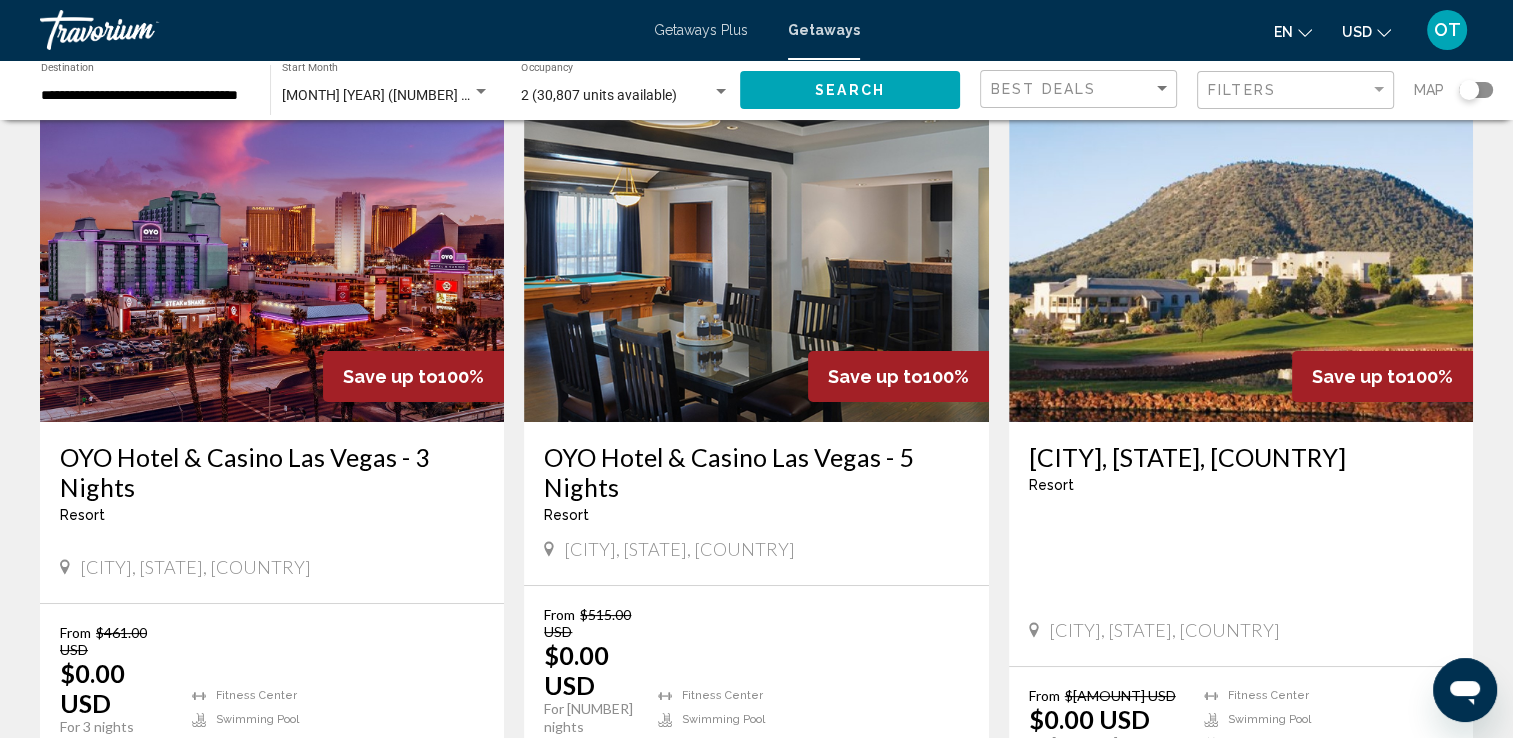 scroll, scrollTop: 108, scrollLeft: 0, axis: vertical 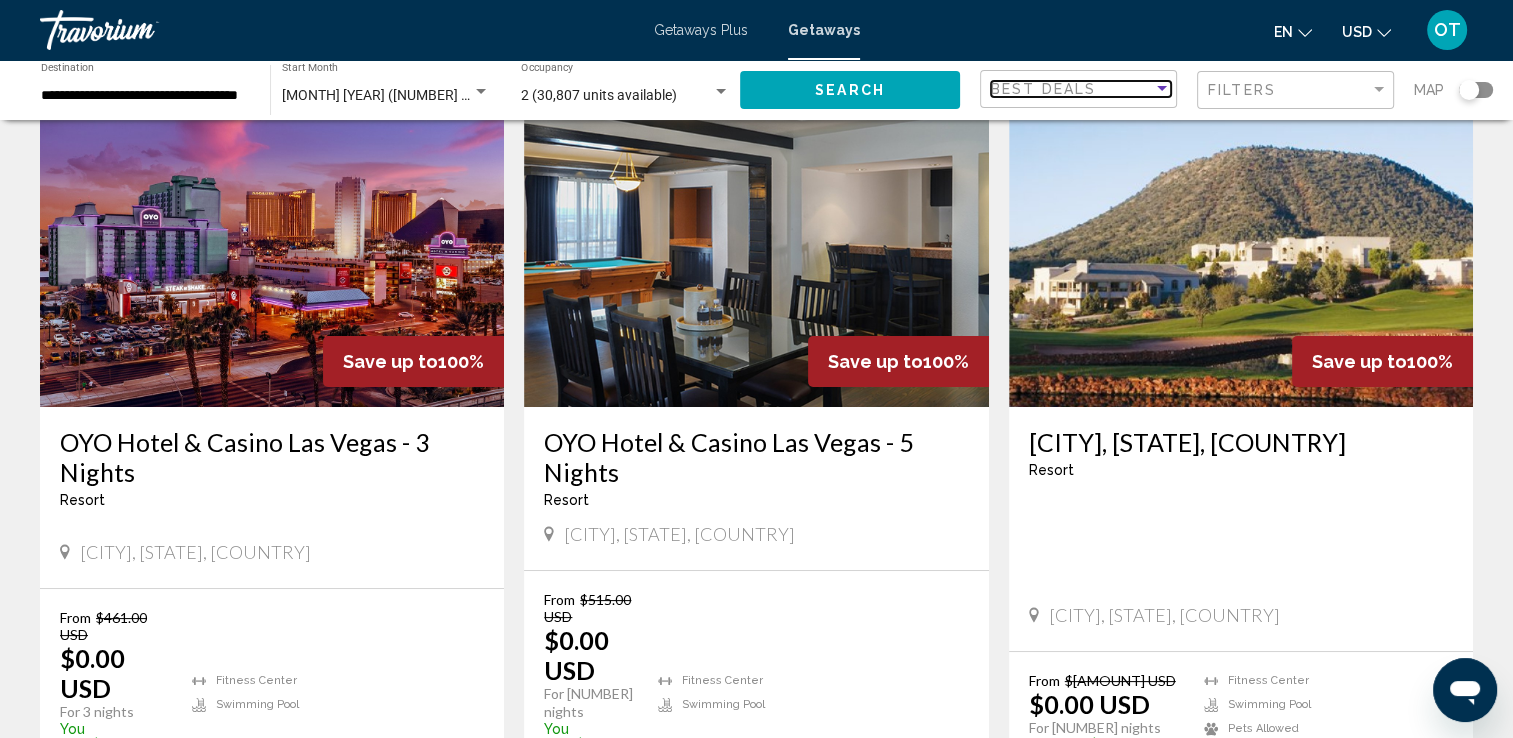 click on "Best Deals" at bounding box center [1072, 89] 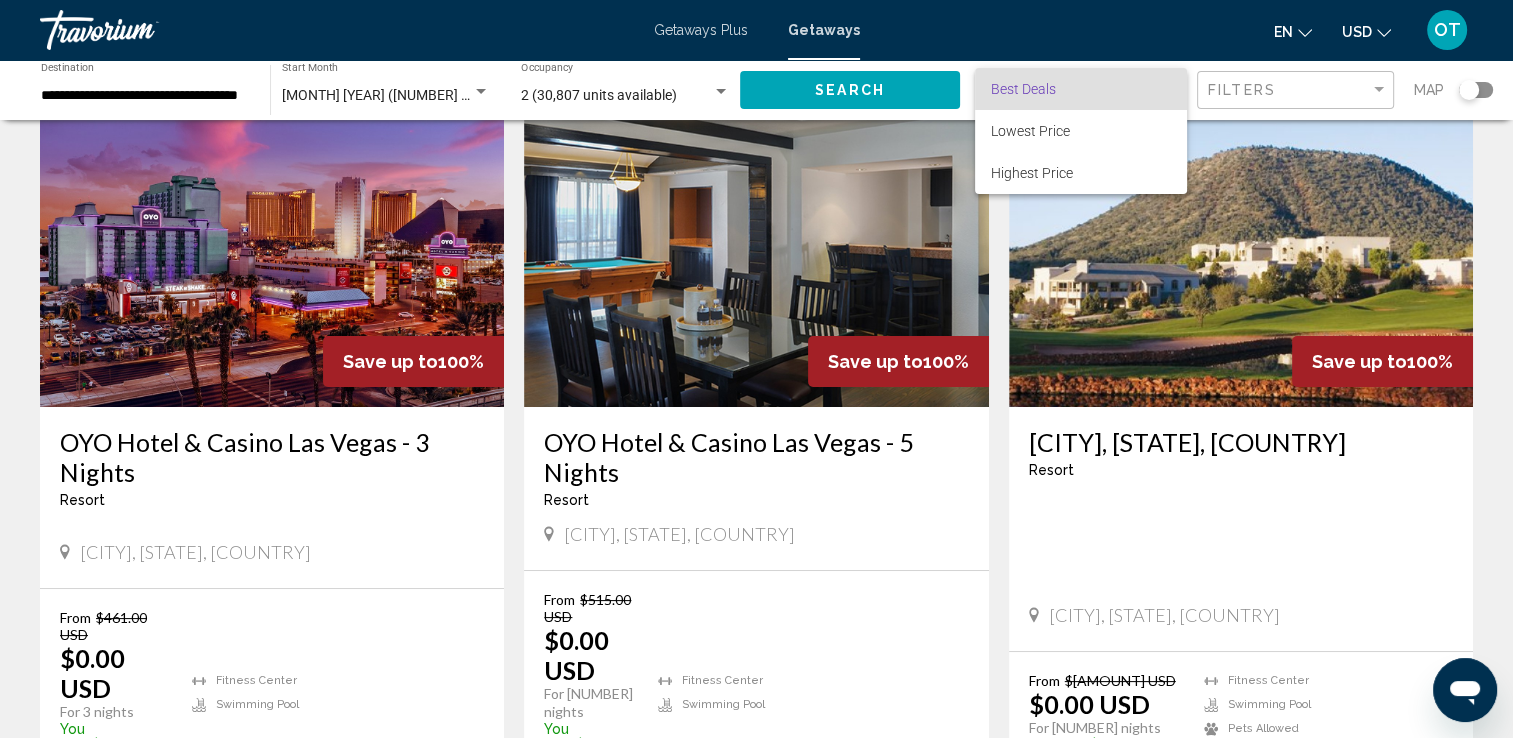 click at bounding box center [756, 369] 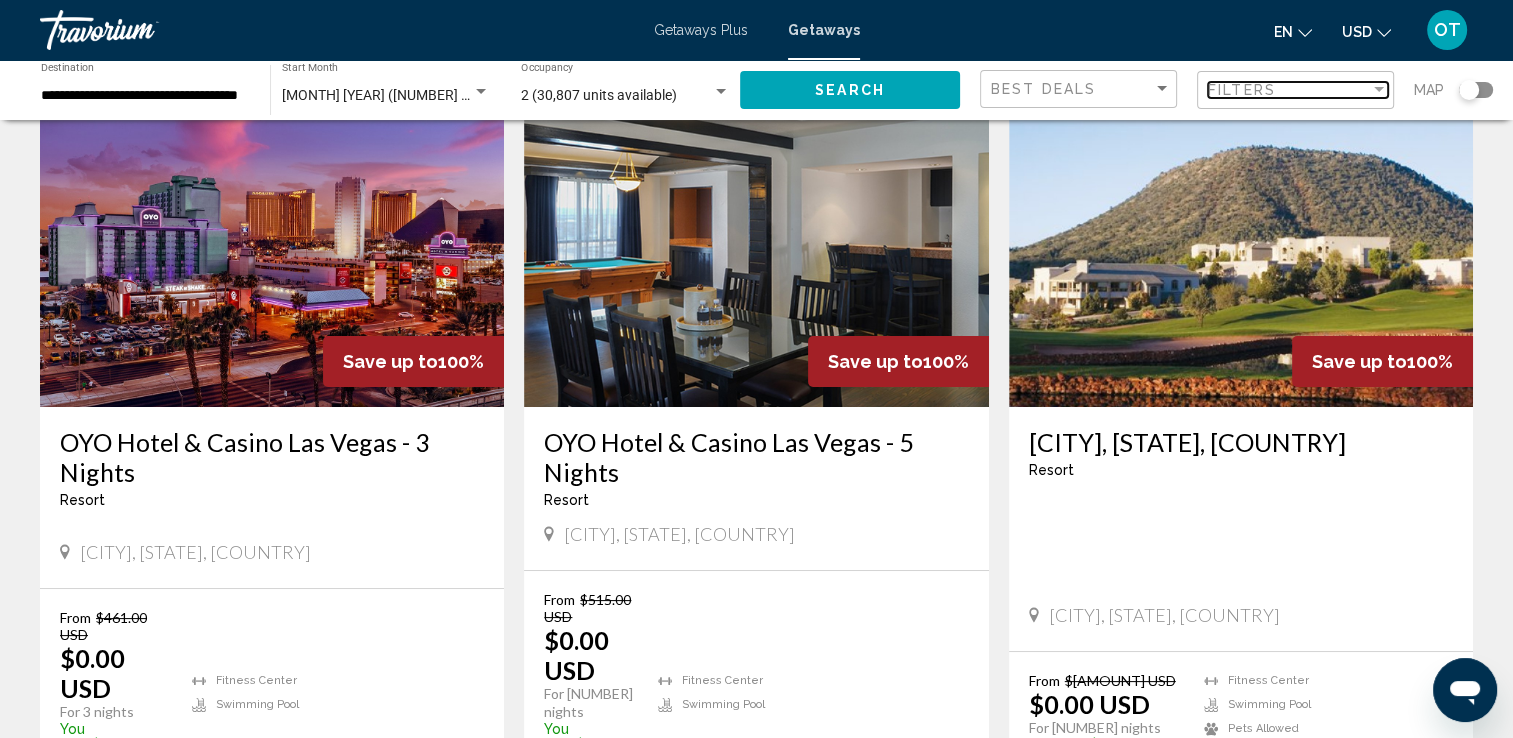 click on "Filters" at bounding box center (1289, 90) 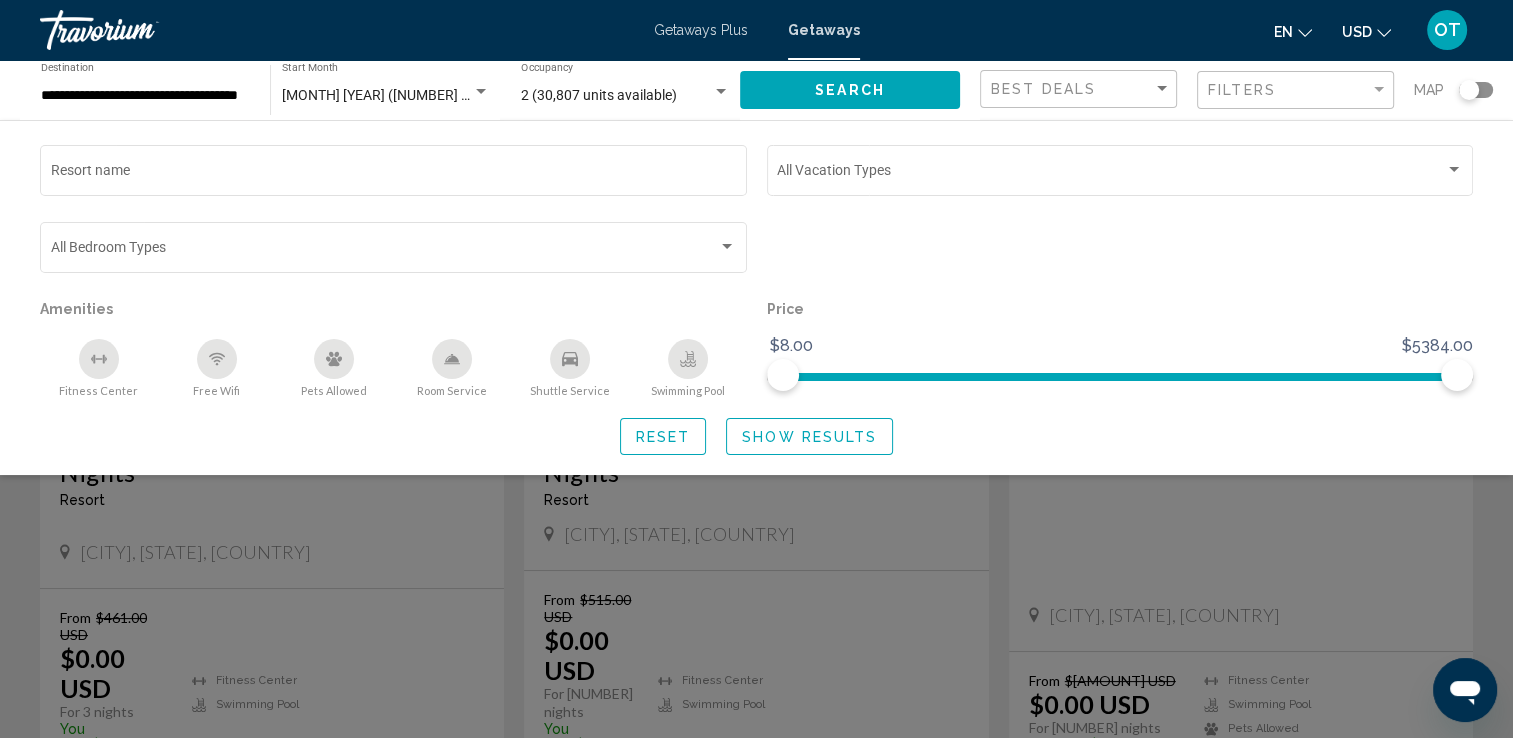 click at bounding box center (756, 519) 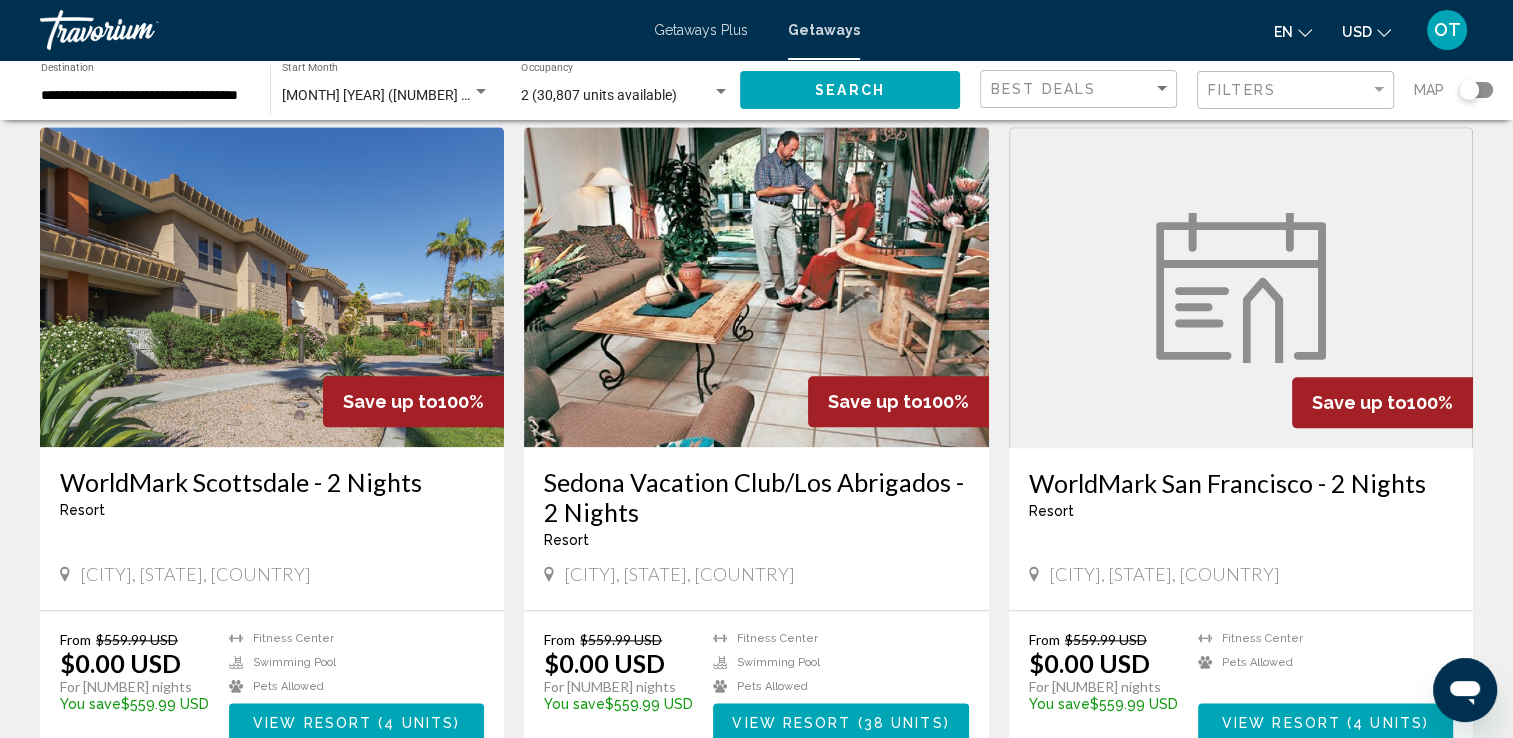scroll, scrollTop: 2228, scrollLeft: 0, axis: vertical 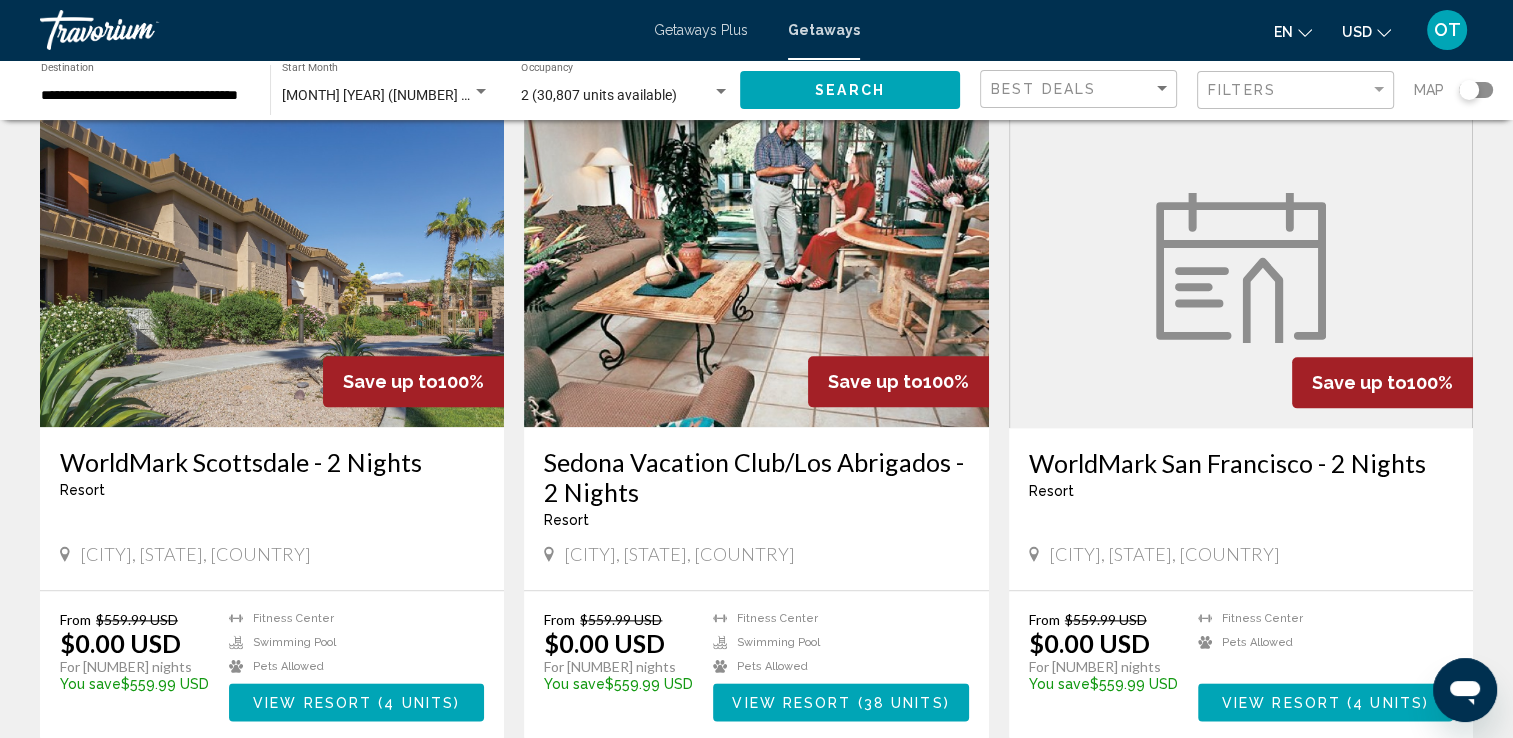 click on "2" at bounding box center (617, 801) 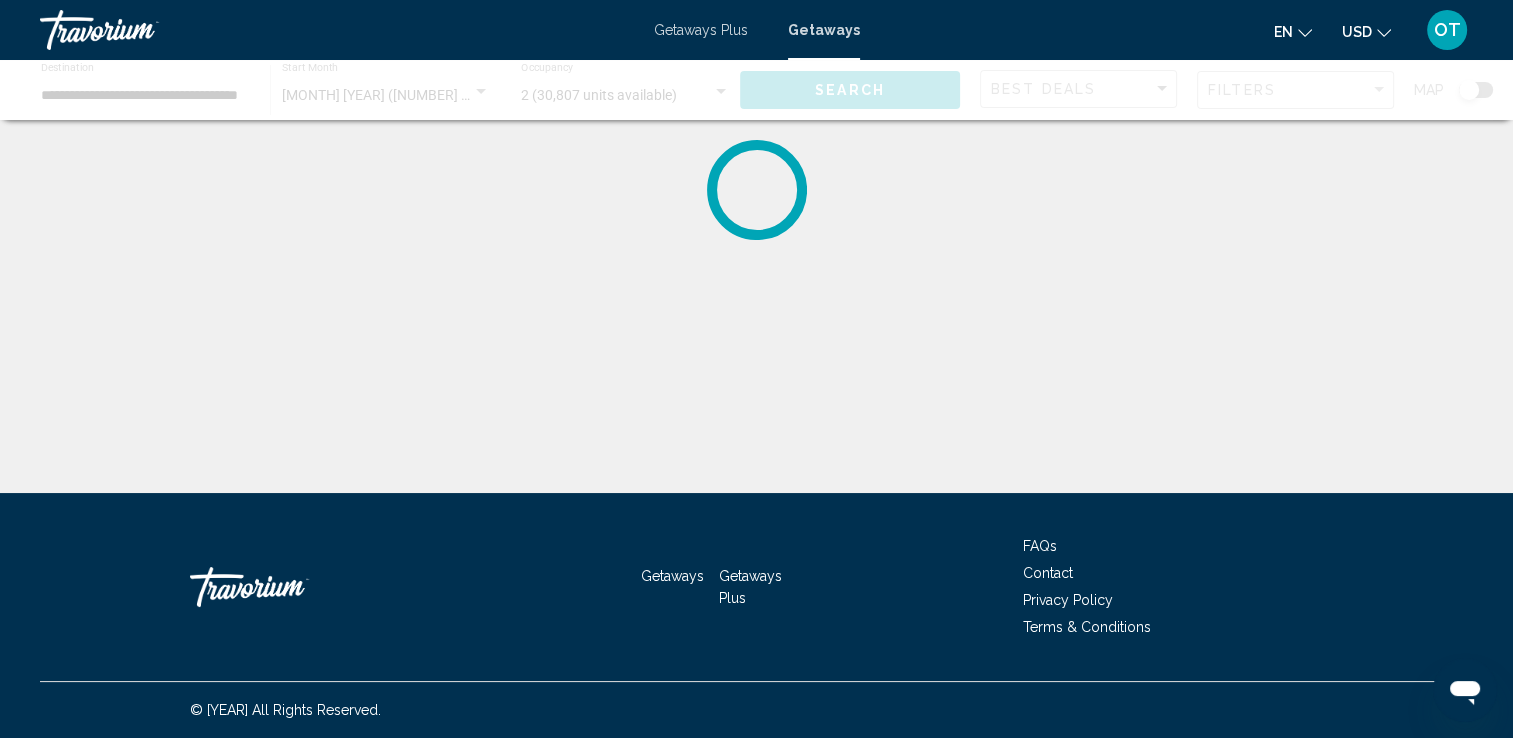 scroll, scrollTop: 0, scrollLeft: 0, axis: both 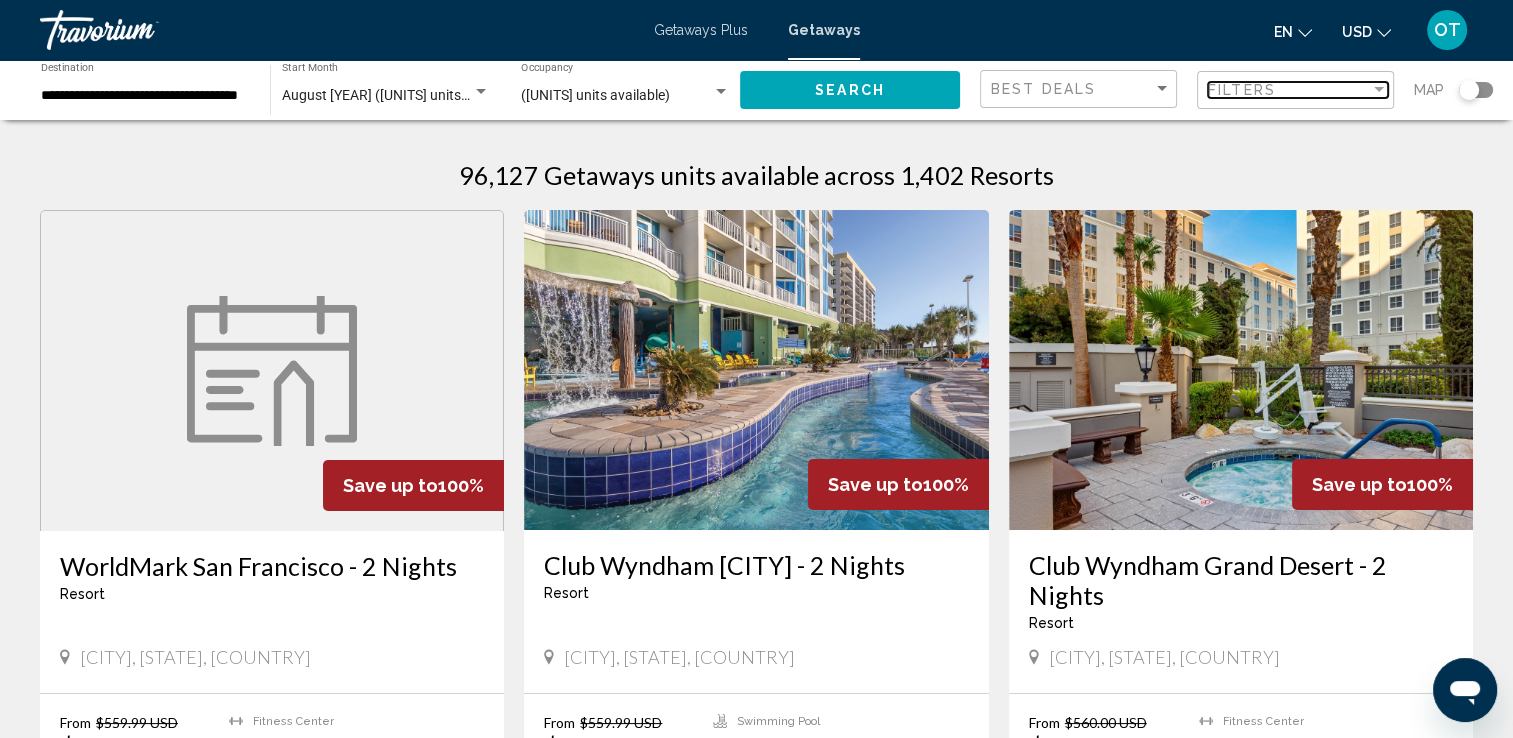 click on "Filters" at bounding box center [1242, 90] 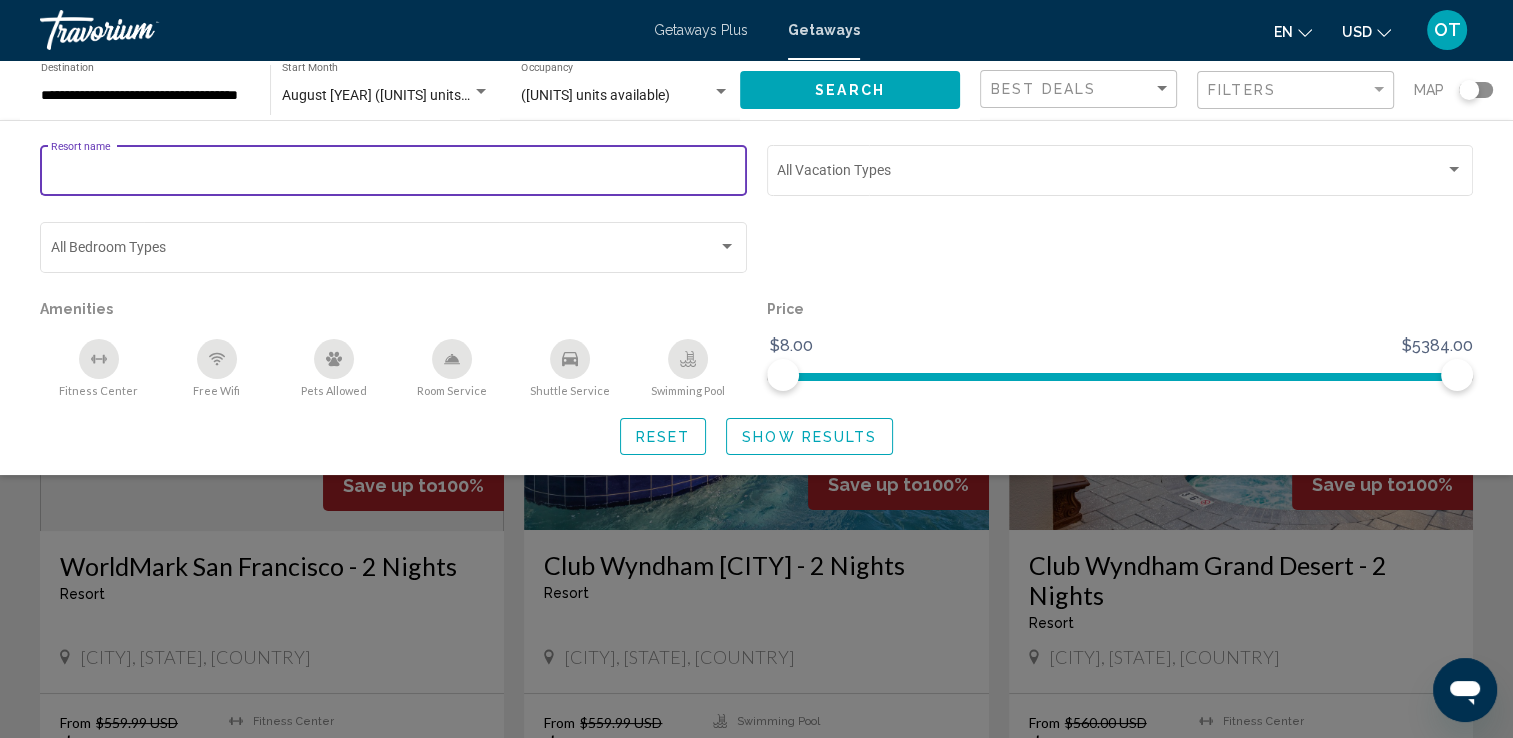 click on "Resort name" at bounding box center [394, 174] 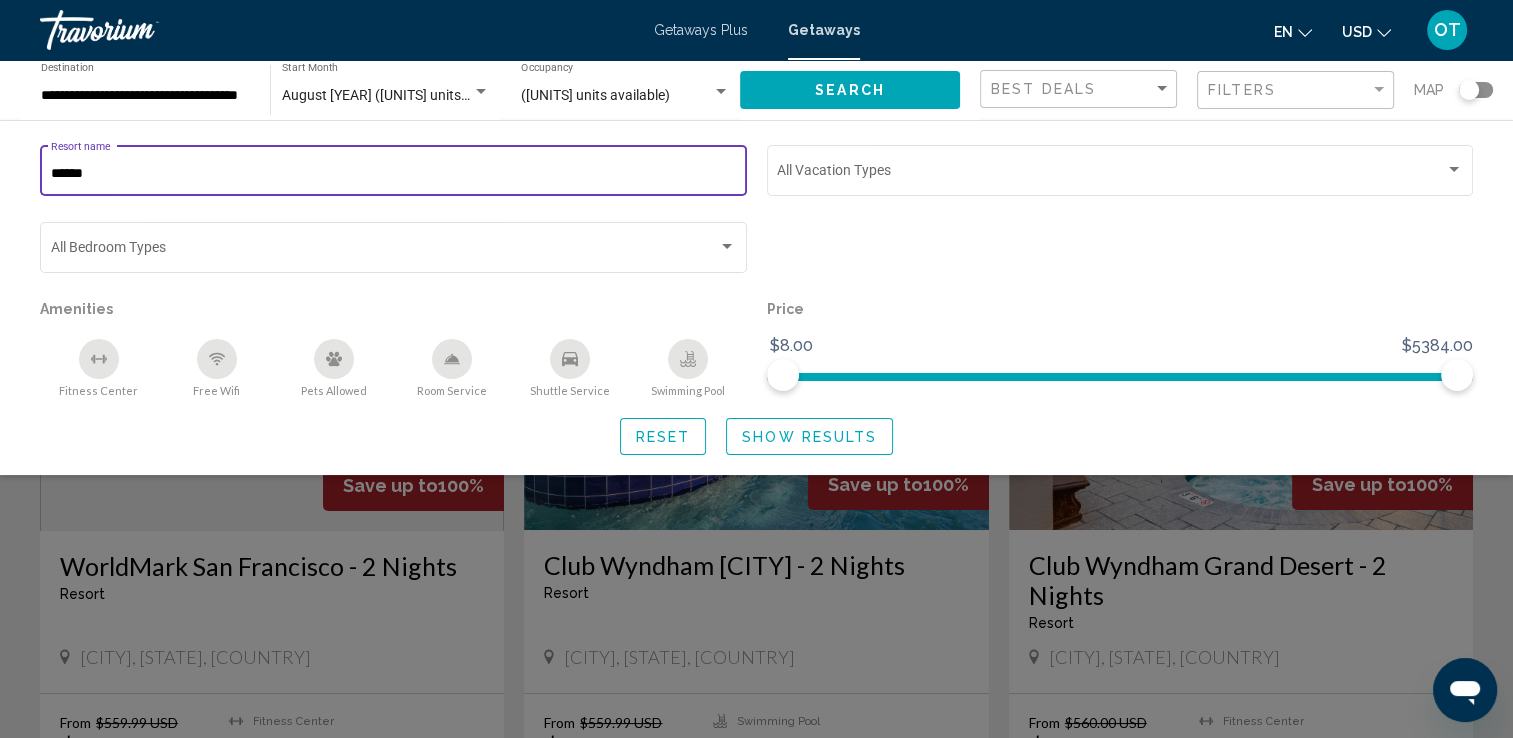 type on "******" 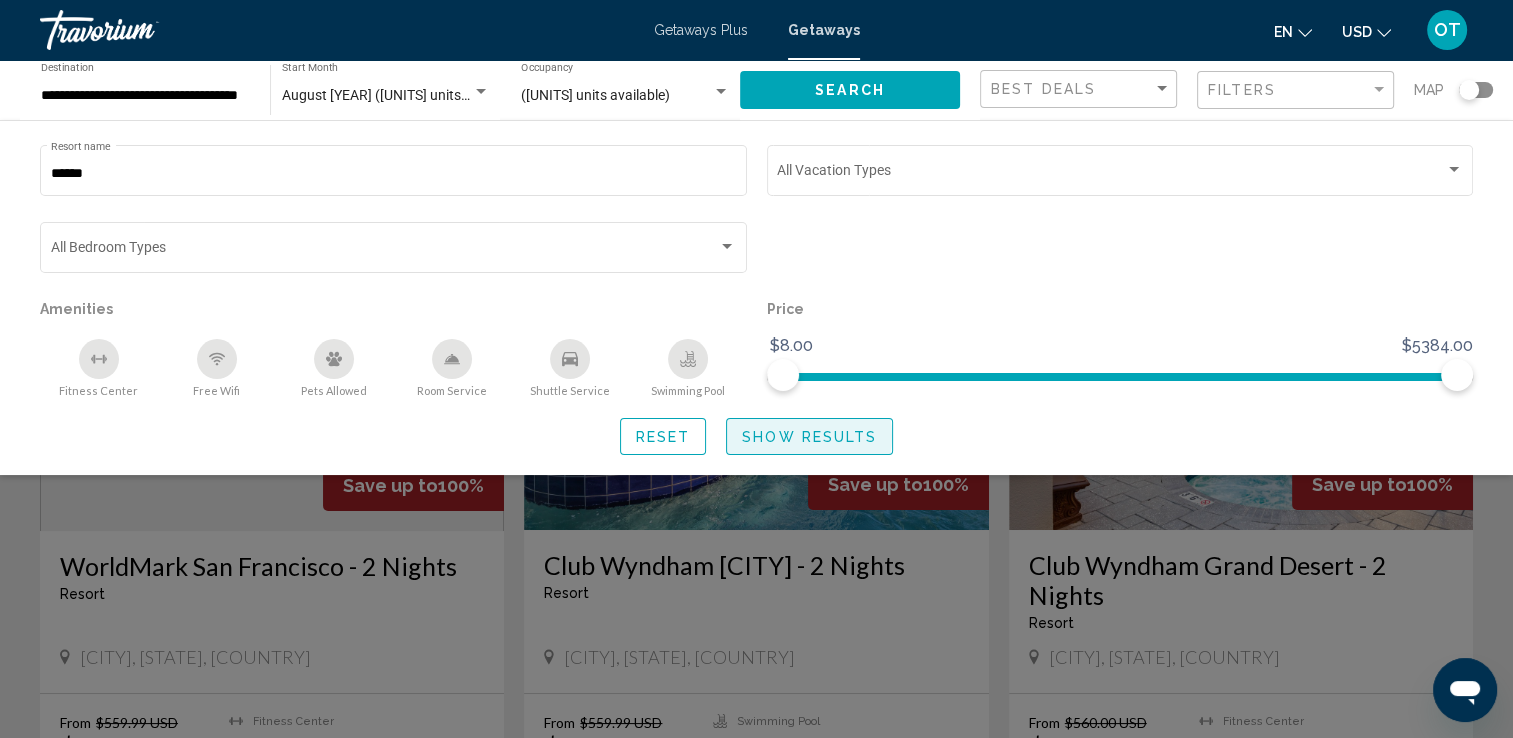 click on "Show Results" at bounding box center [809, 437] 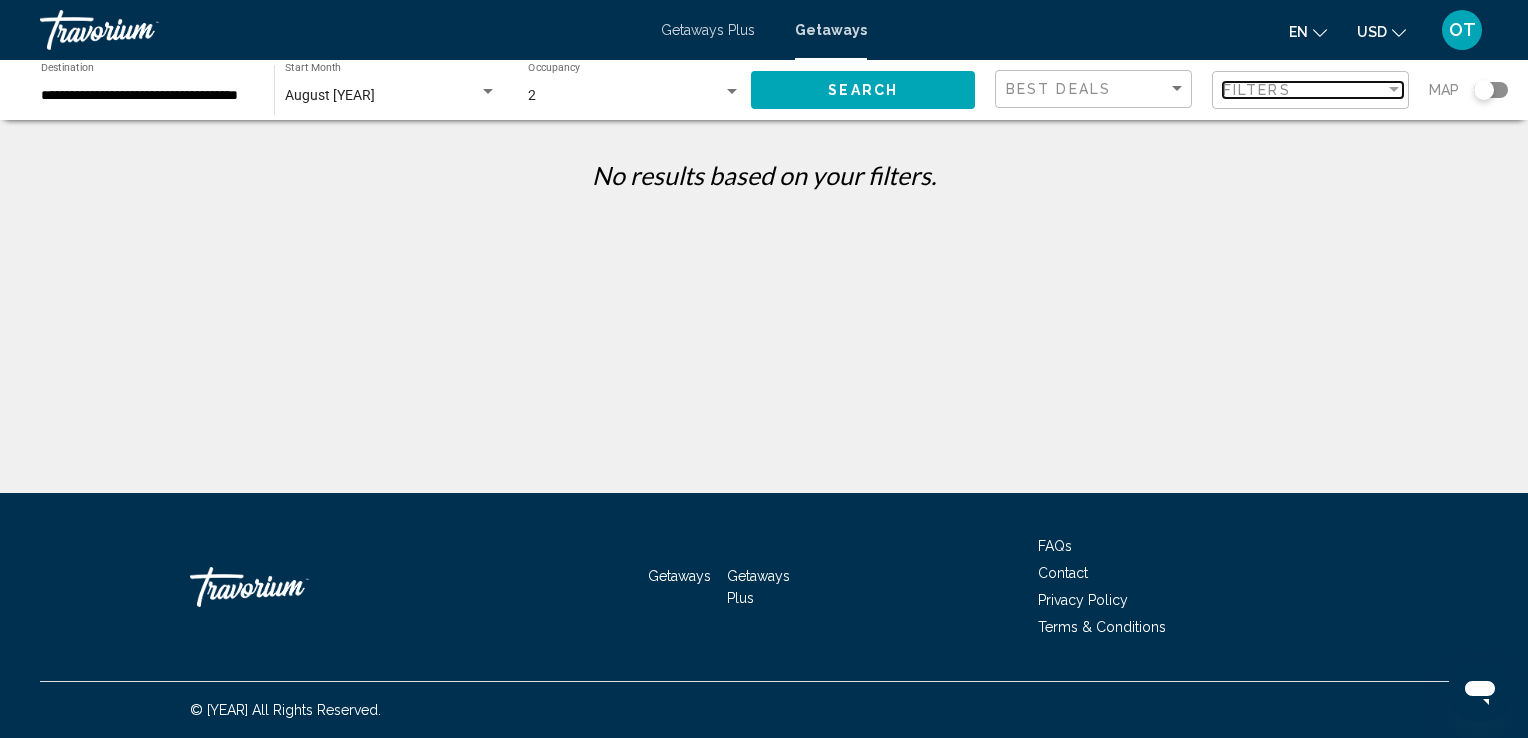 click on "Filters" at bounding box center (1257, 90) 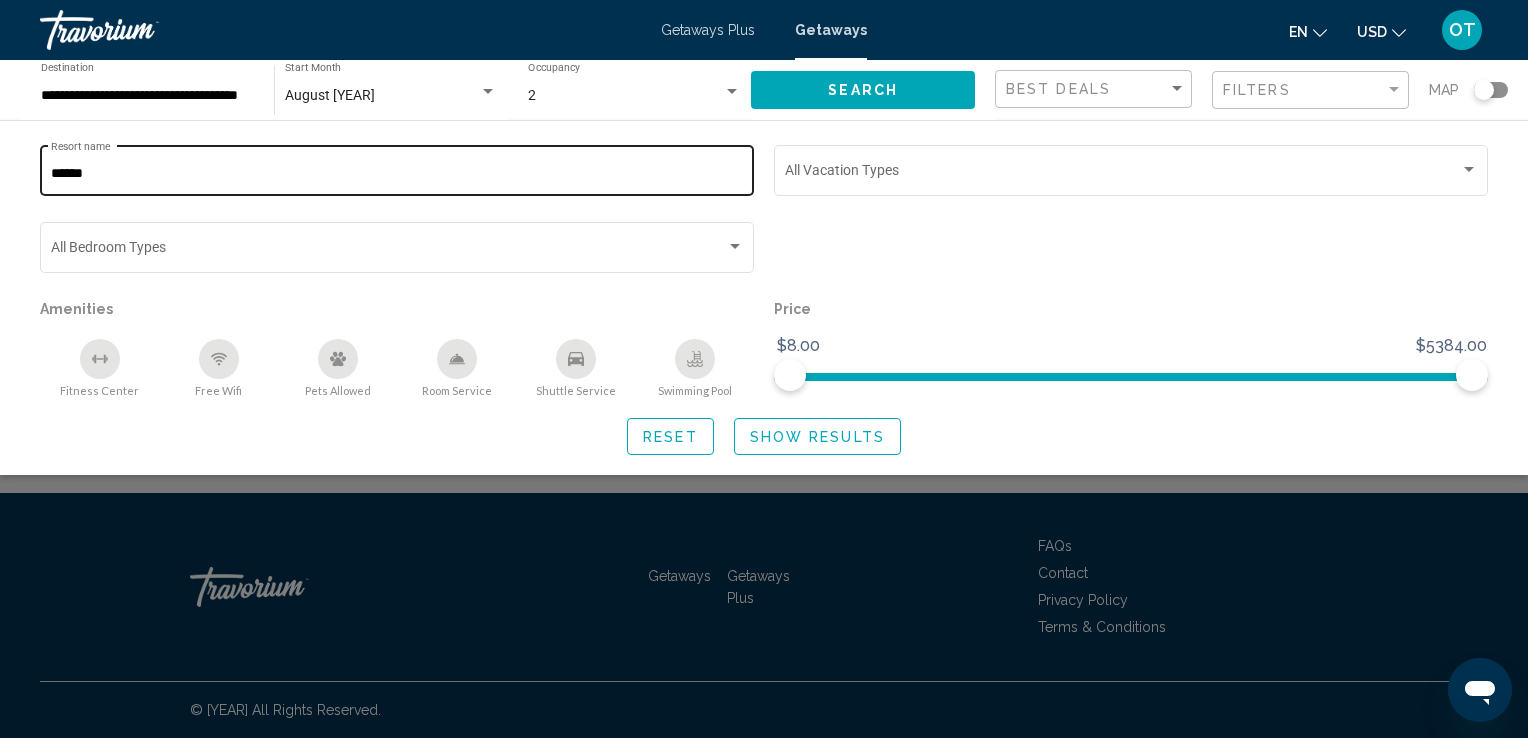 click on "****** Resort name" at bounding box center [397, 168] 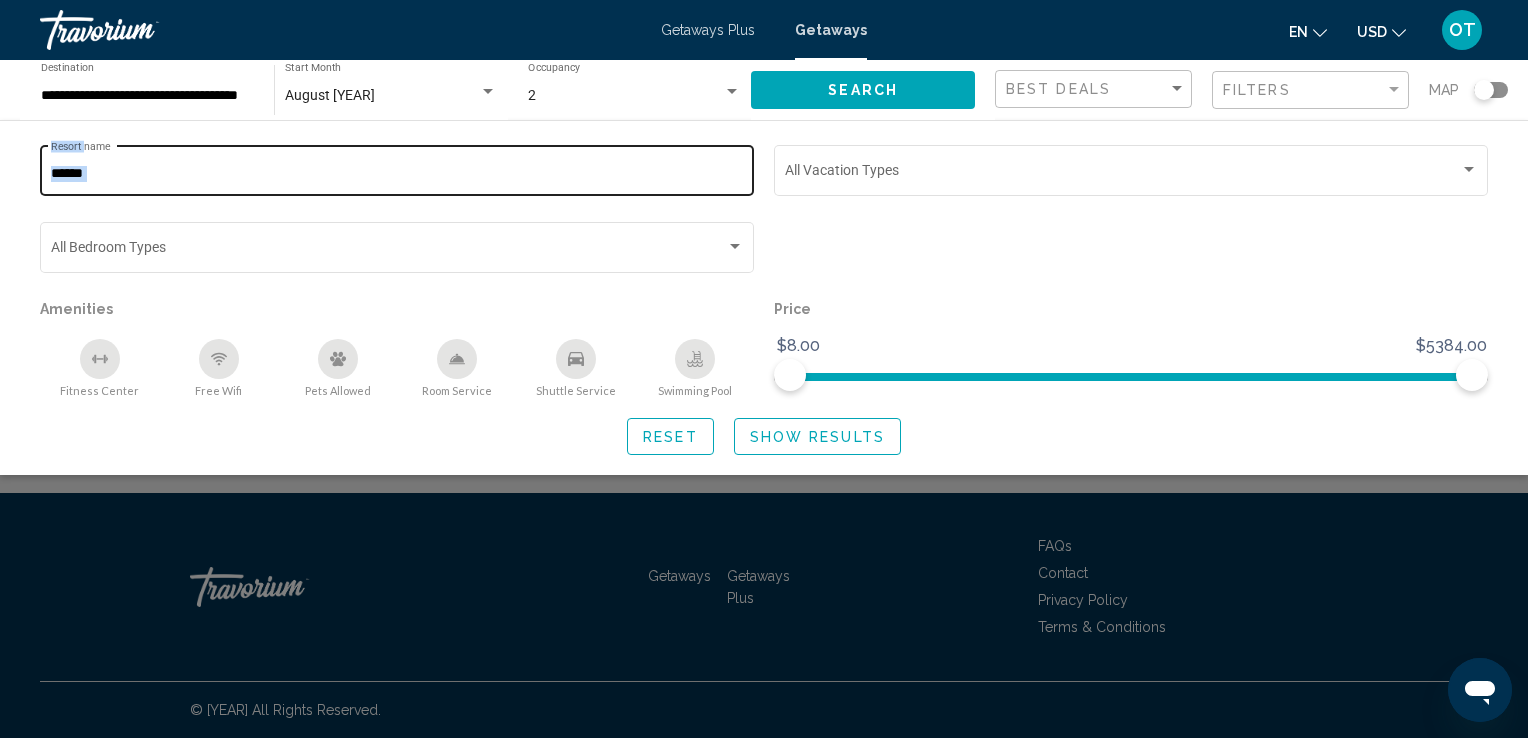click on "****** Resort name" at bounding box center (397, 168) 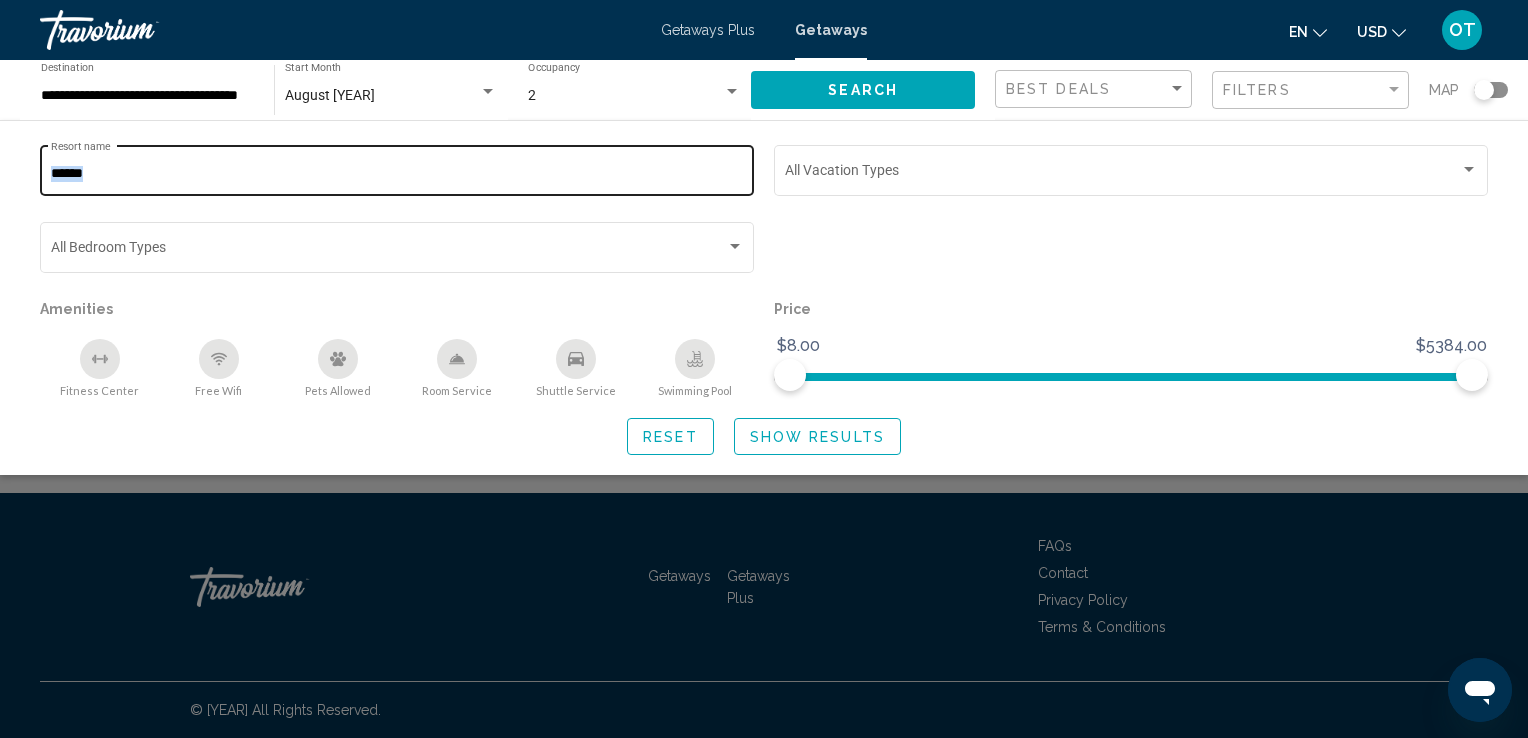 click on "****** Resort name" at bounding box center [397, 168] 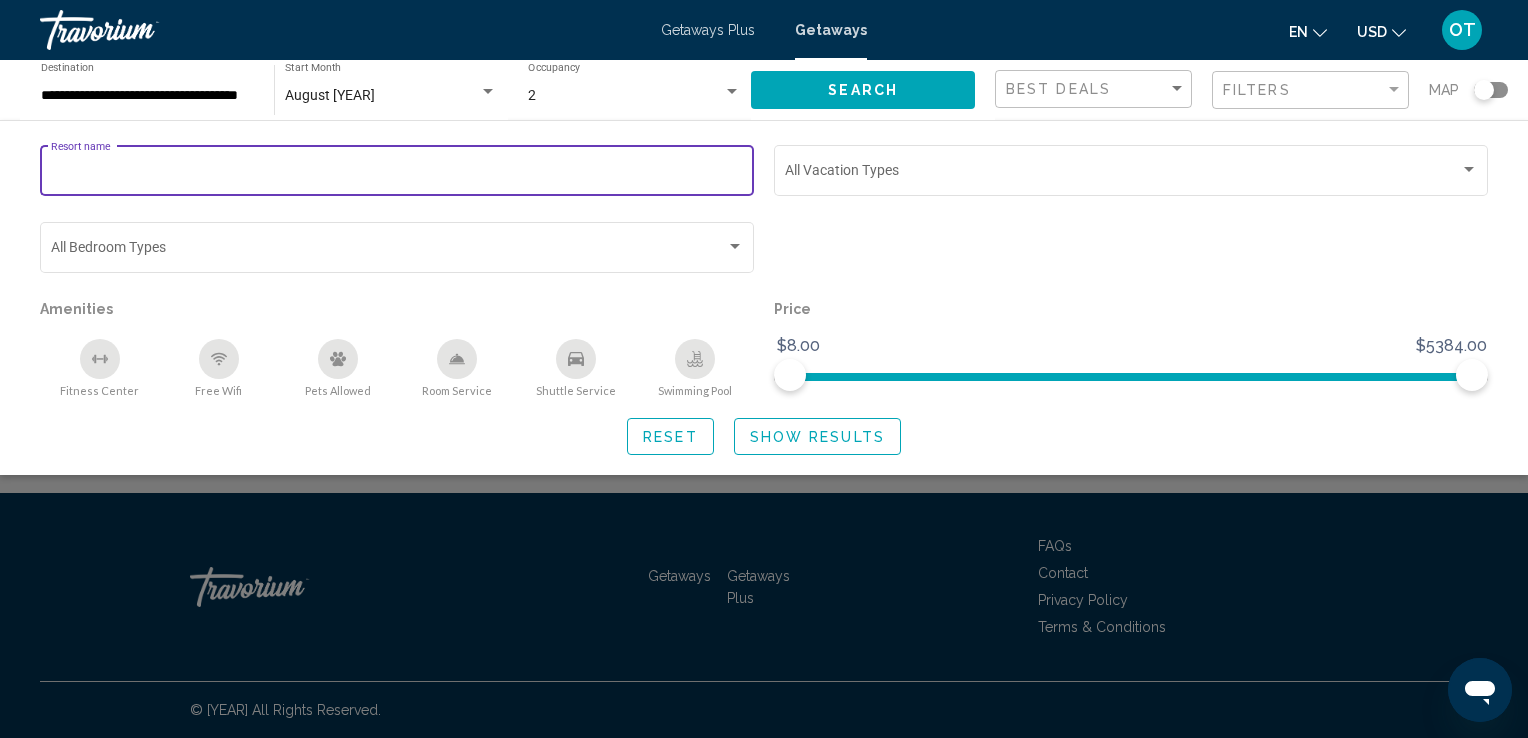 type 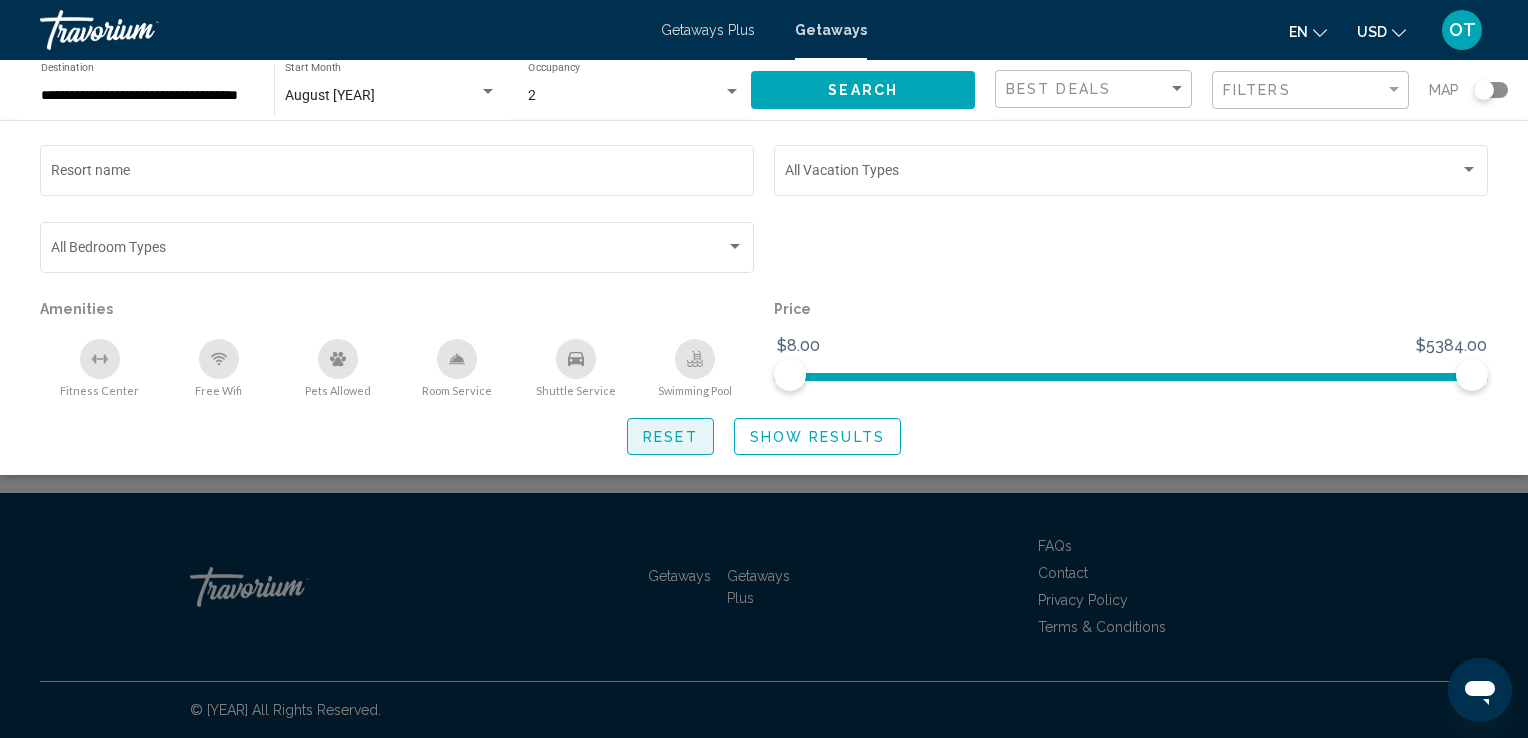 click on "Reset" at bounding box center [670, 437] 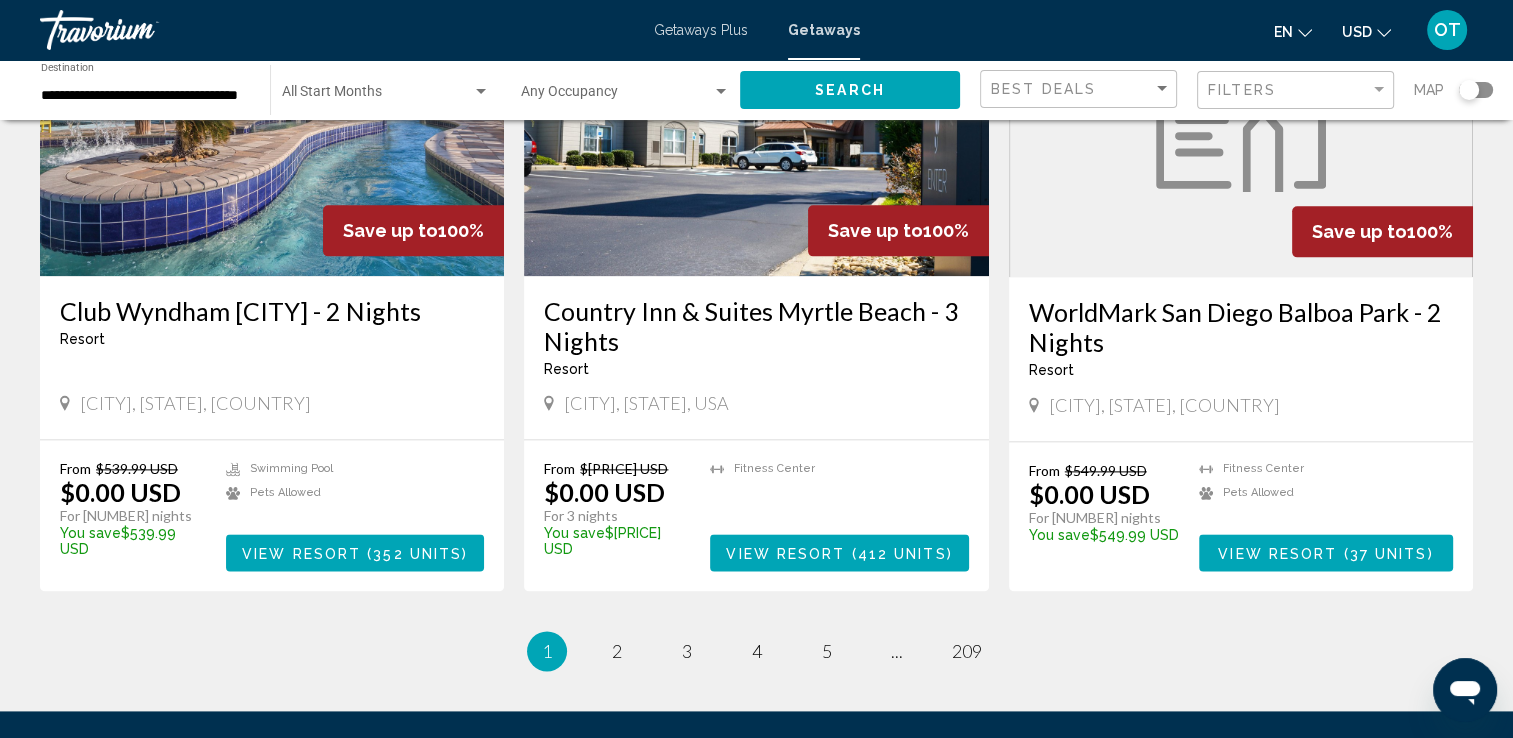 scroll, scrollTop: 2440, scrollLeft: 0, axis: vertical 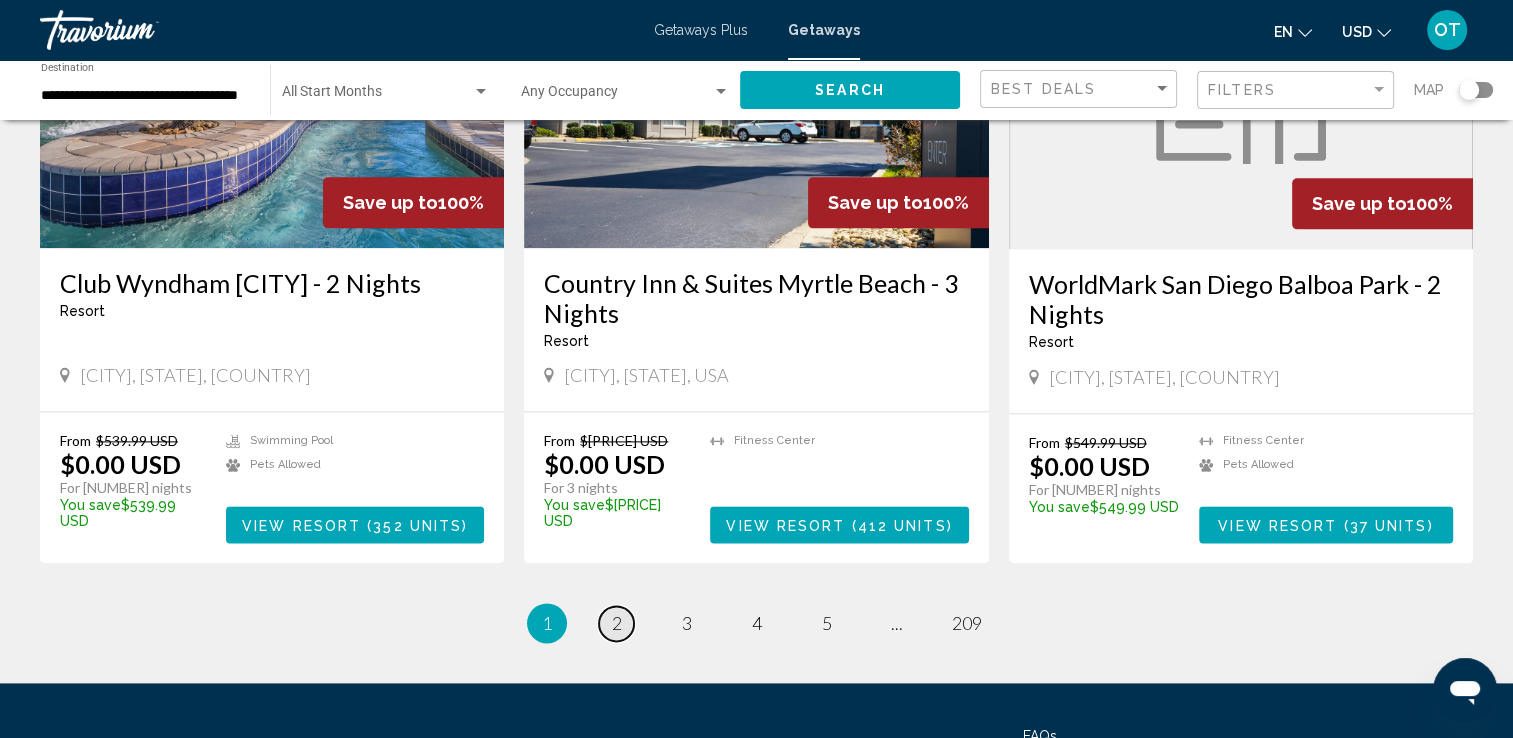 click on "2" at bounding box center [617, 623] 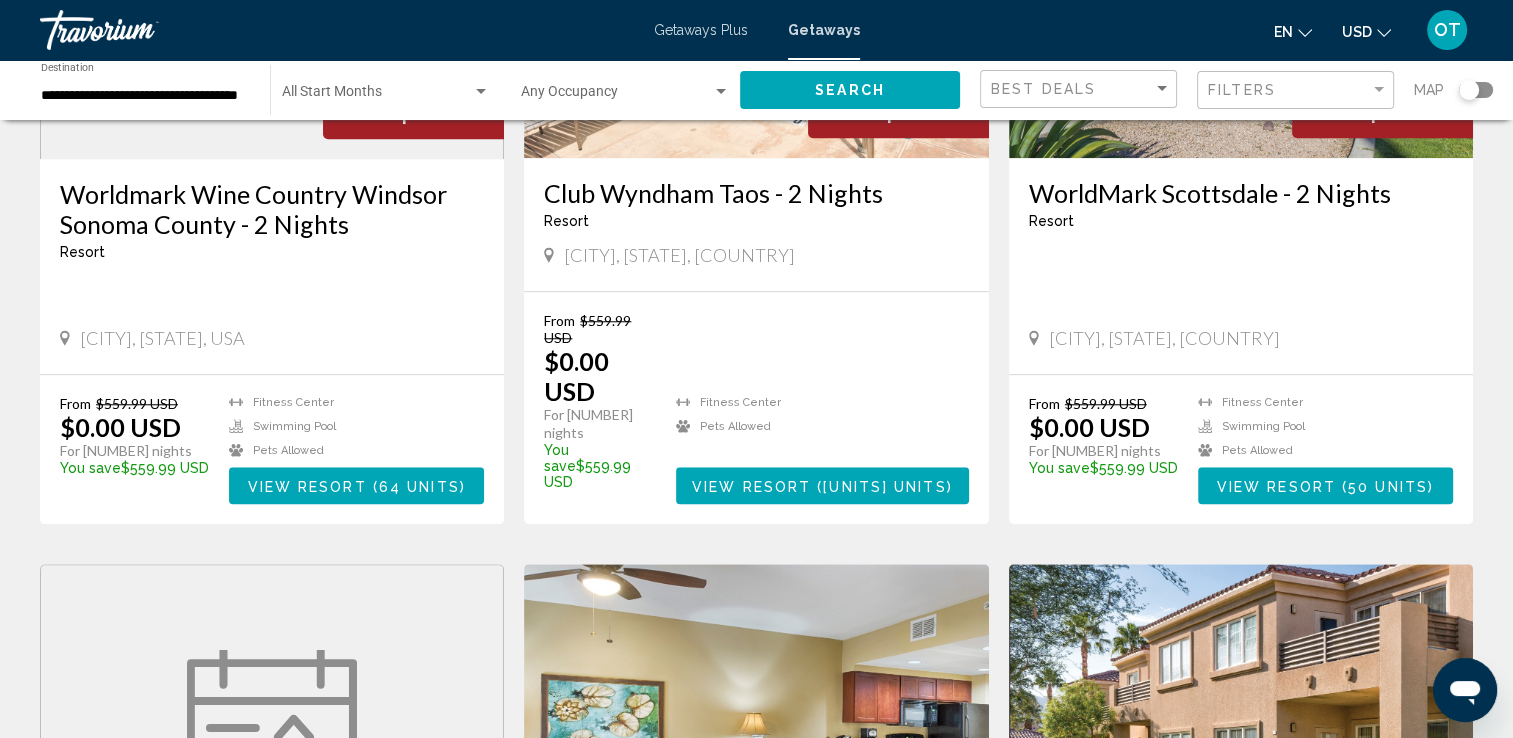 scroll, scrollTop: 1696, scrollLeft: 0, axis: vertical 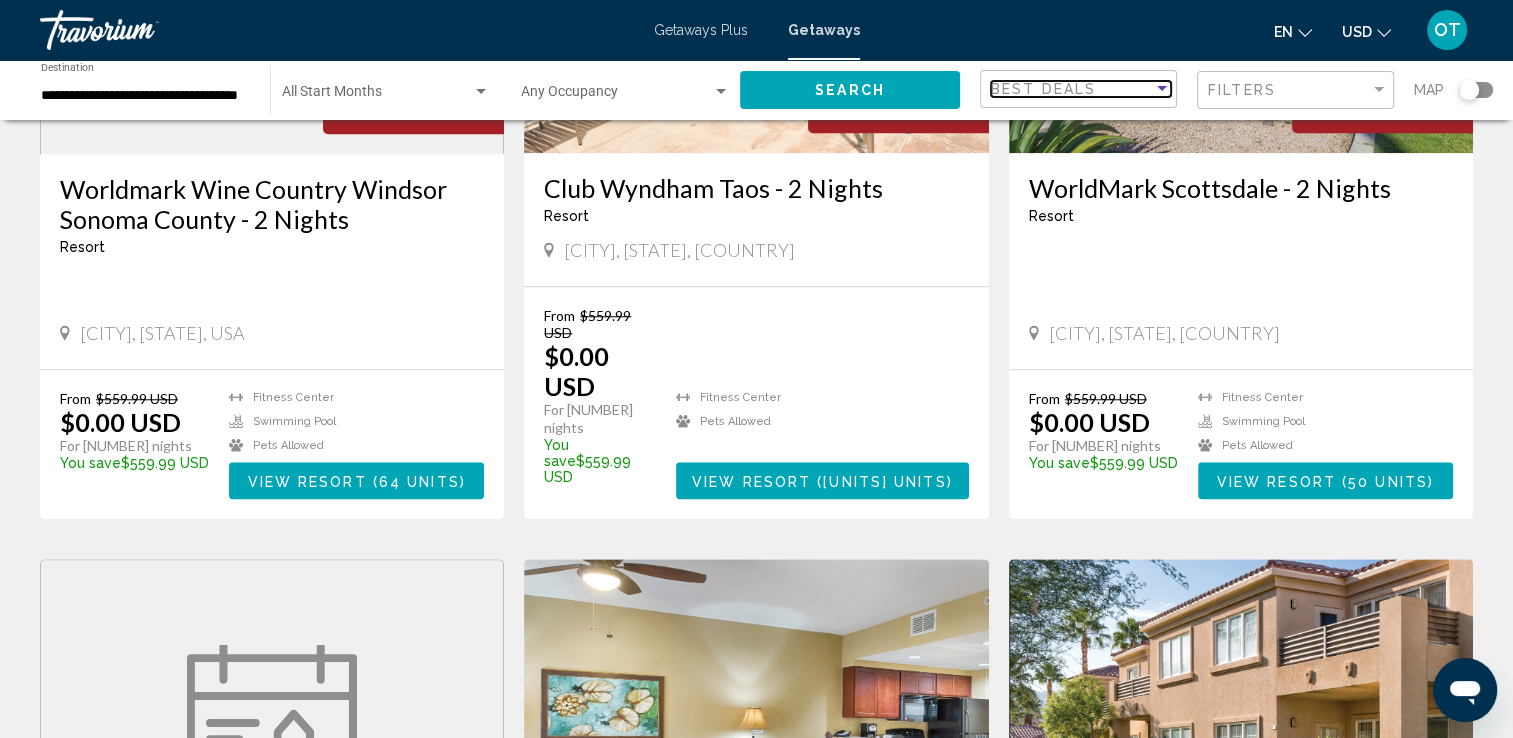 click on "Best Deals" at bounding box center (1072, 89) 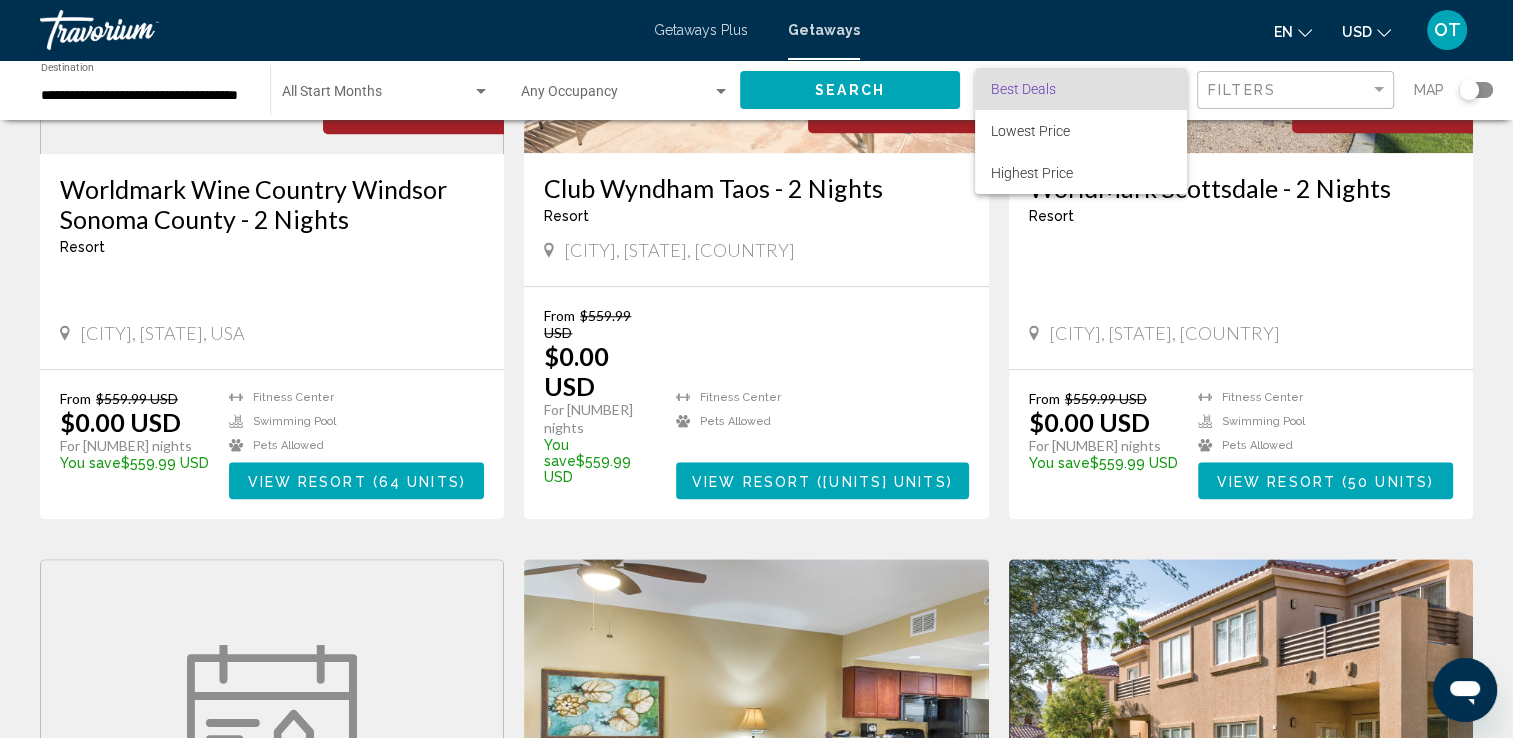 click at bounding box center (756, 369) 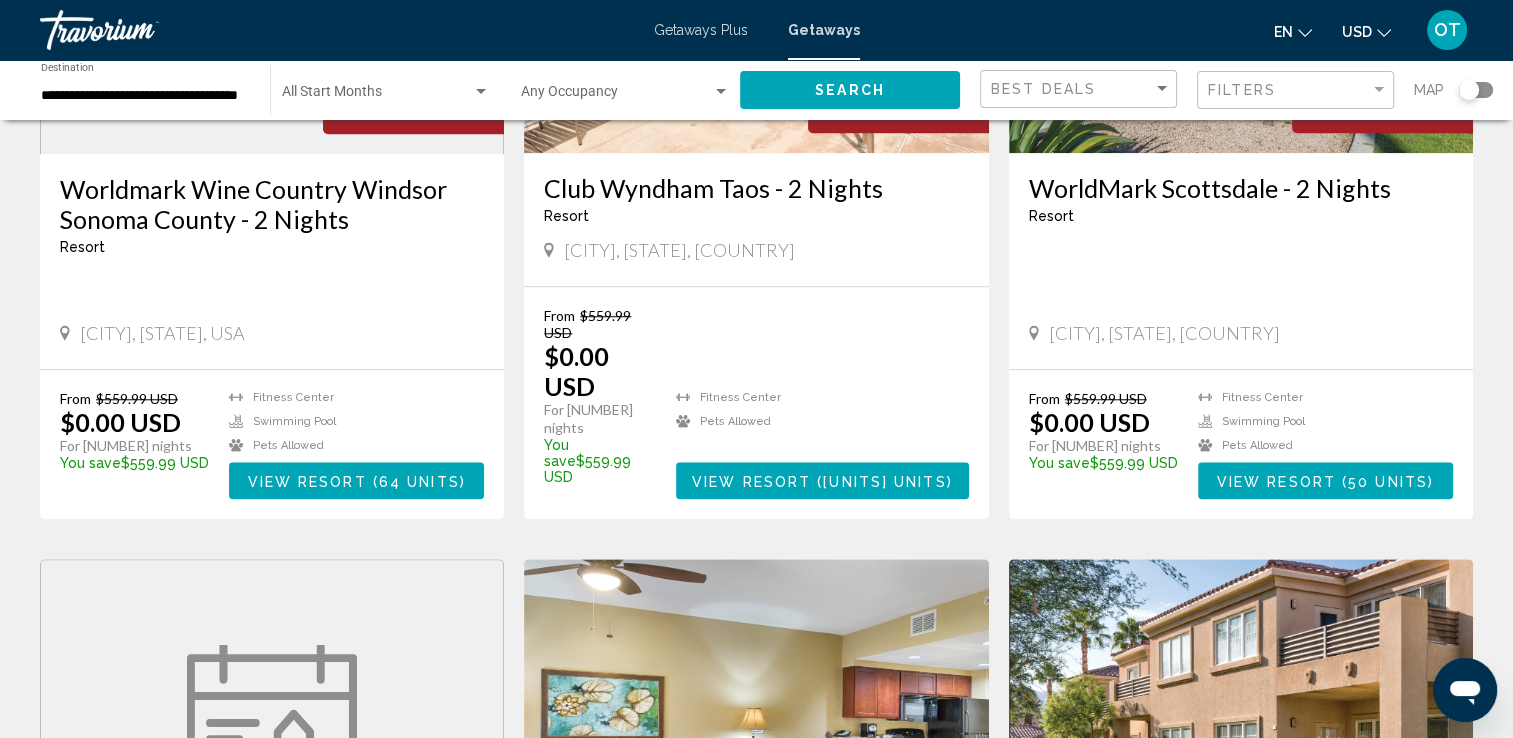 click on "Filters" at bounding box center (1298, 90) 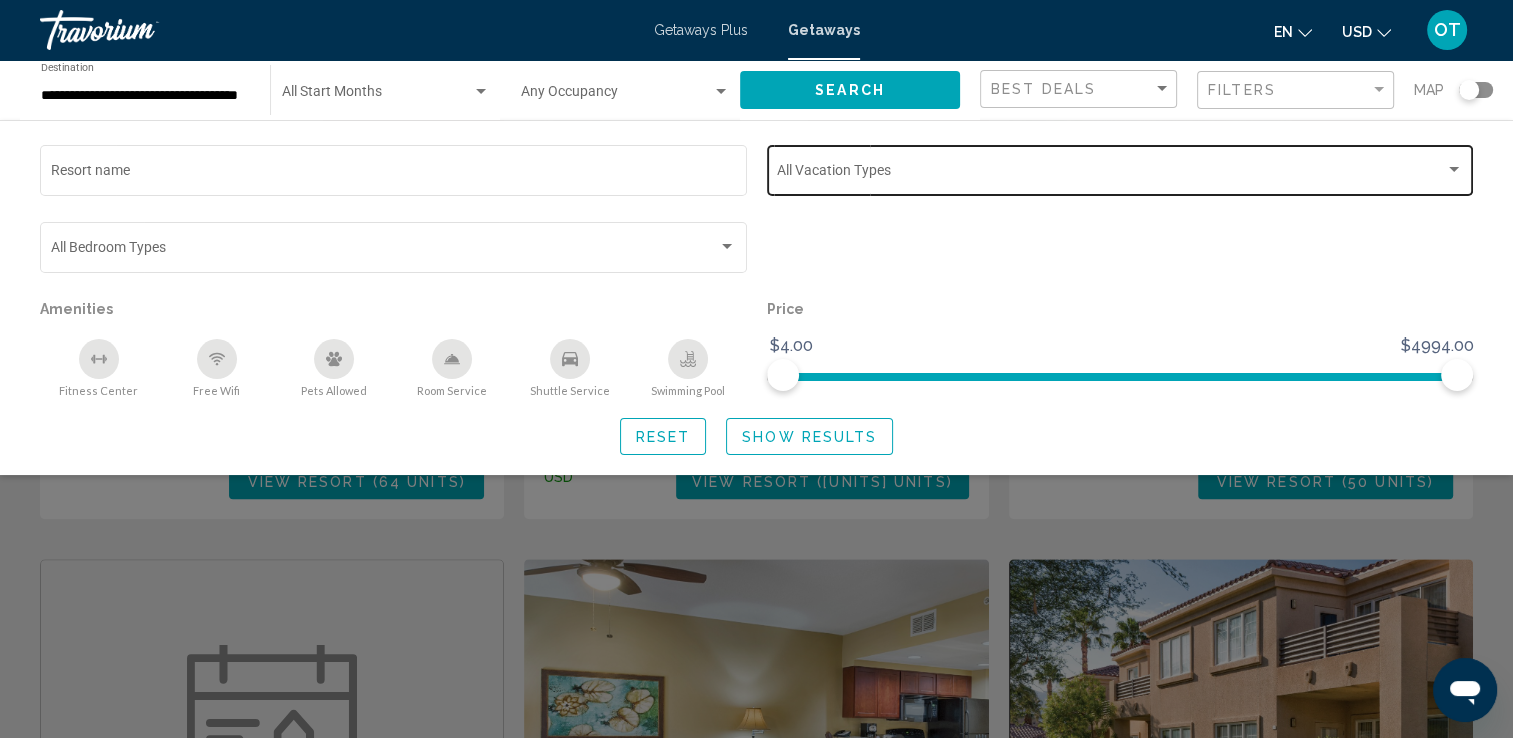 click on "Vacation Types All Vacation Types" at bounding box center [1120, 168] 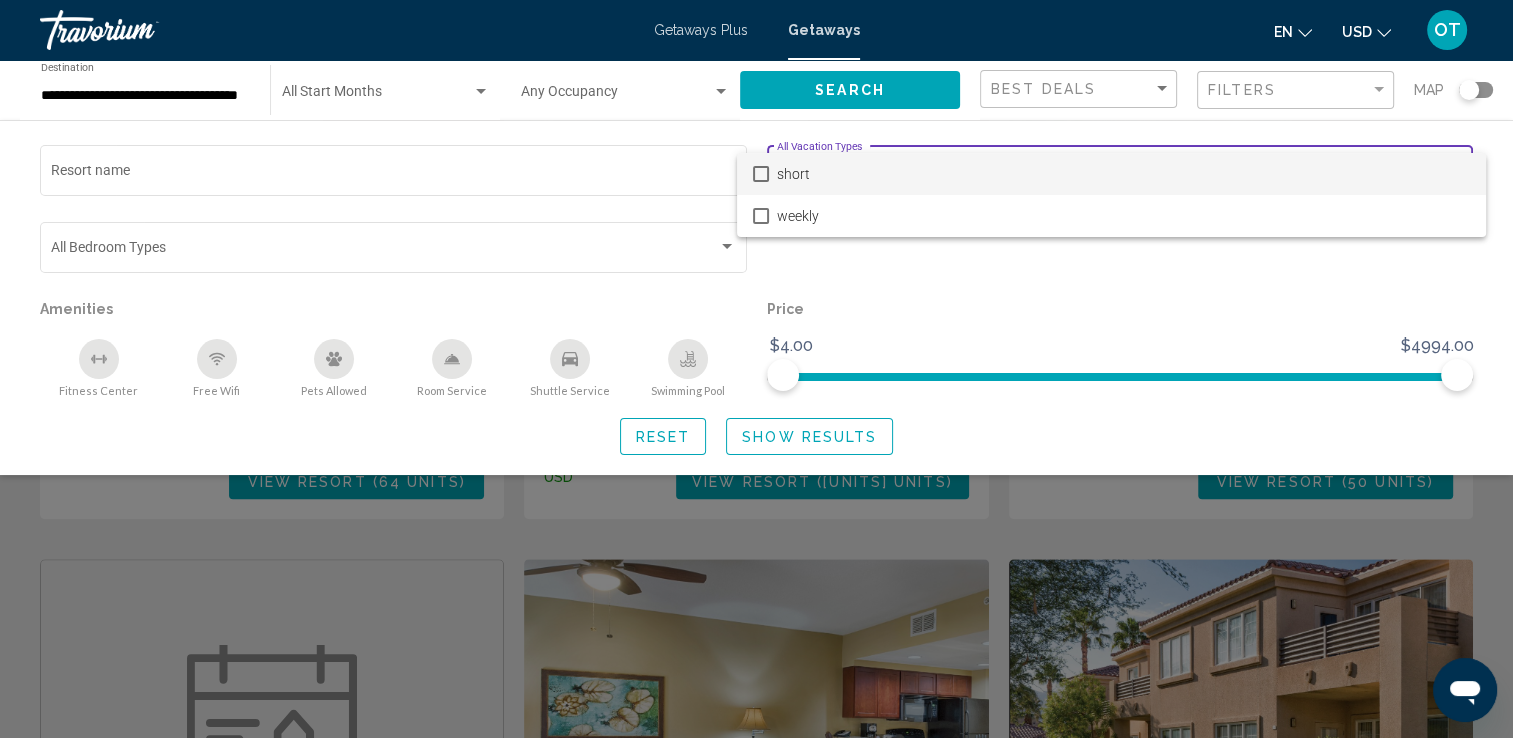 click at bounding box center (756, 369) 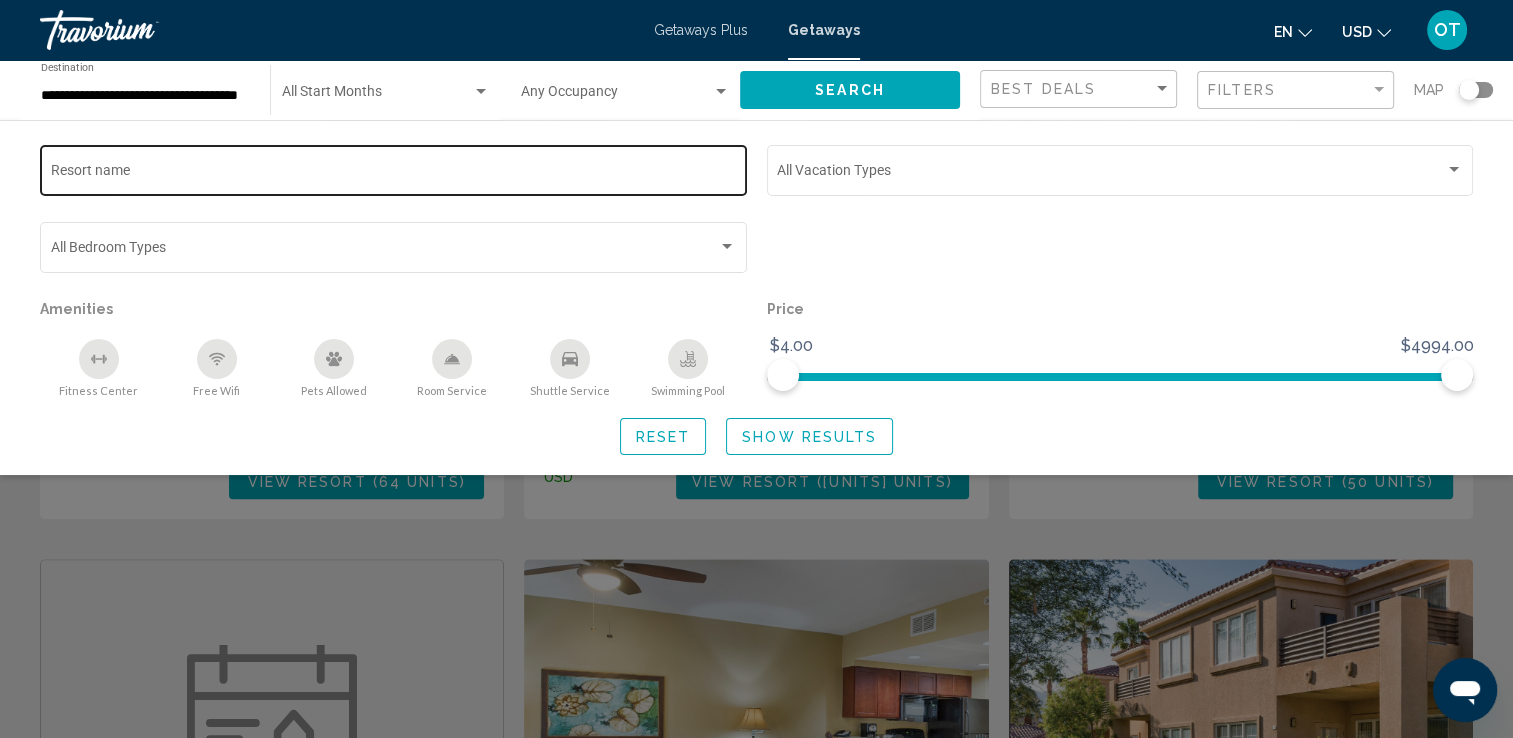 click on "Resort name" at bounding box center (394, 168) 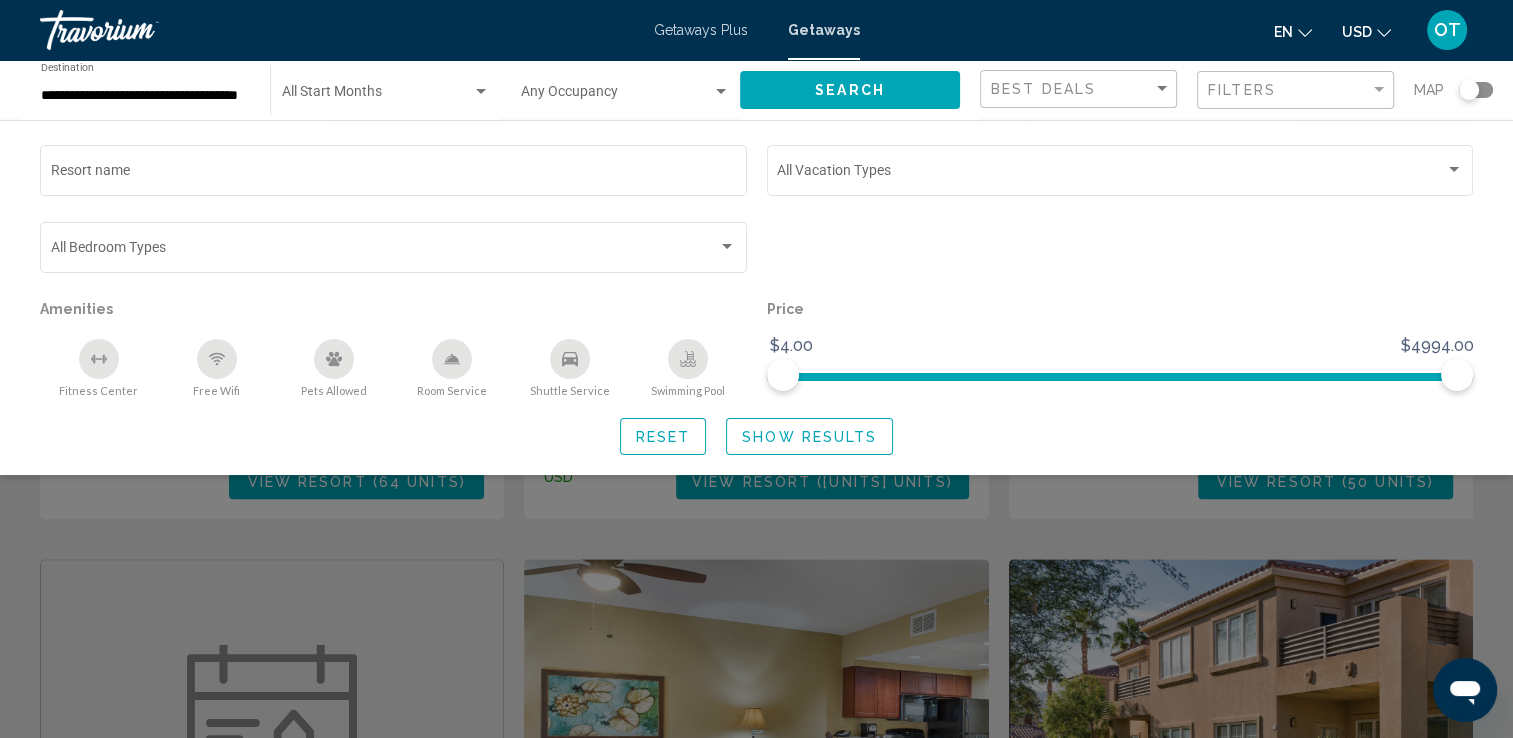 click at bounding box center [756, 519] 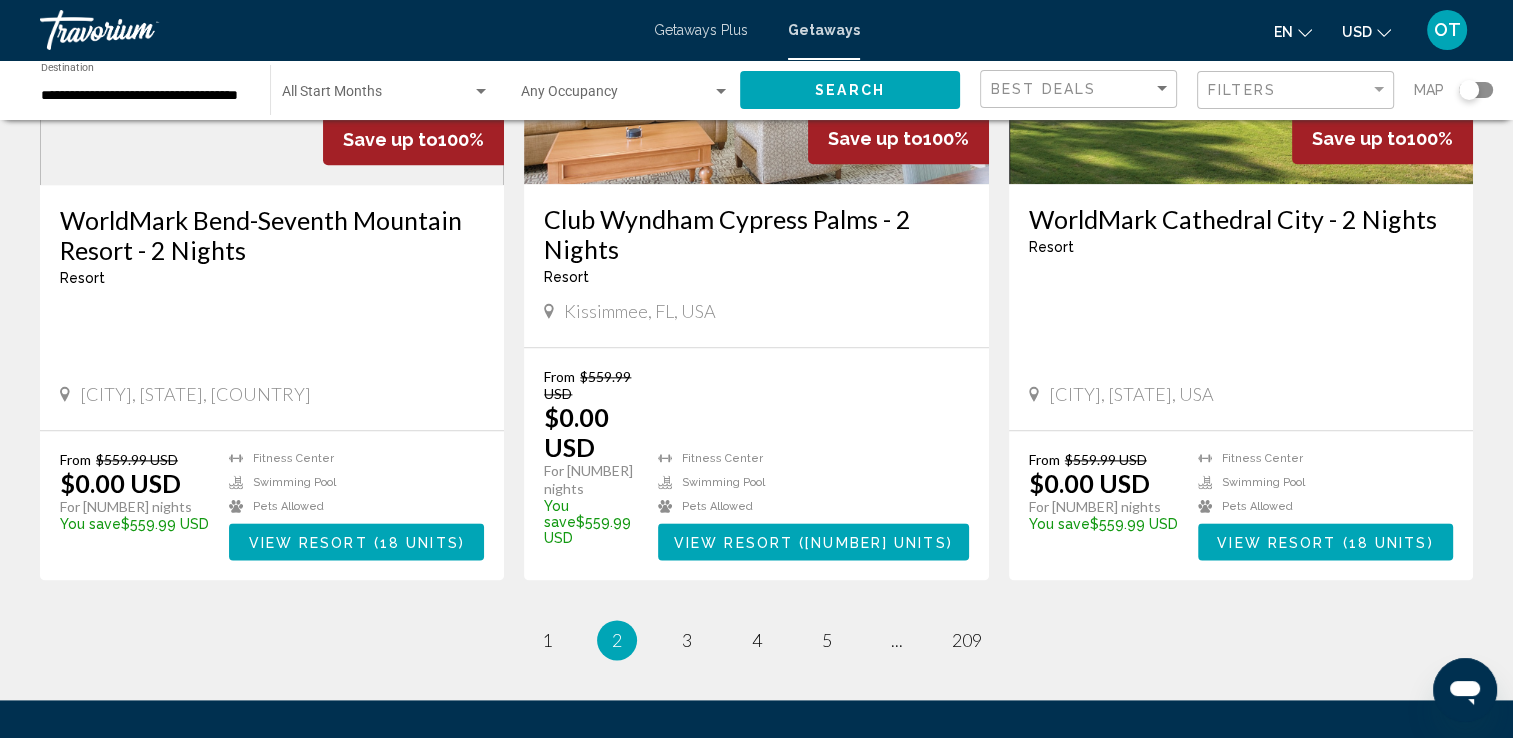 scroll, scrollTop: 2394, scrollLeft: 0, axis: vertical 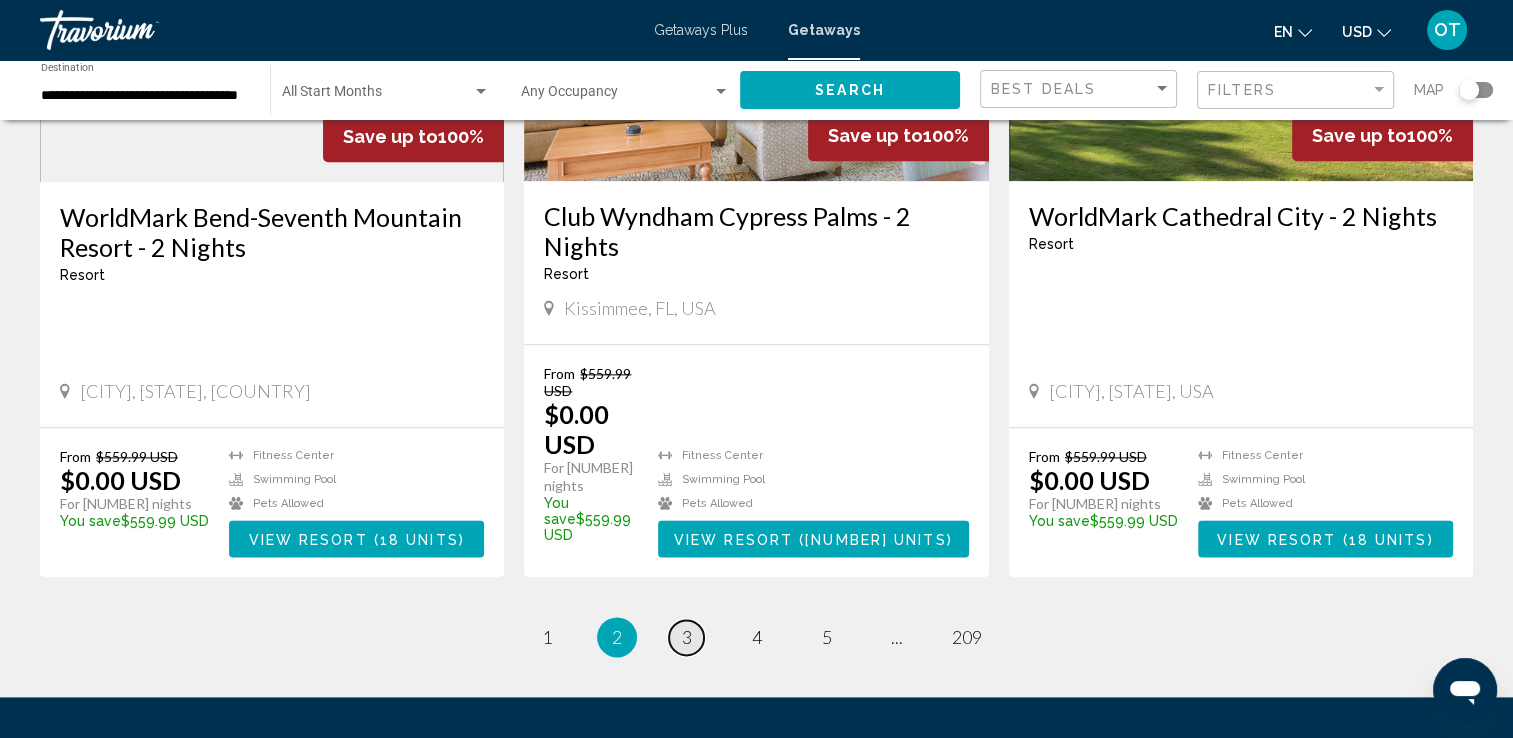 click on "3" at bounding box center (547, 637) 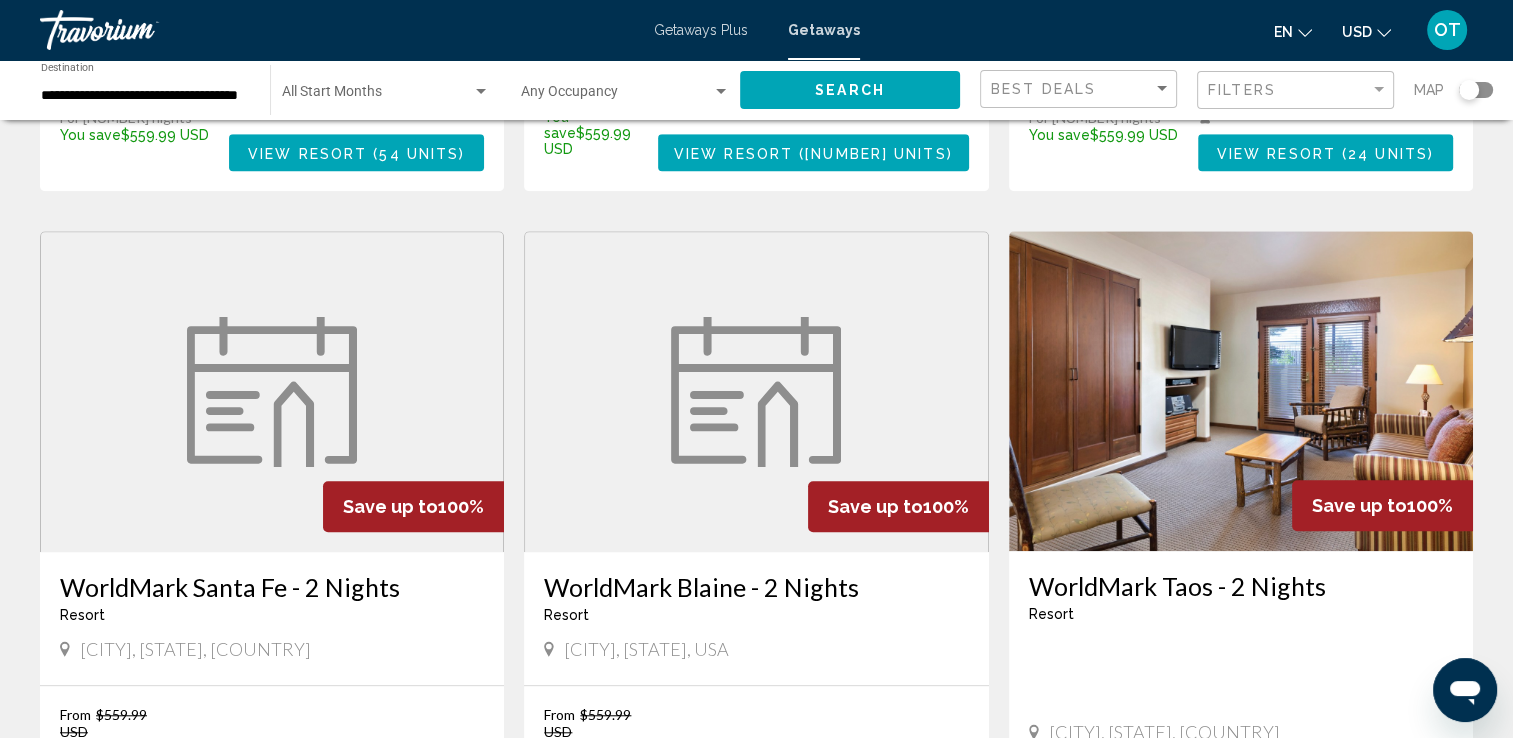 scroll, scrollTop: 1463, scrollLeft: 0, axis: vertical 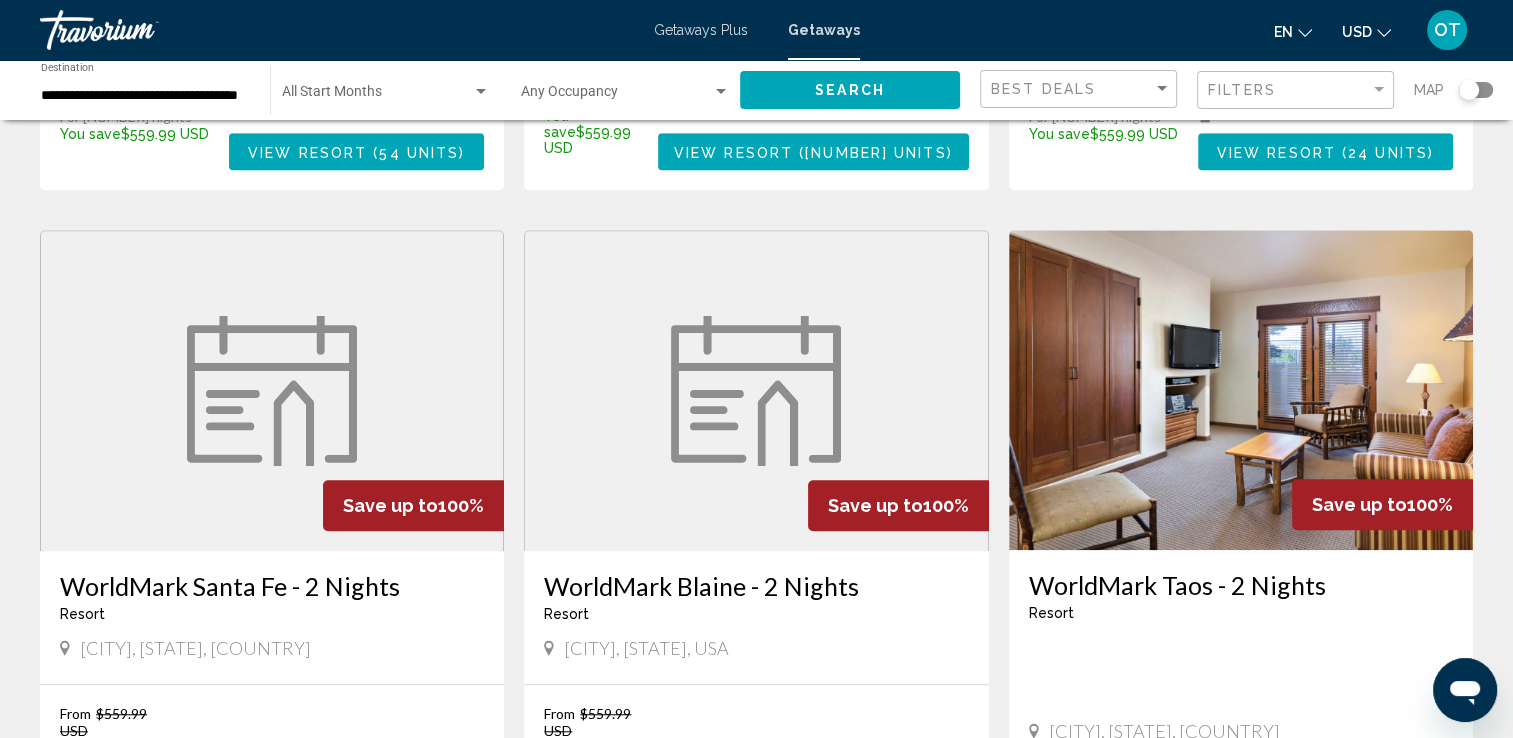 click on "Filters" at bounding box center (1298, 90) 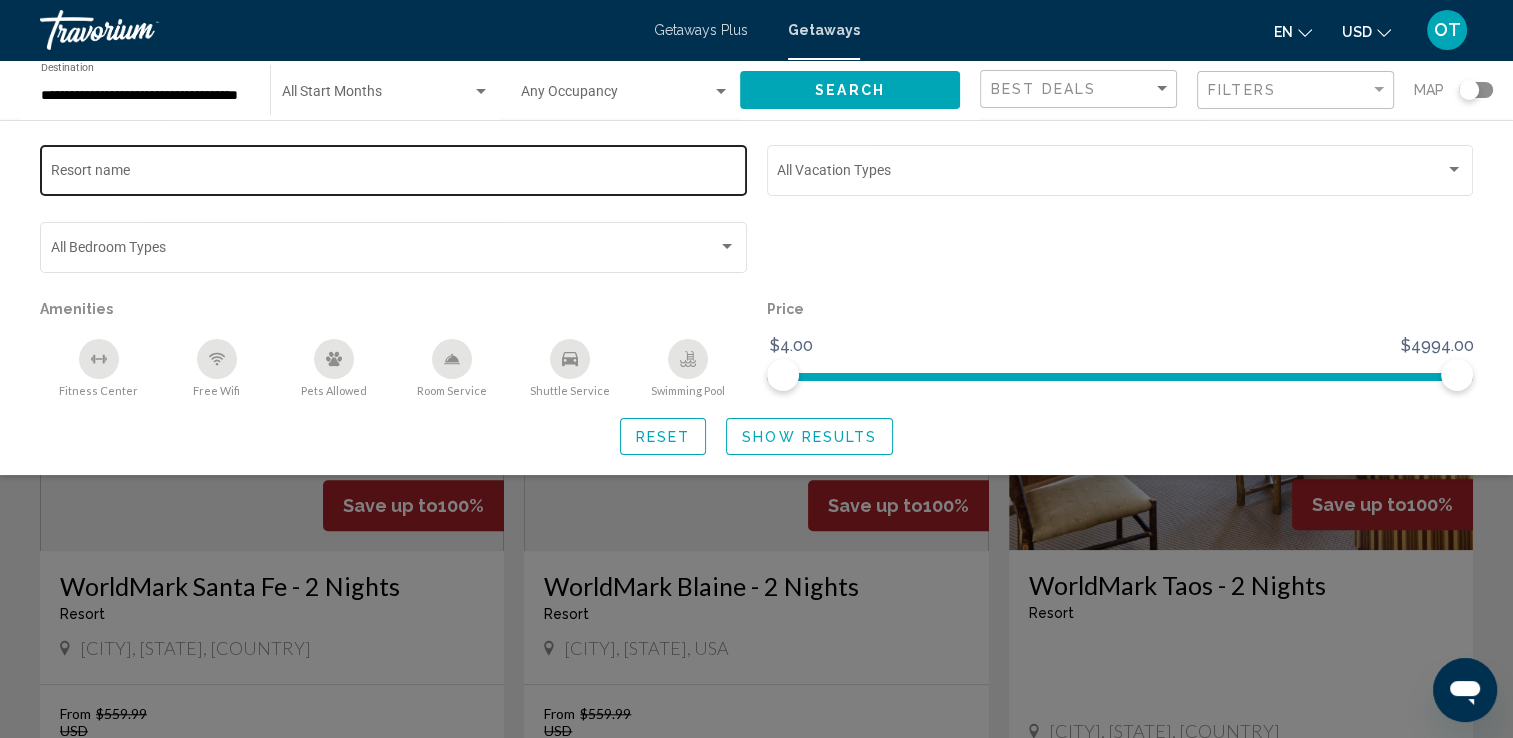 click on "Resort name" at bounding box center [394, 168] 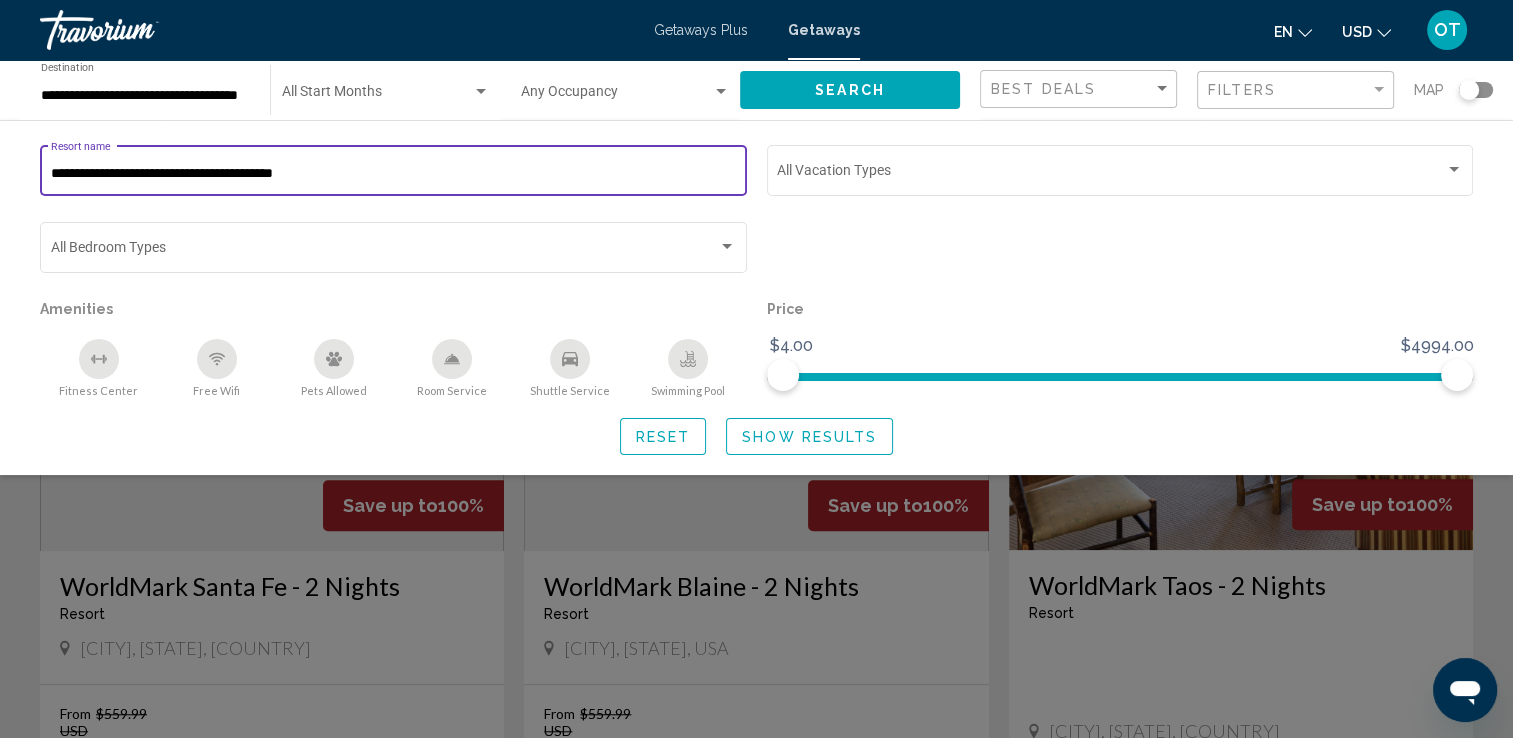 type on "**********" 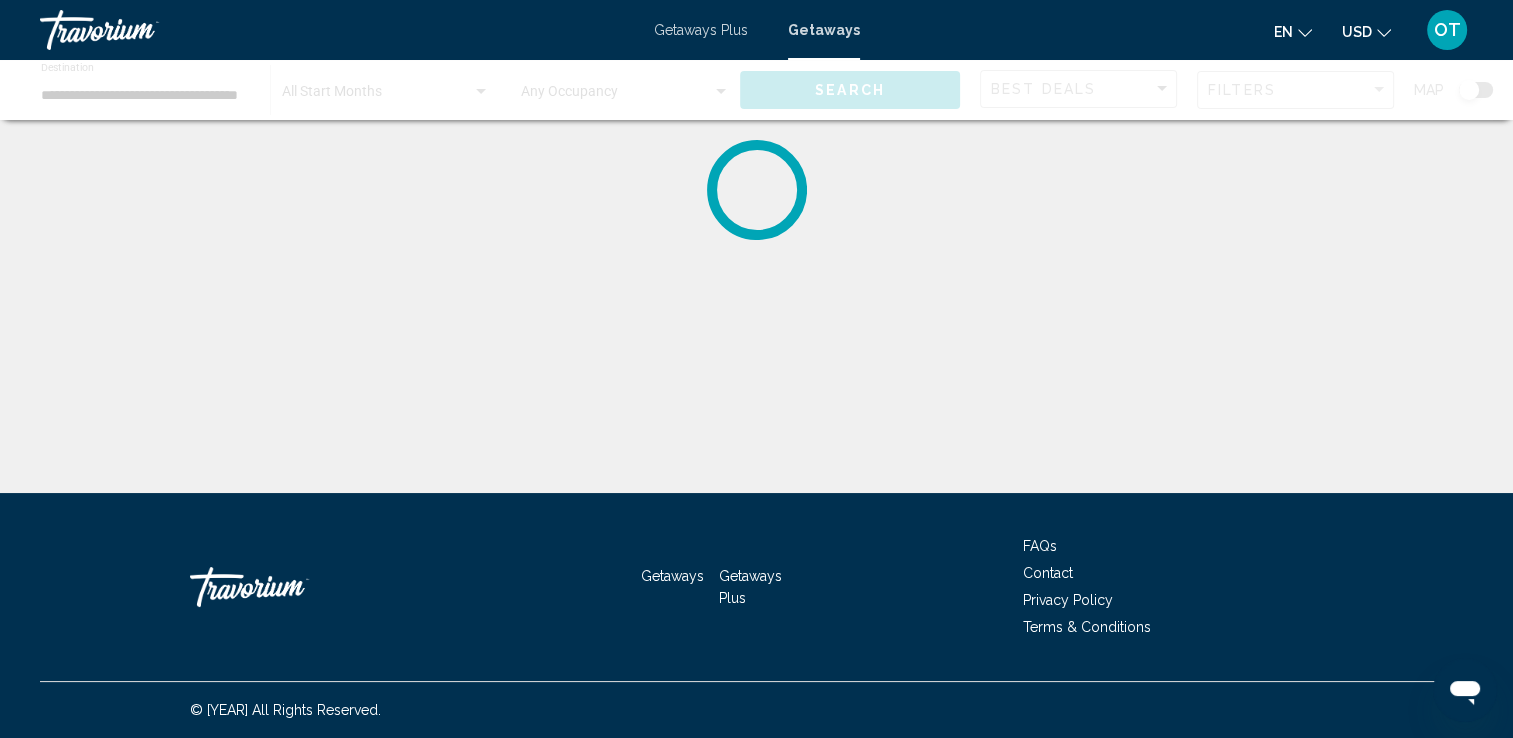 scroll, scrollTop: 0, scrollLeft: 0, axis: both 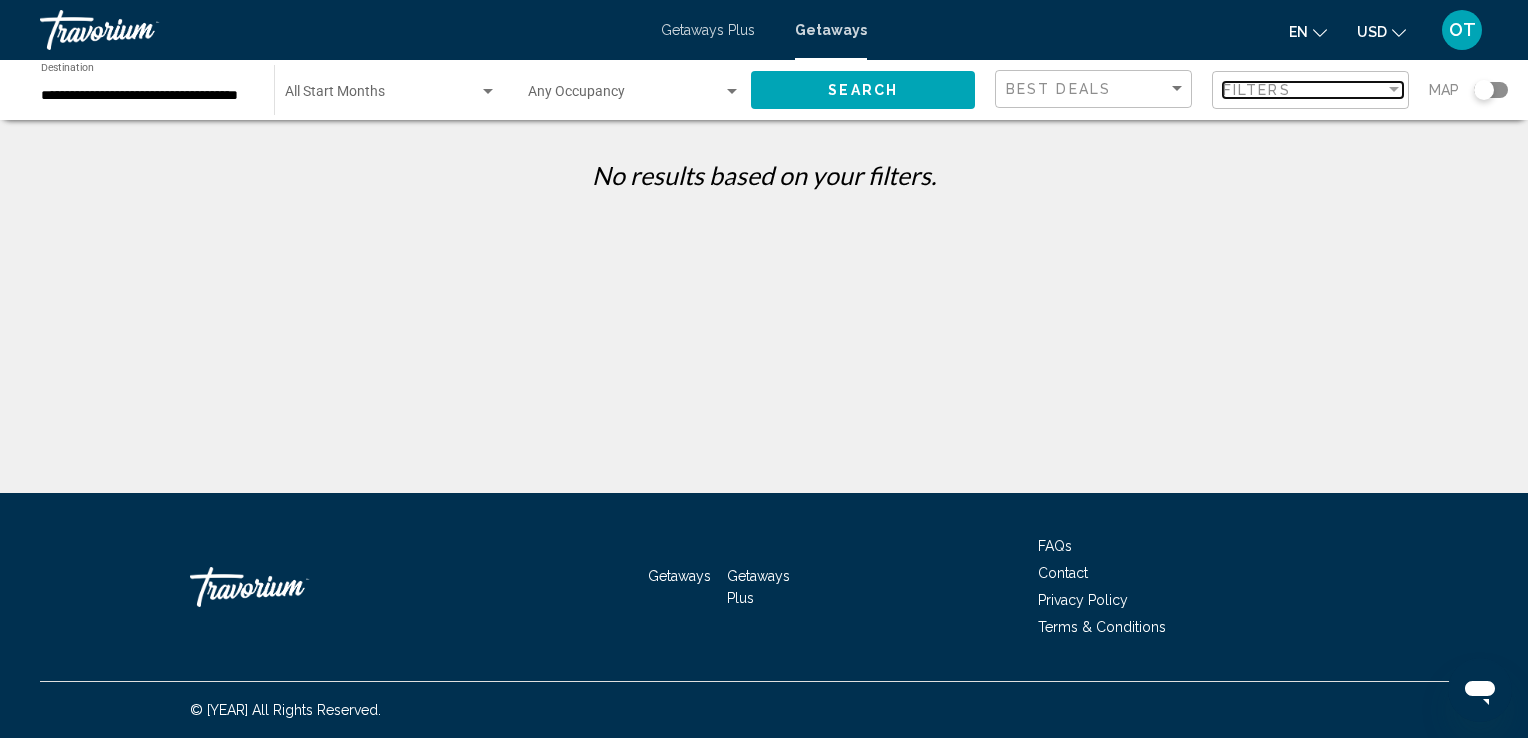 click on "Filters" at bounding box center [1257, 90] 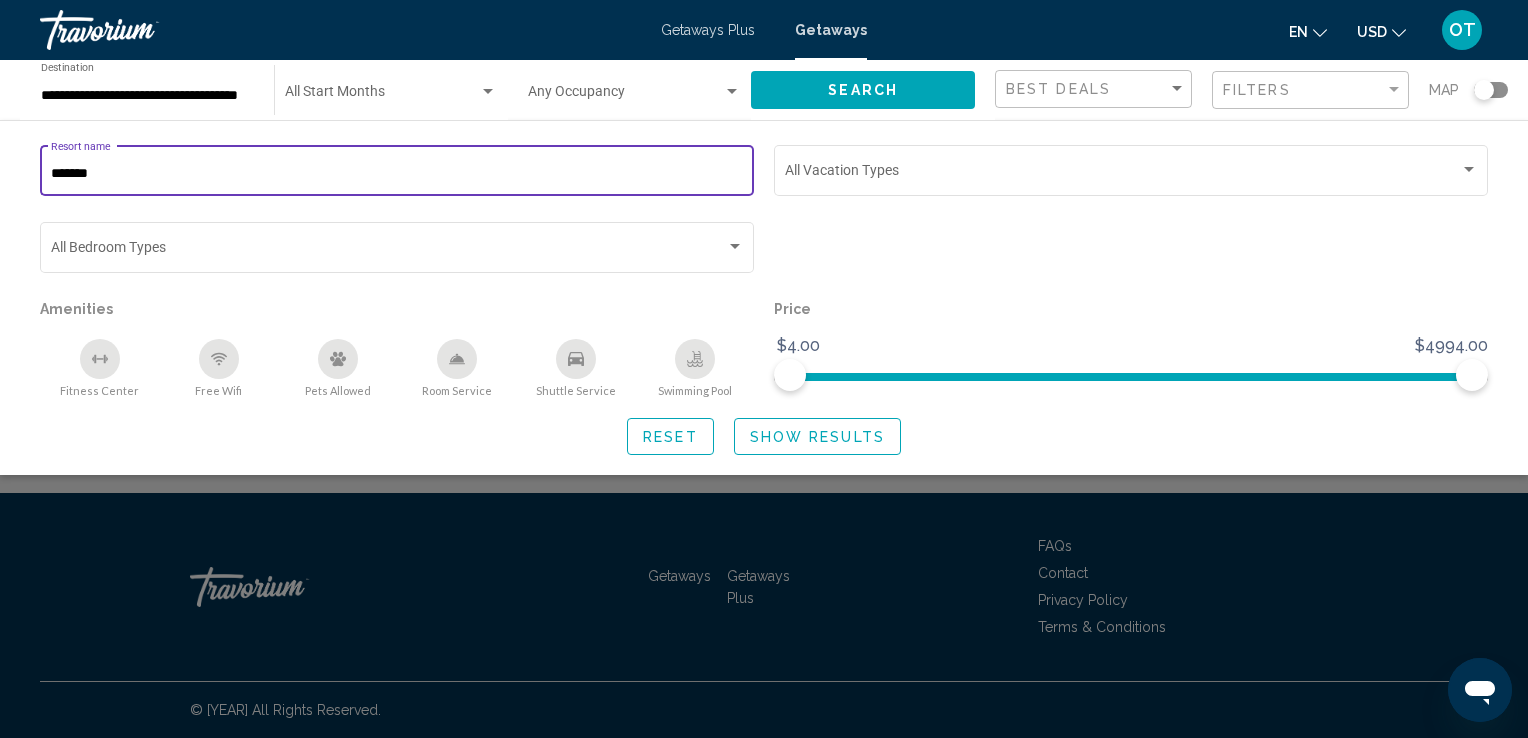 type on "******" 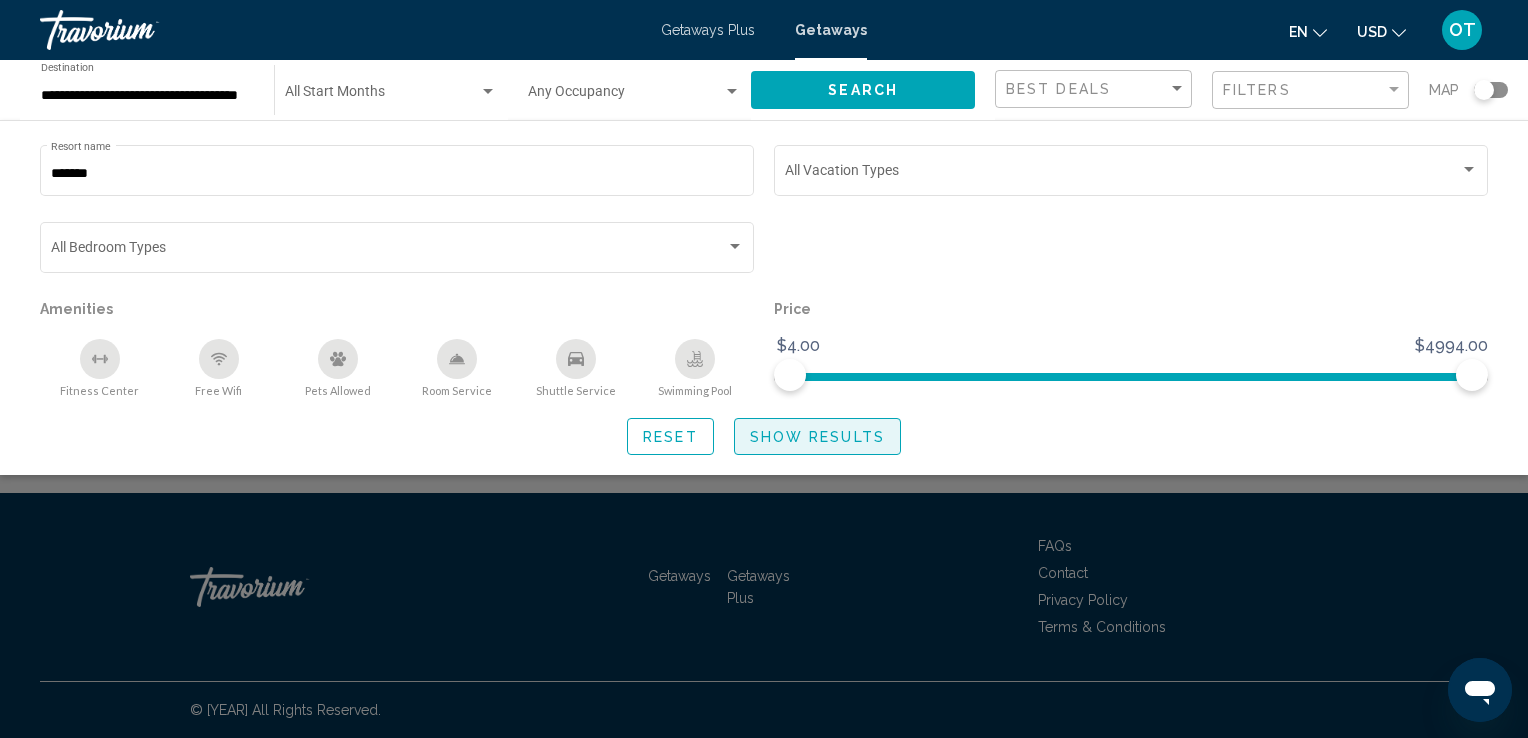 click on "Show Results" at bounding box center [817, 436] 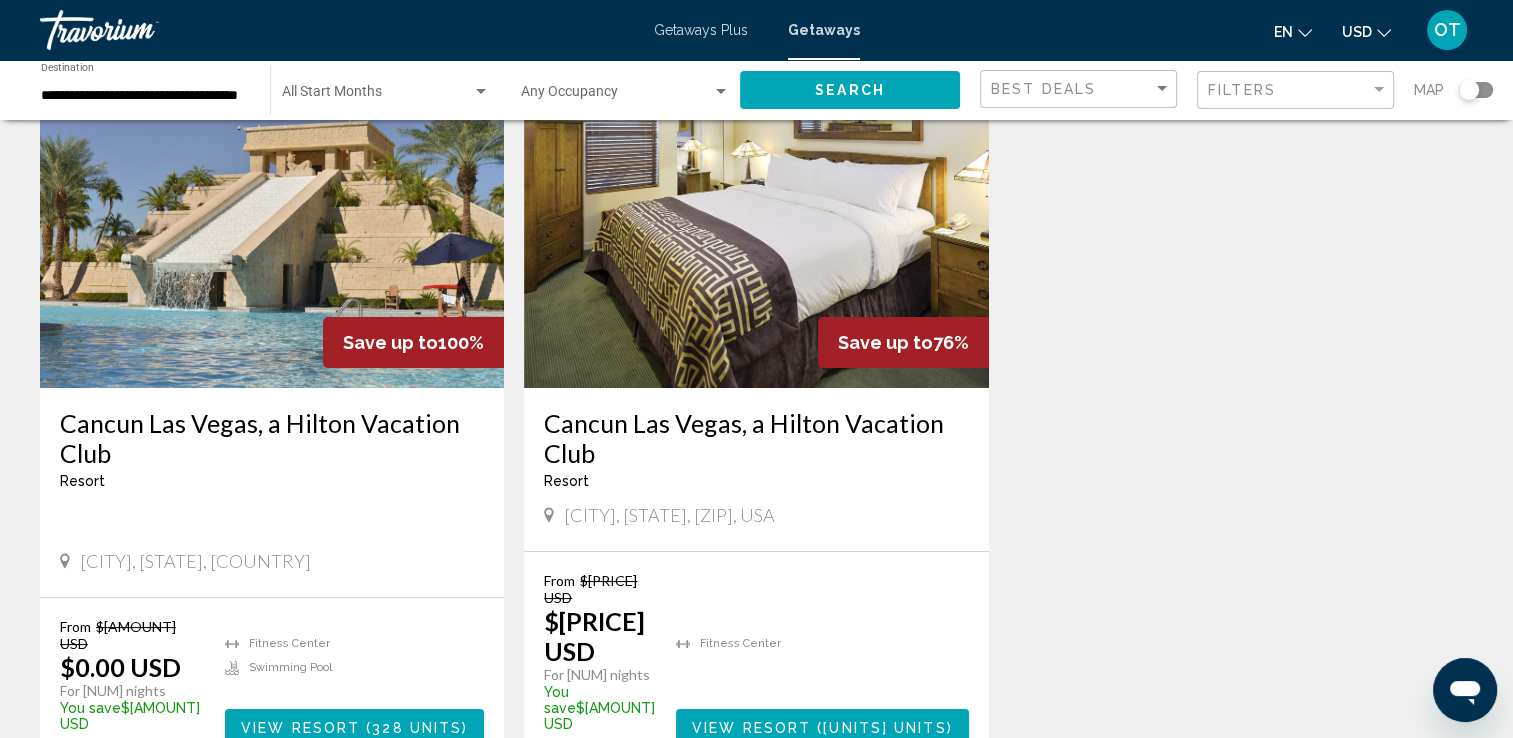 scroll, scrollTop: 143, scrollLeft: 0, axis: vertical 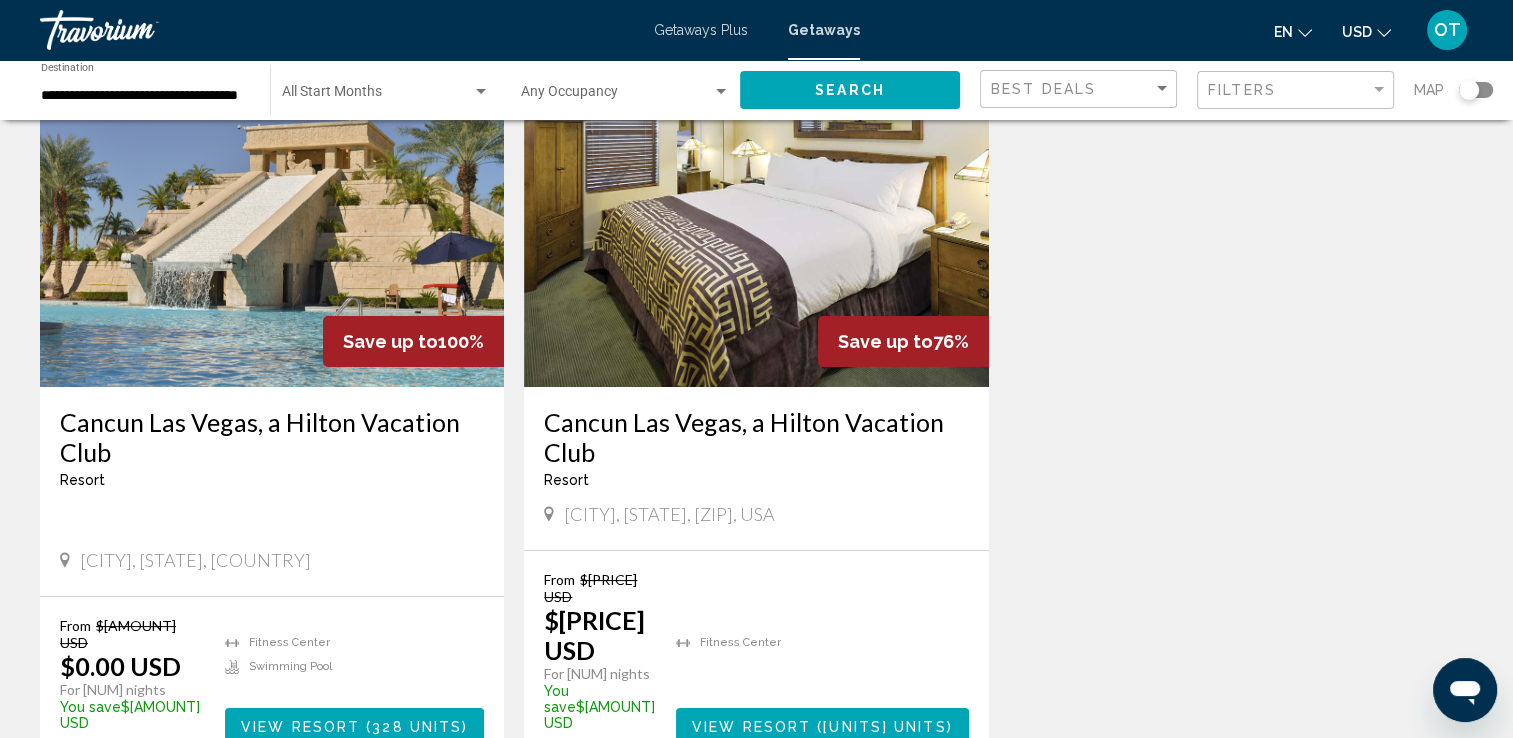 click at bounding box center (272, 227) 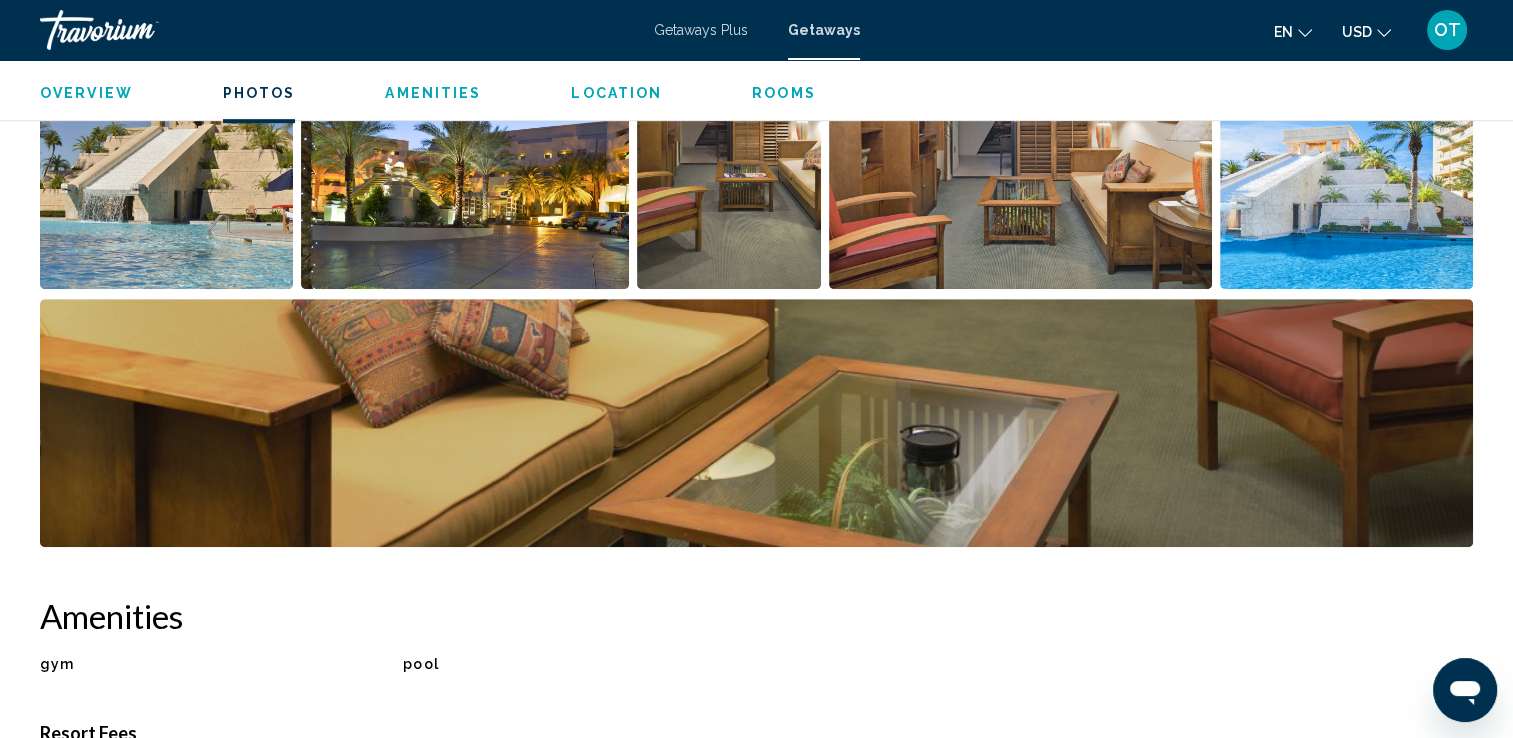 scroll, scrollTop: 1016, scrollLeft: 0, axis: vertical 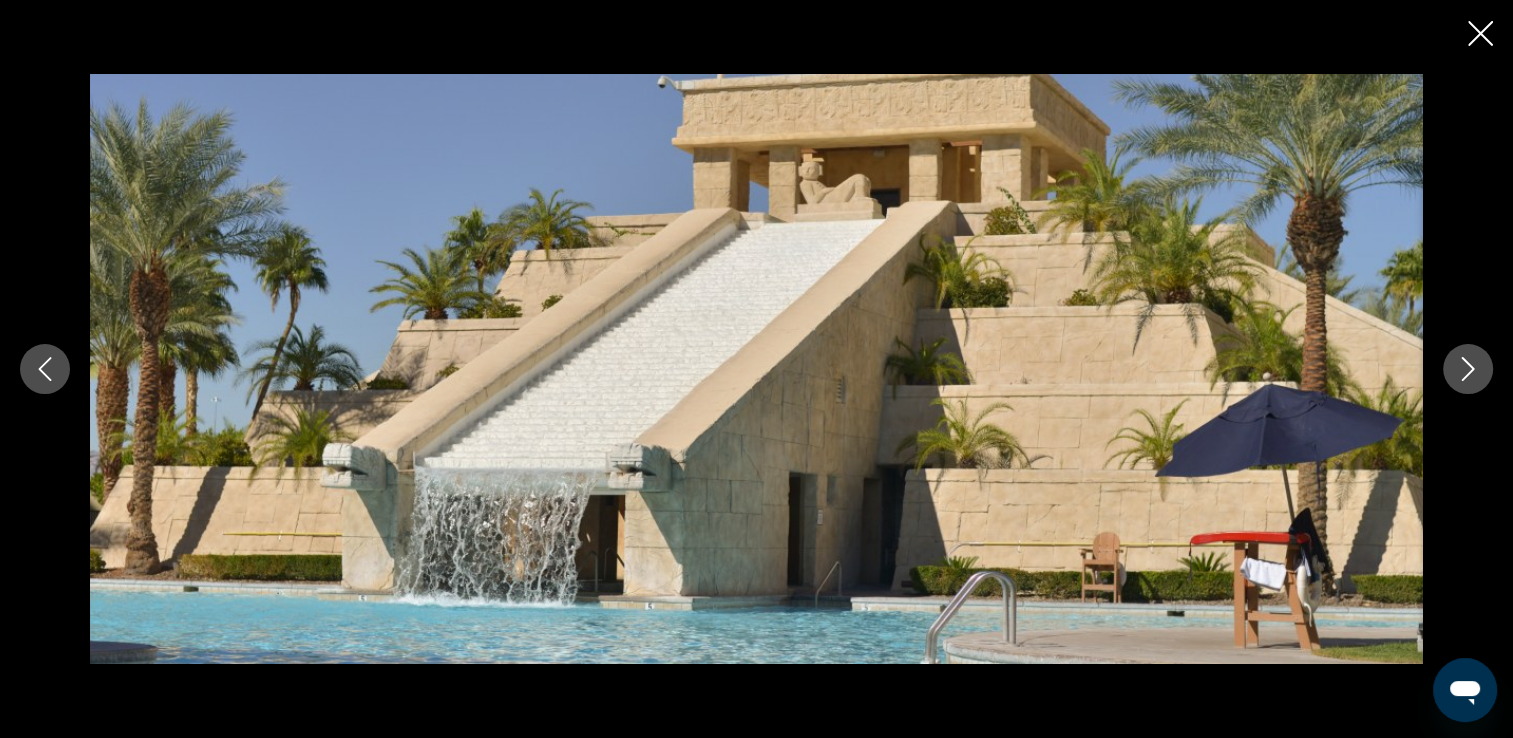click at bounding box center [1468, 369] 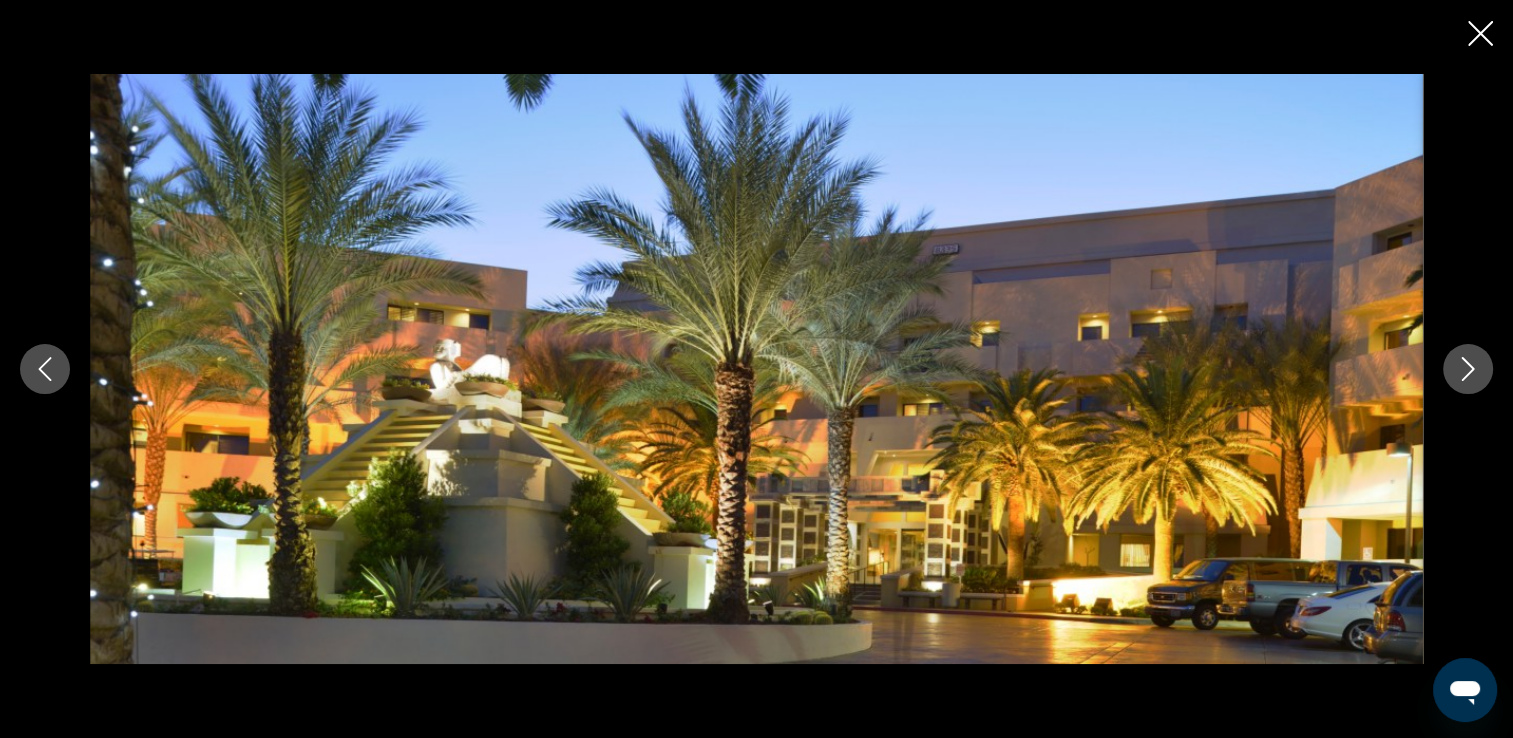 click at bounding box center [1468, 369] 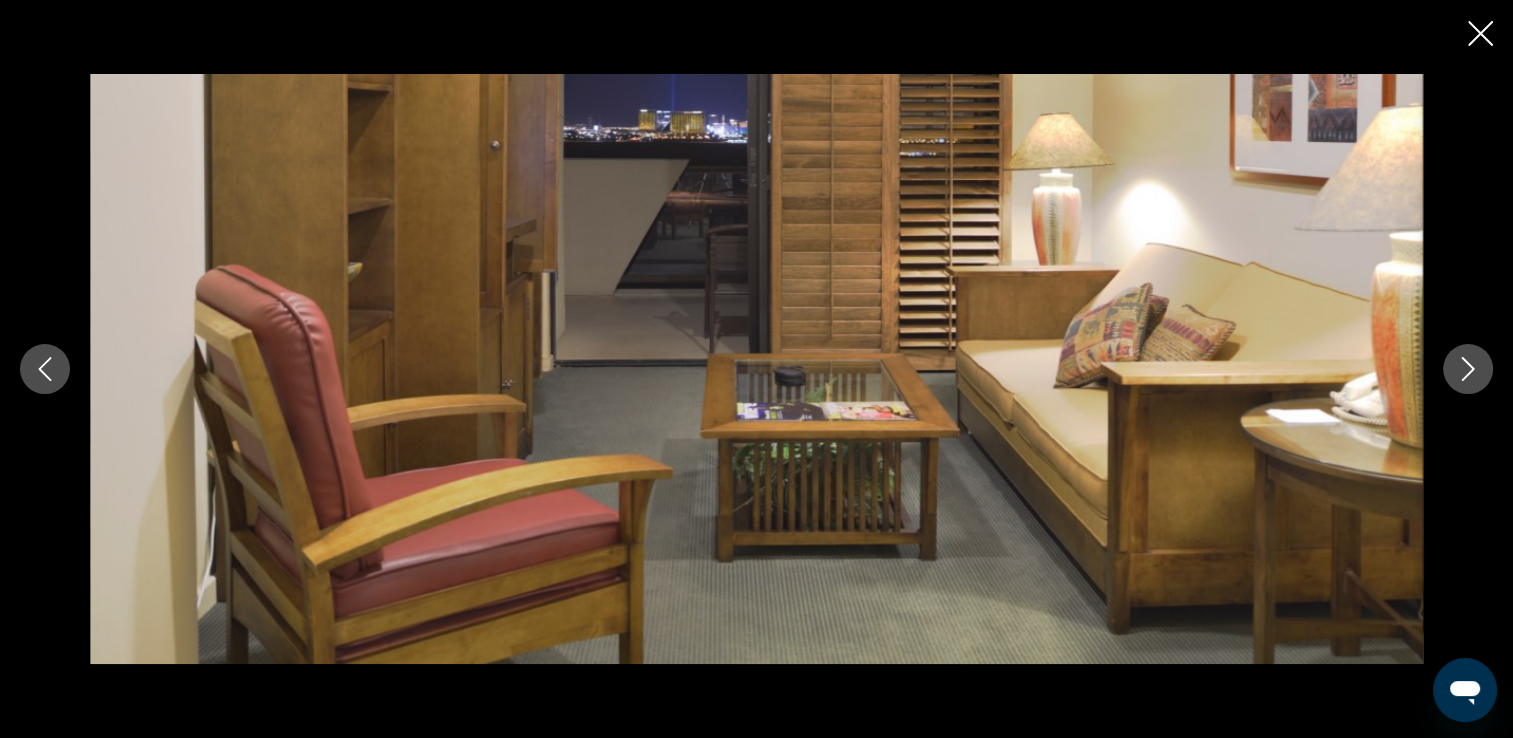 click at bounding box center [1468, 369] 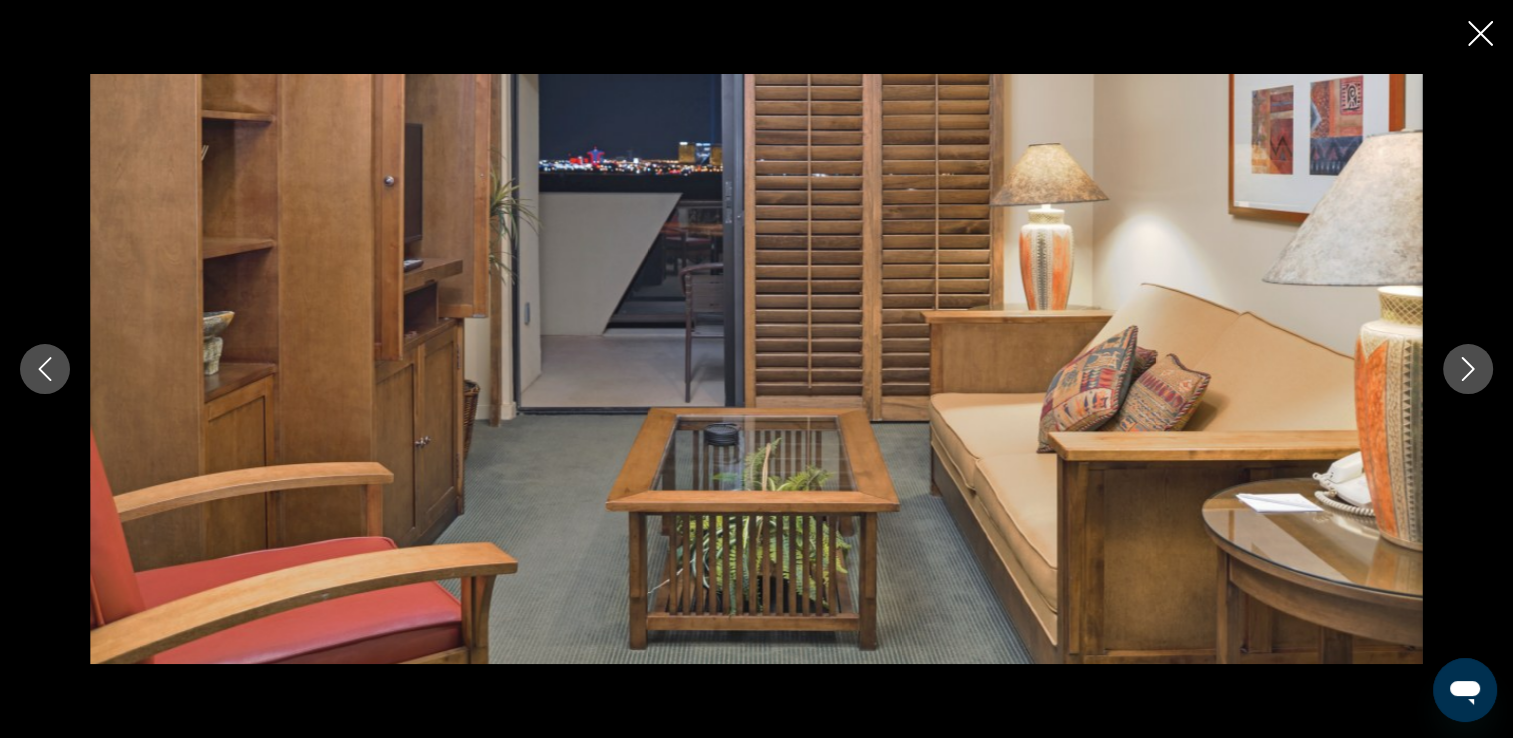 click at bounding box center (1468, 369) 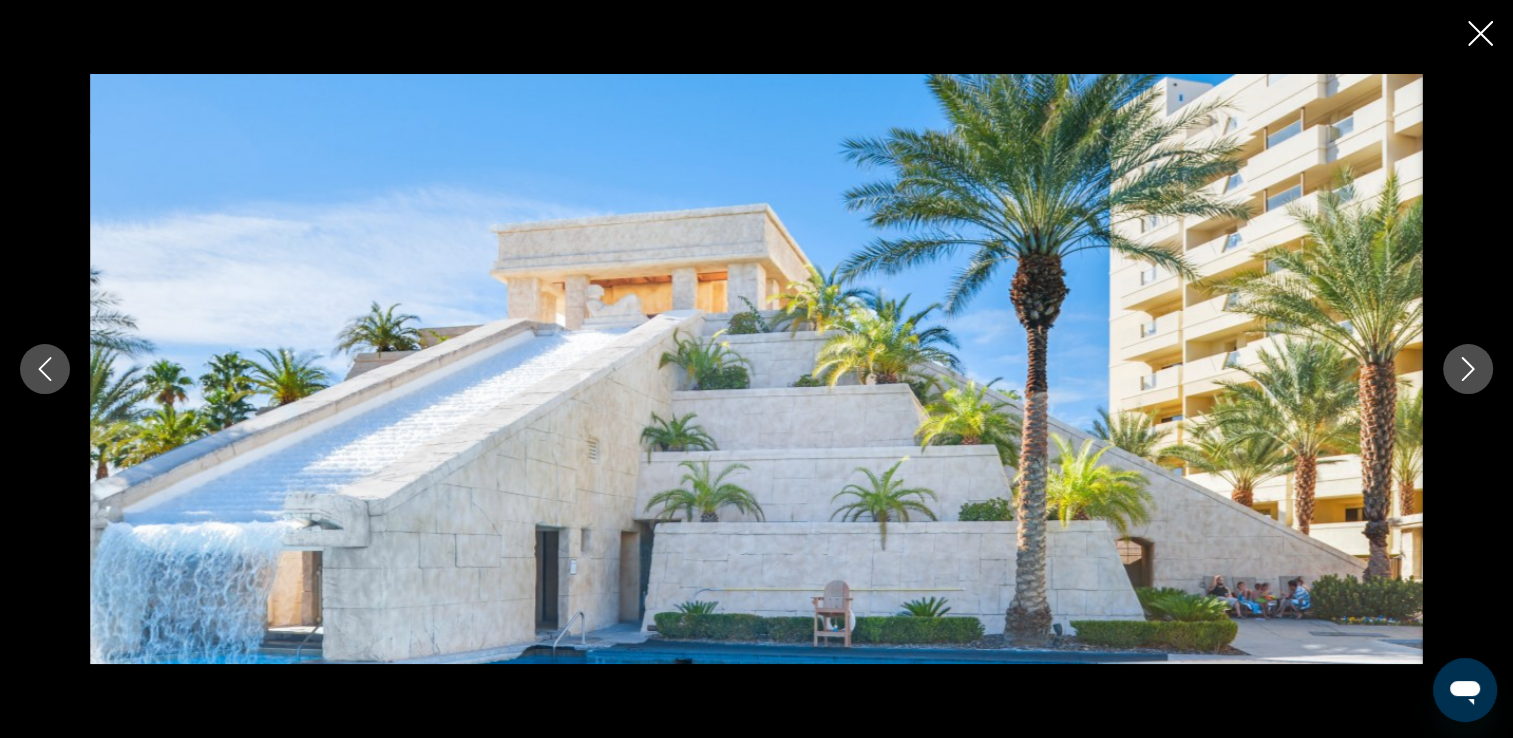 click at bounding box center [1468, 369] 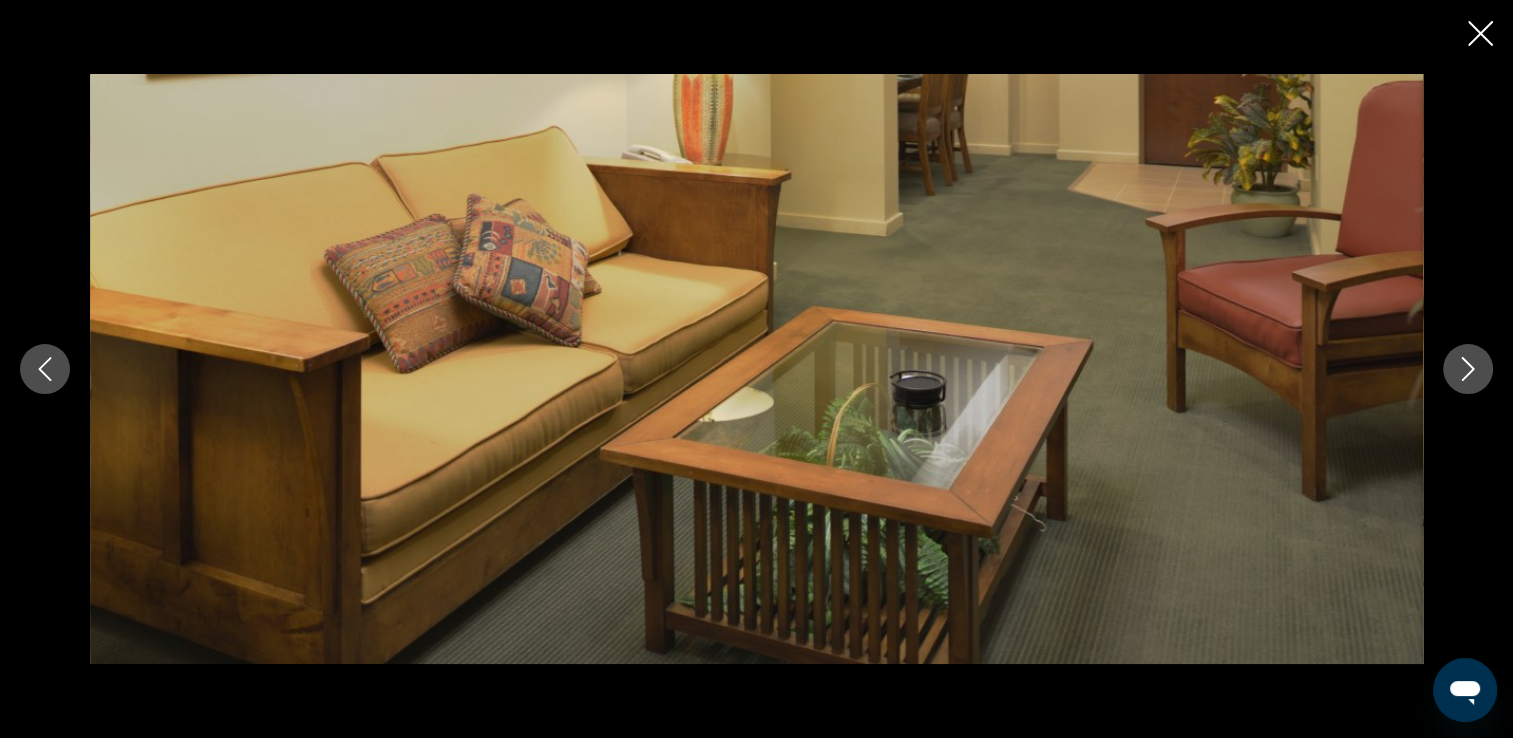 click at bounding box center [1468, 369] 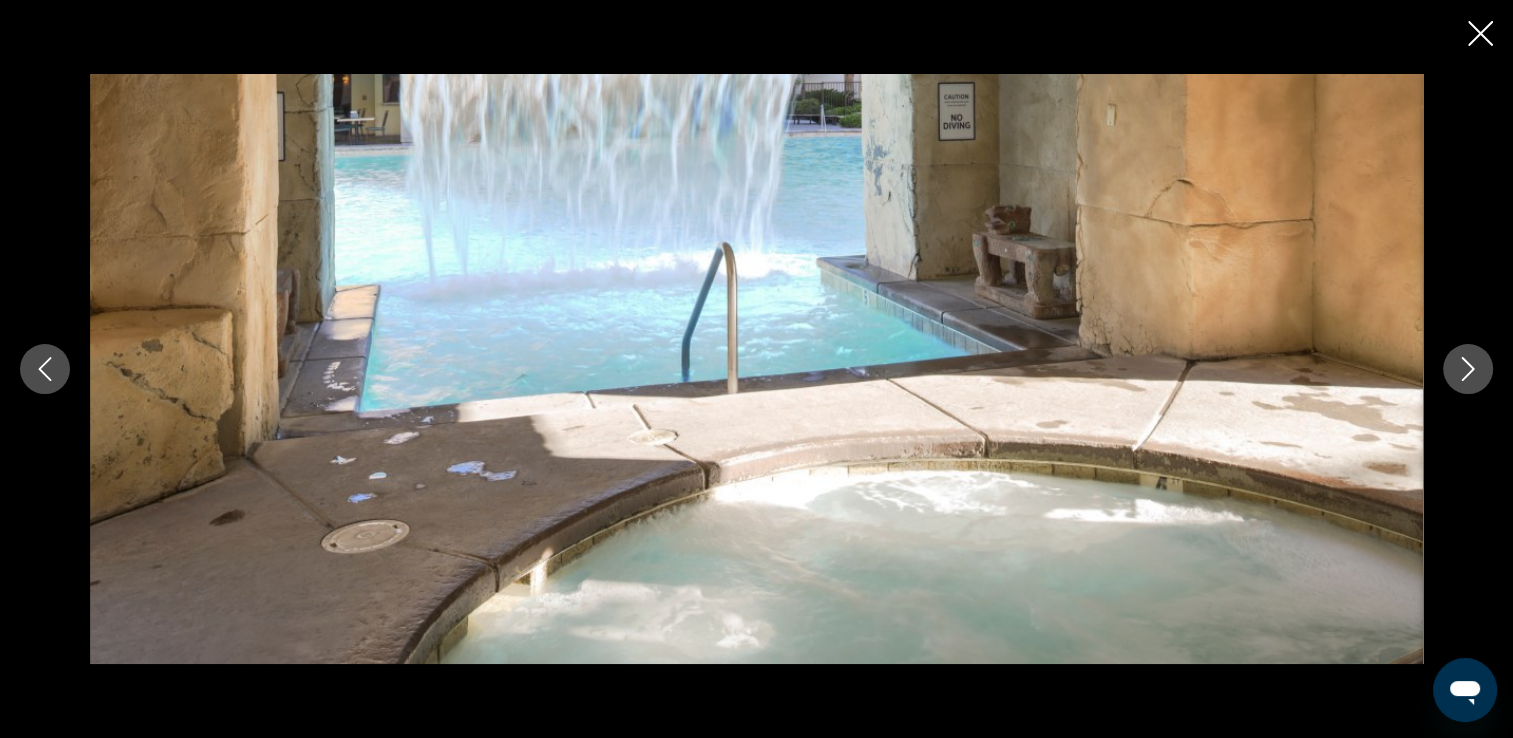 click at bounding box center (1468, 369) 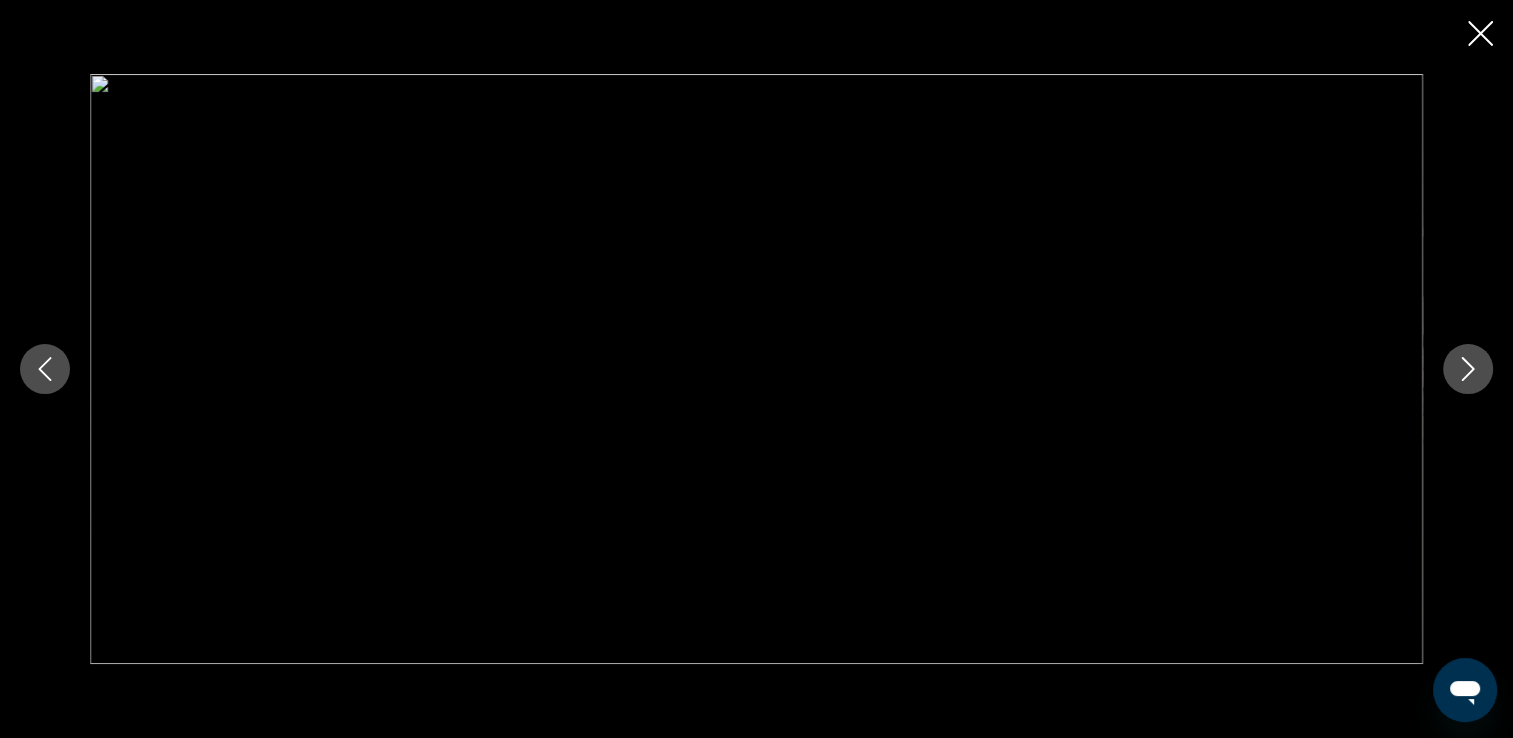 click at bounding box center (1468, 369) 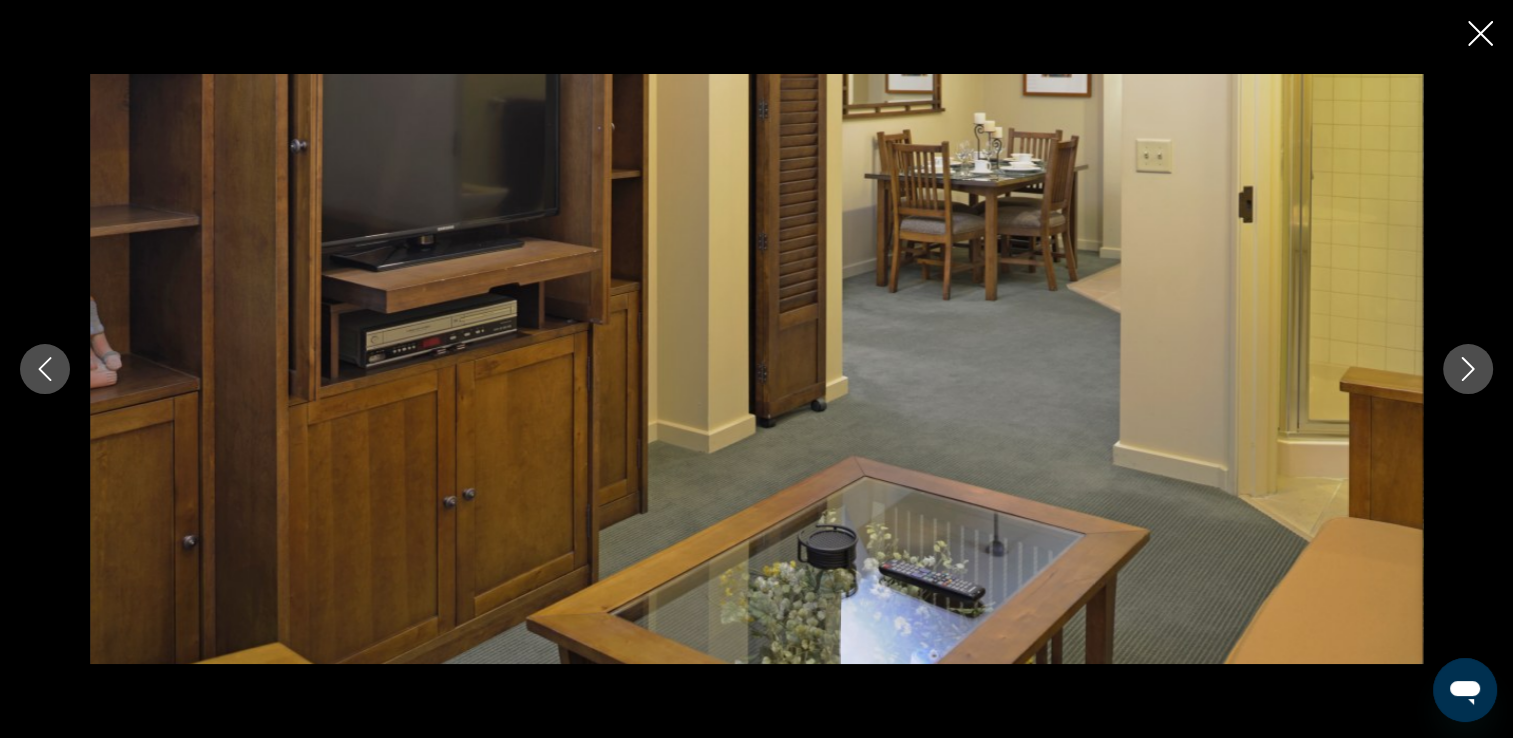 click at bounding box center [1468, 369] 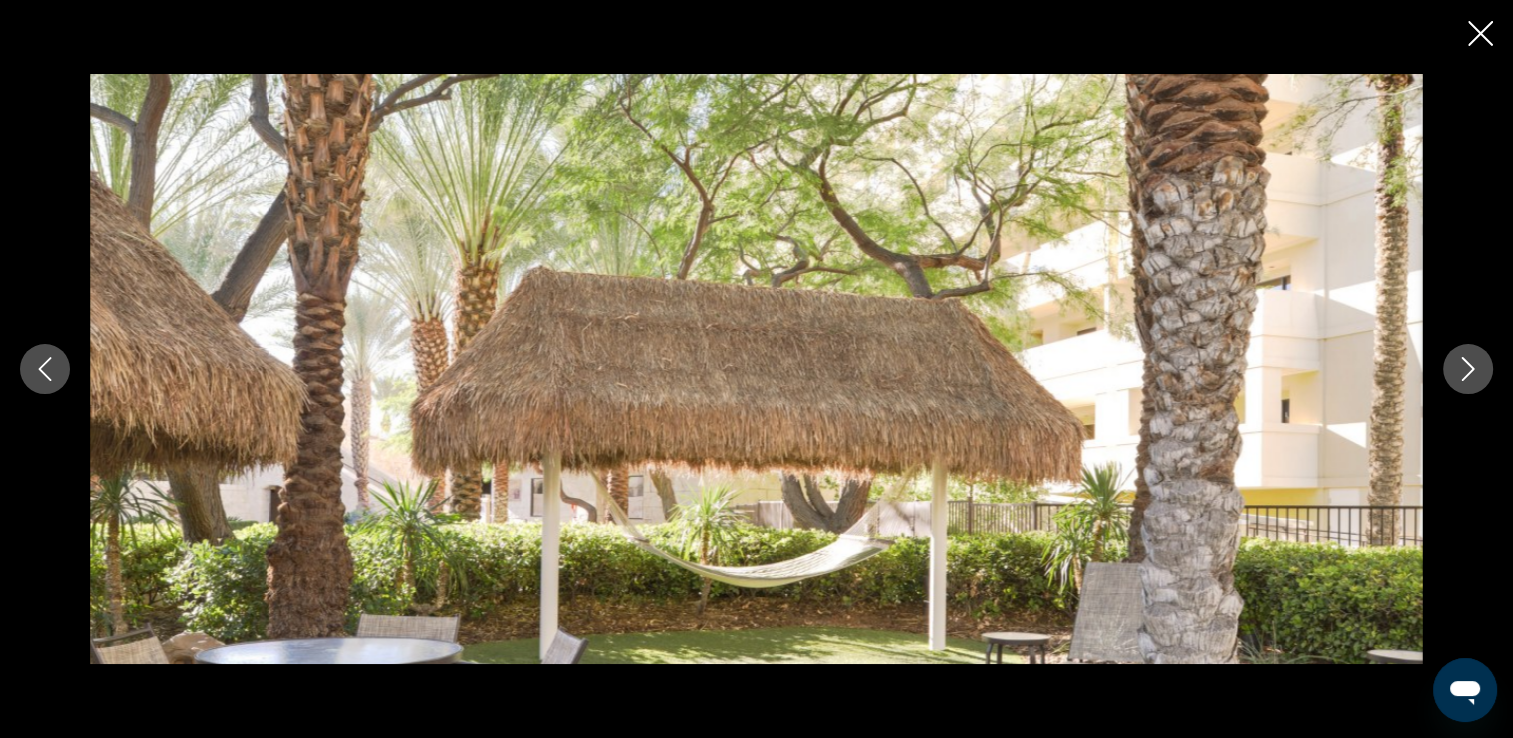 click at bounding box center (1468, 369) 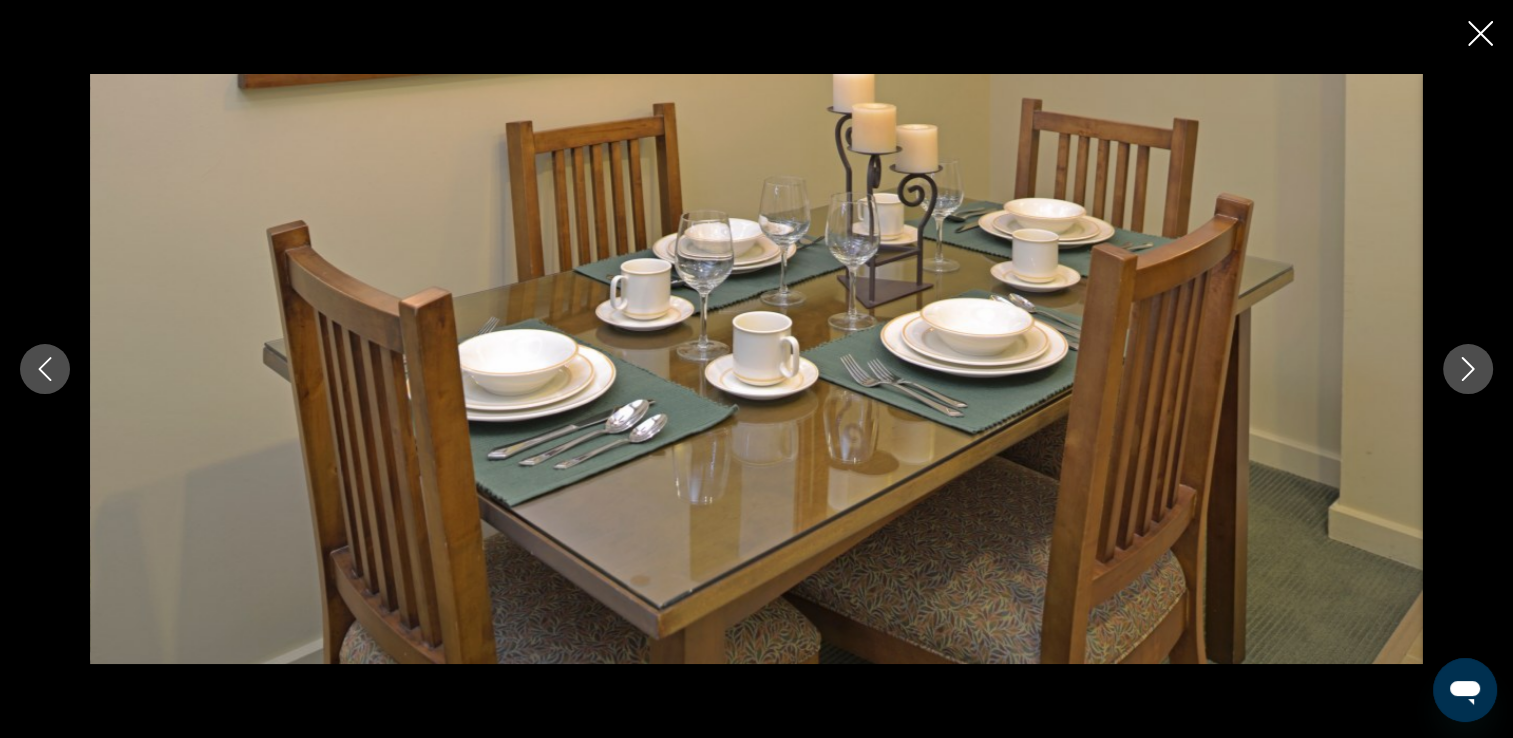 click at bounding box center [1480, 33] 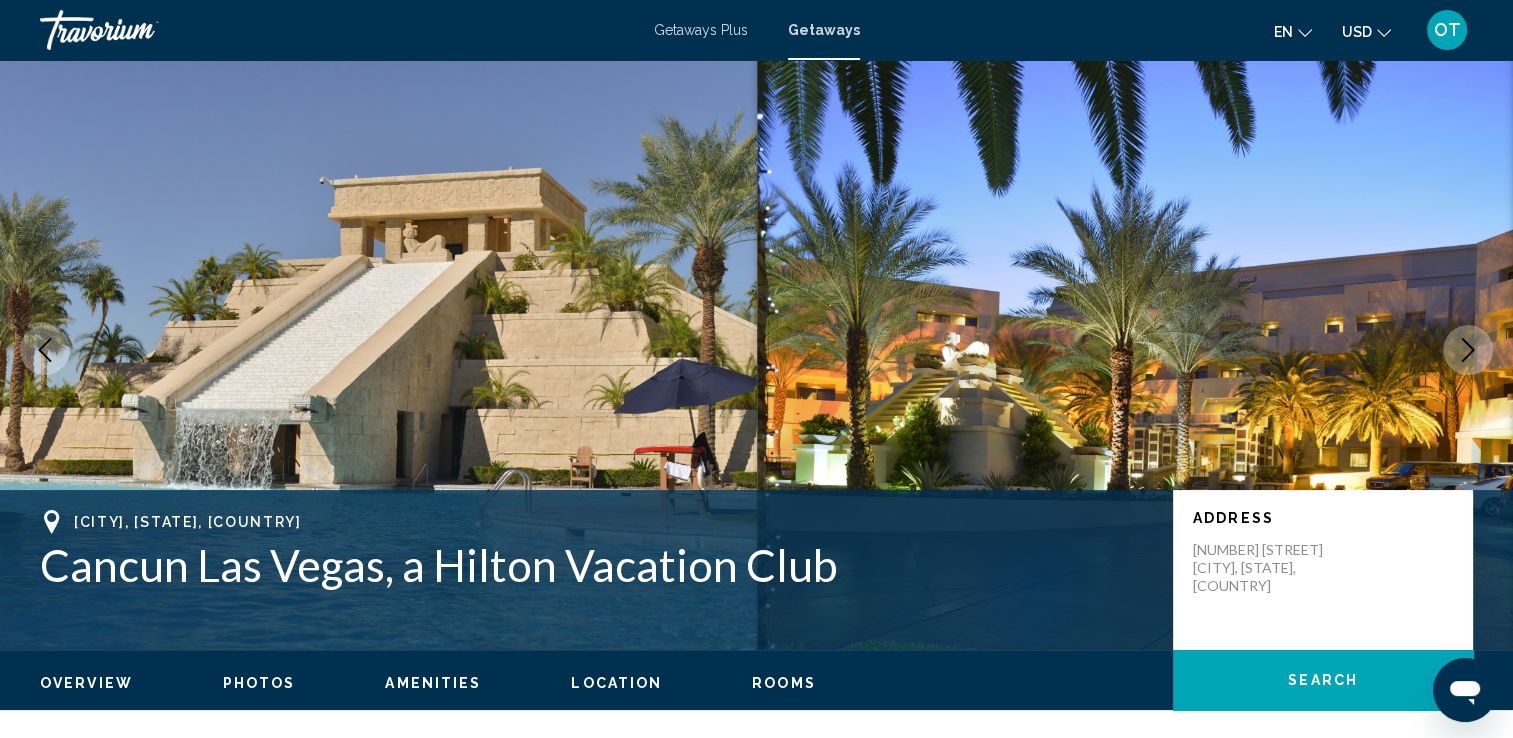 scroll, scrollTop: 0, scrollLeft: 0, axis: both 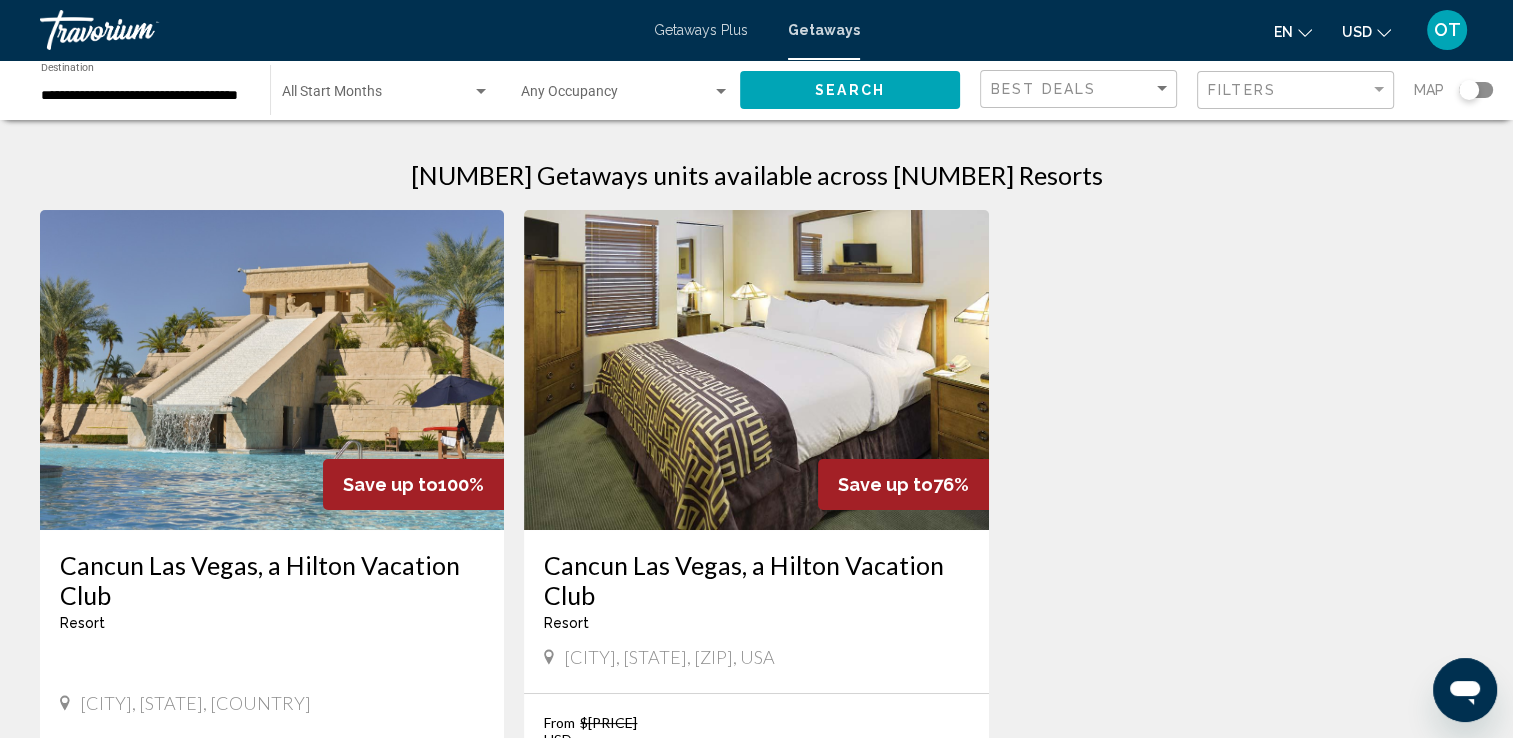 click at bounding box center (272, 370) 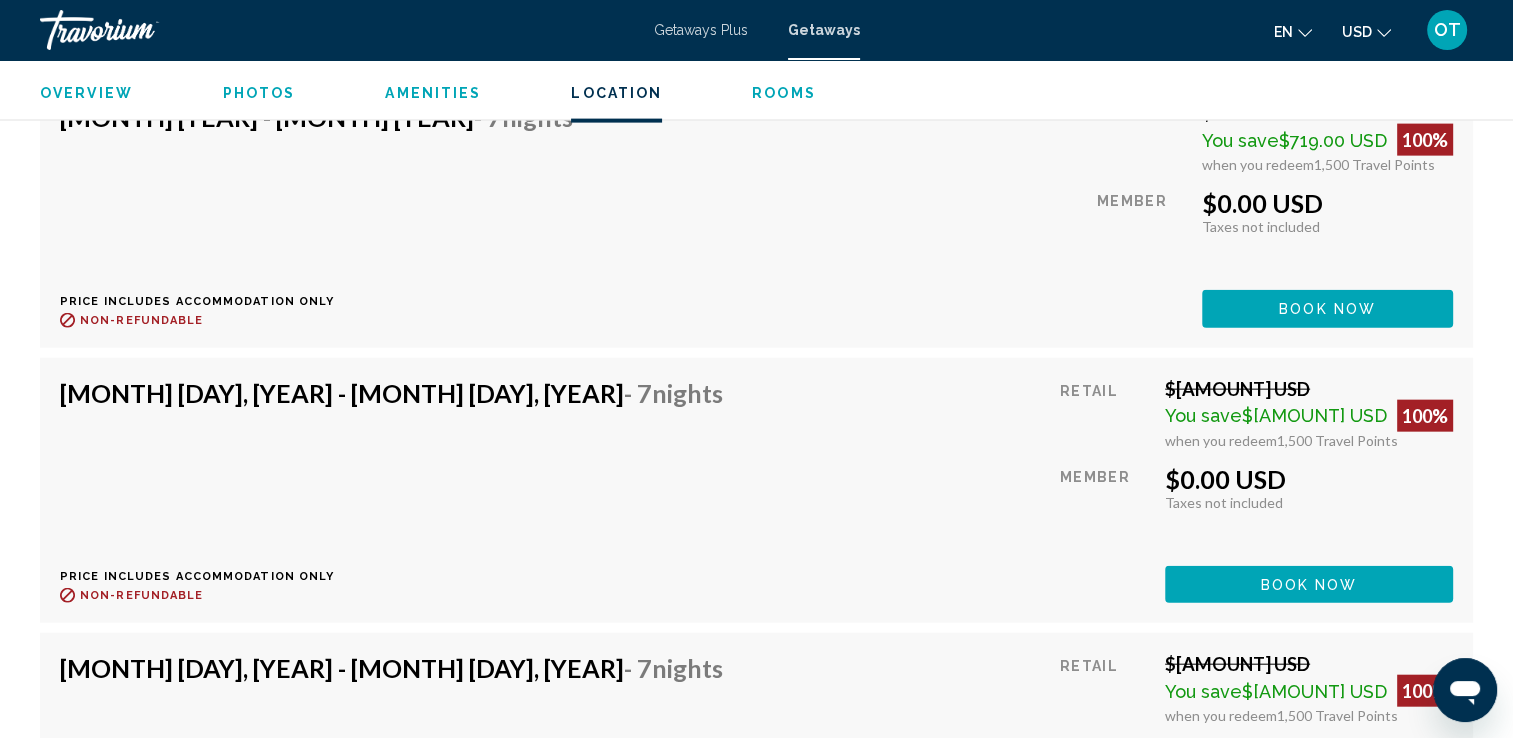 scroll, scrollTop: 4560, scrollLeft: 0, axis: vertical 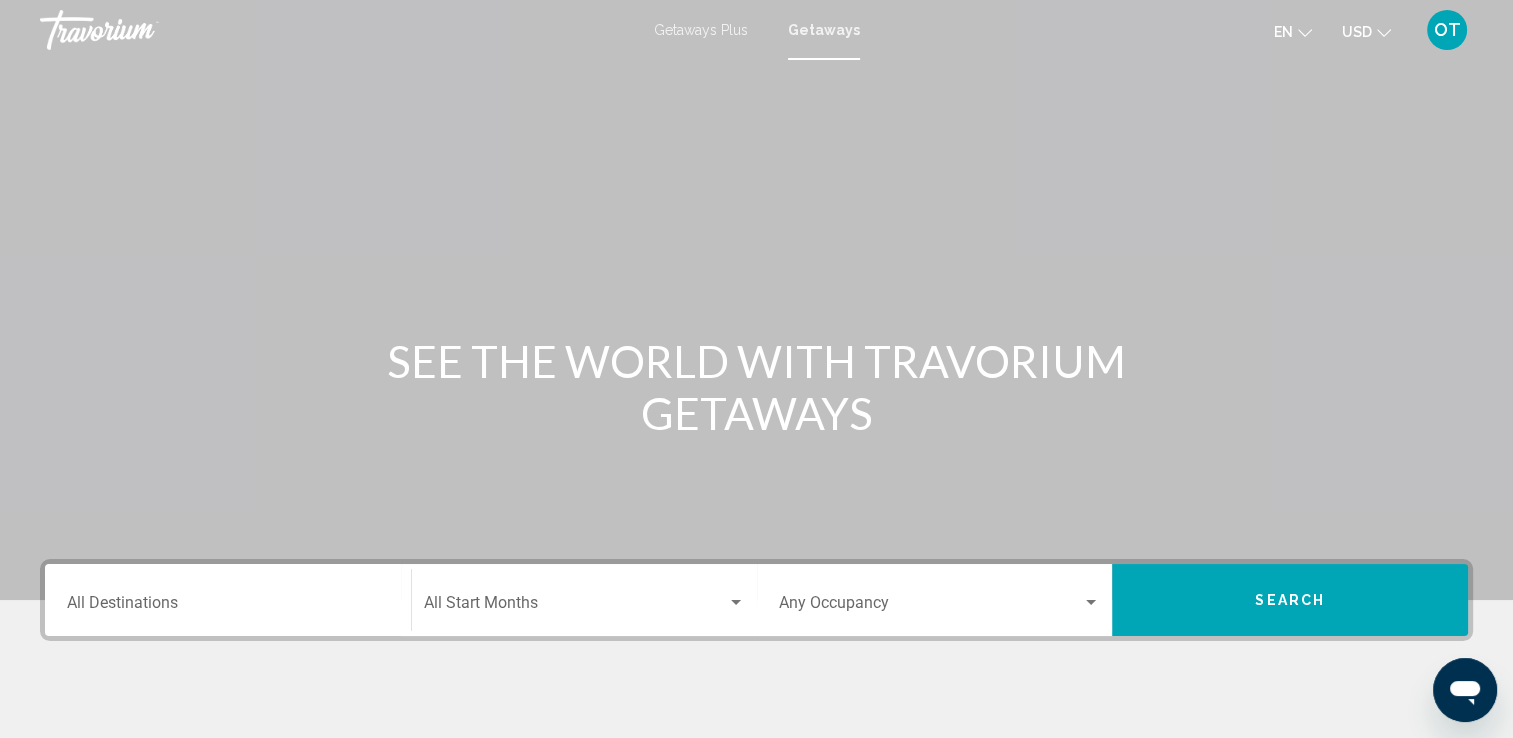 click on "Destination All Destinations Start Month All Start Months Occupancy Any Occupancy Search" at bounding box center [756, 600] 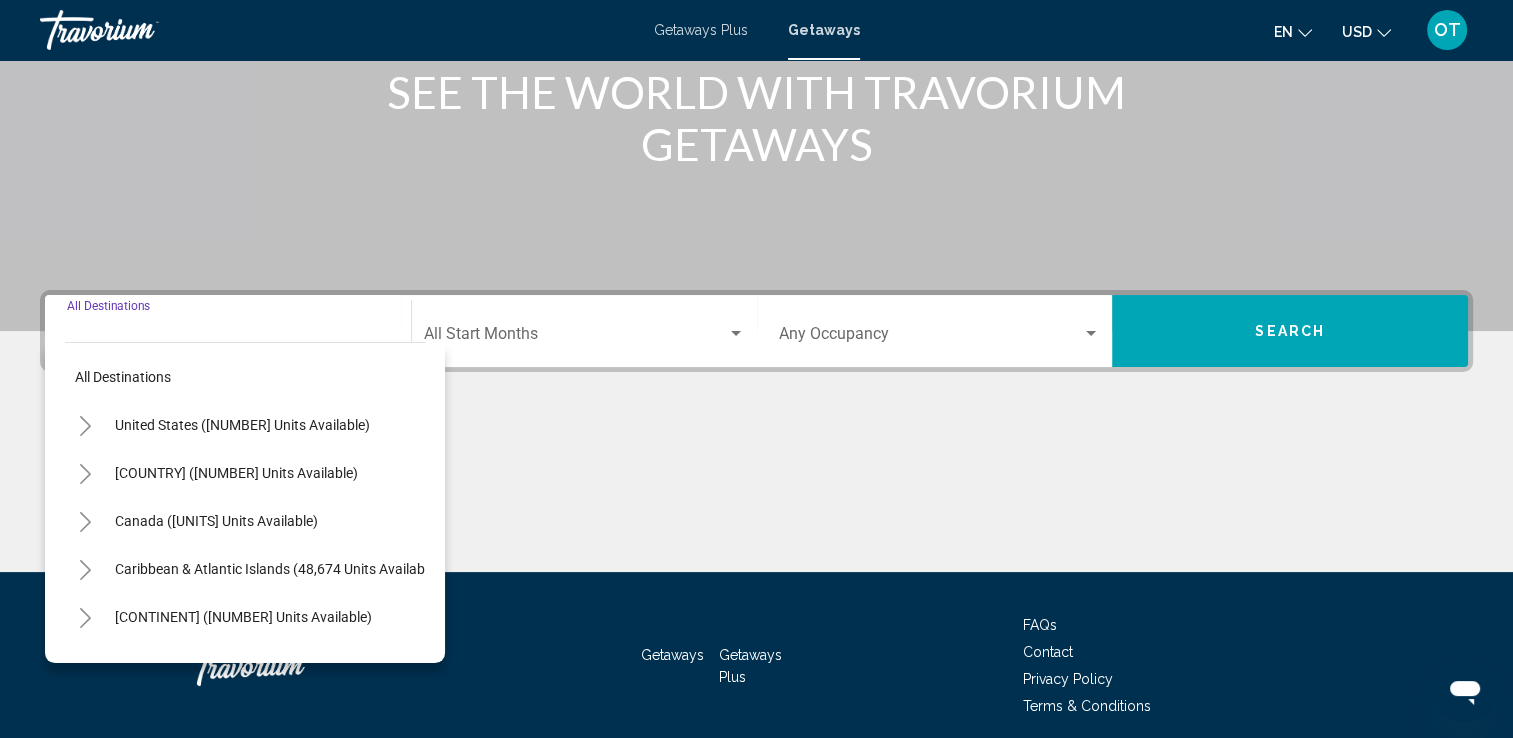 scroll, scrollTop: 347, scrollLeft: 0, axis: vertical 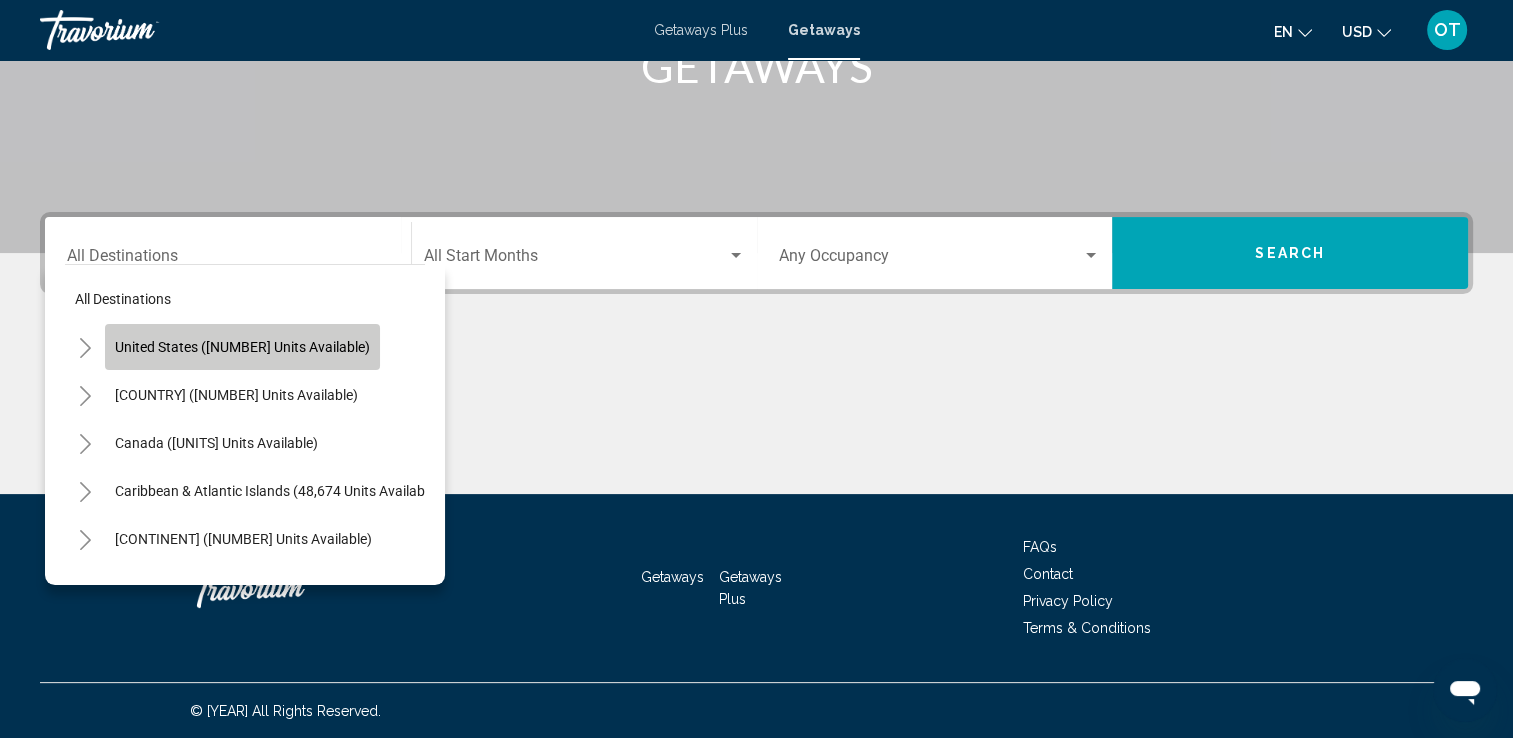 click on "United States ([NUMBER] units available)" at bounding box center (242, 347) 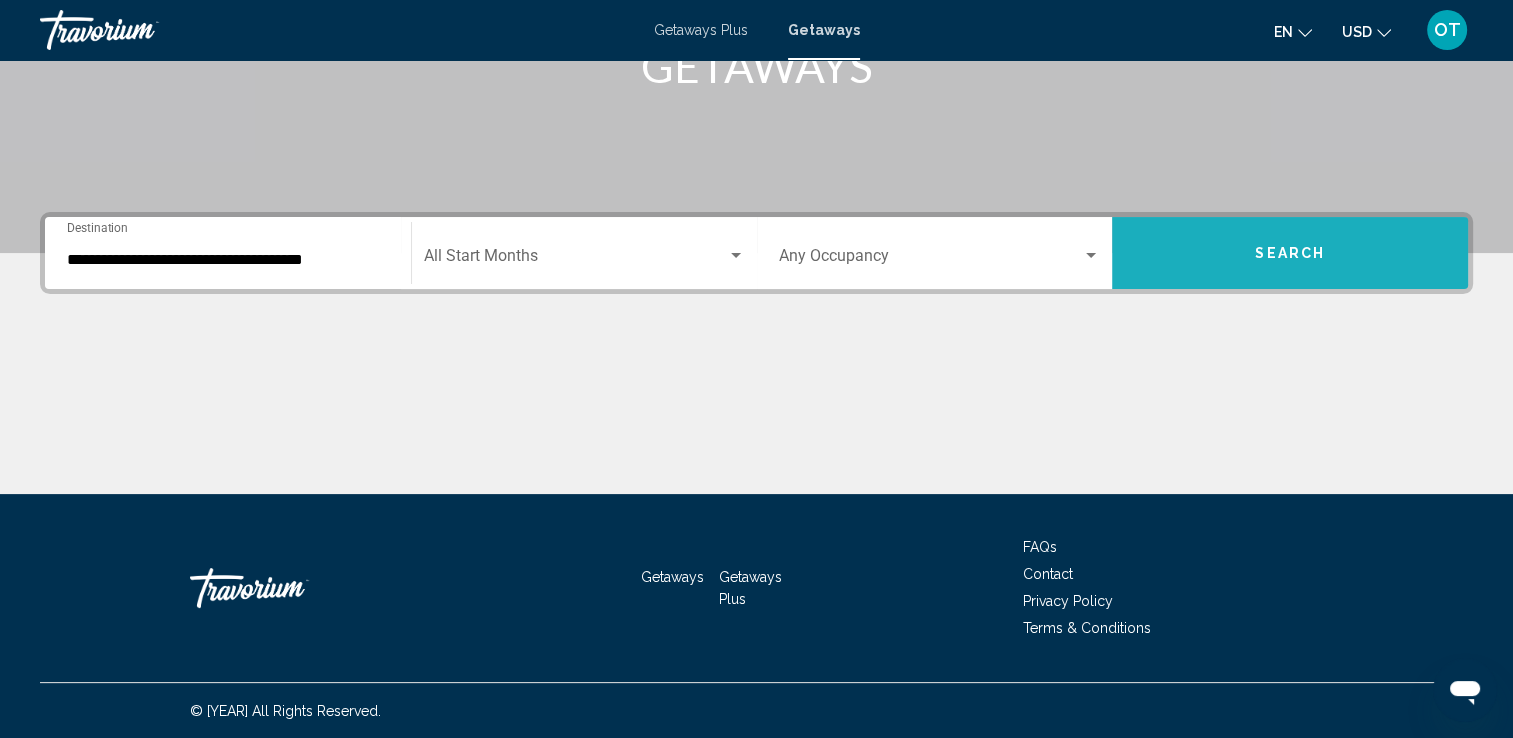 click on "Search" at bounding box center (1290, 253) 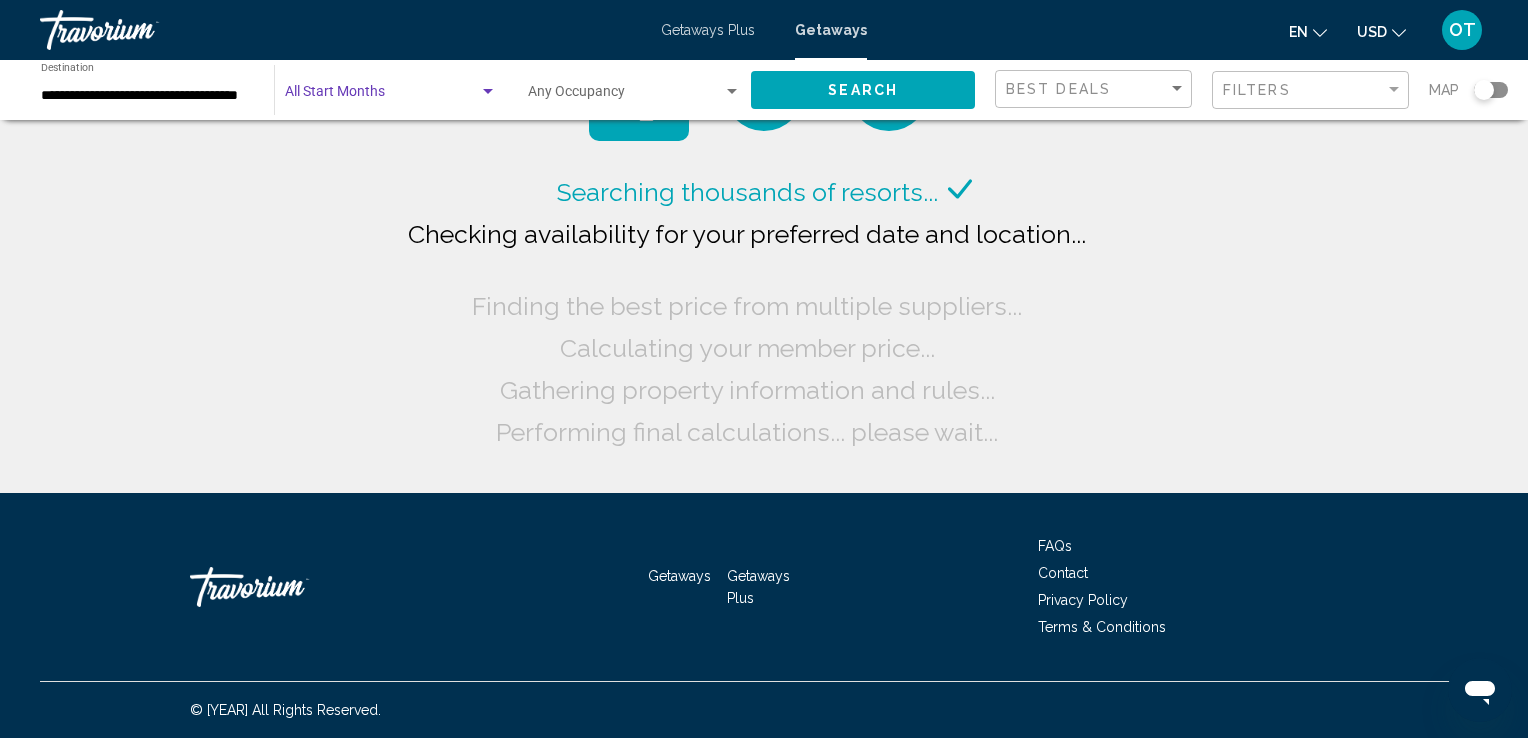 click at bounding box center (382, 96) 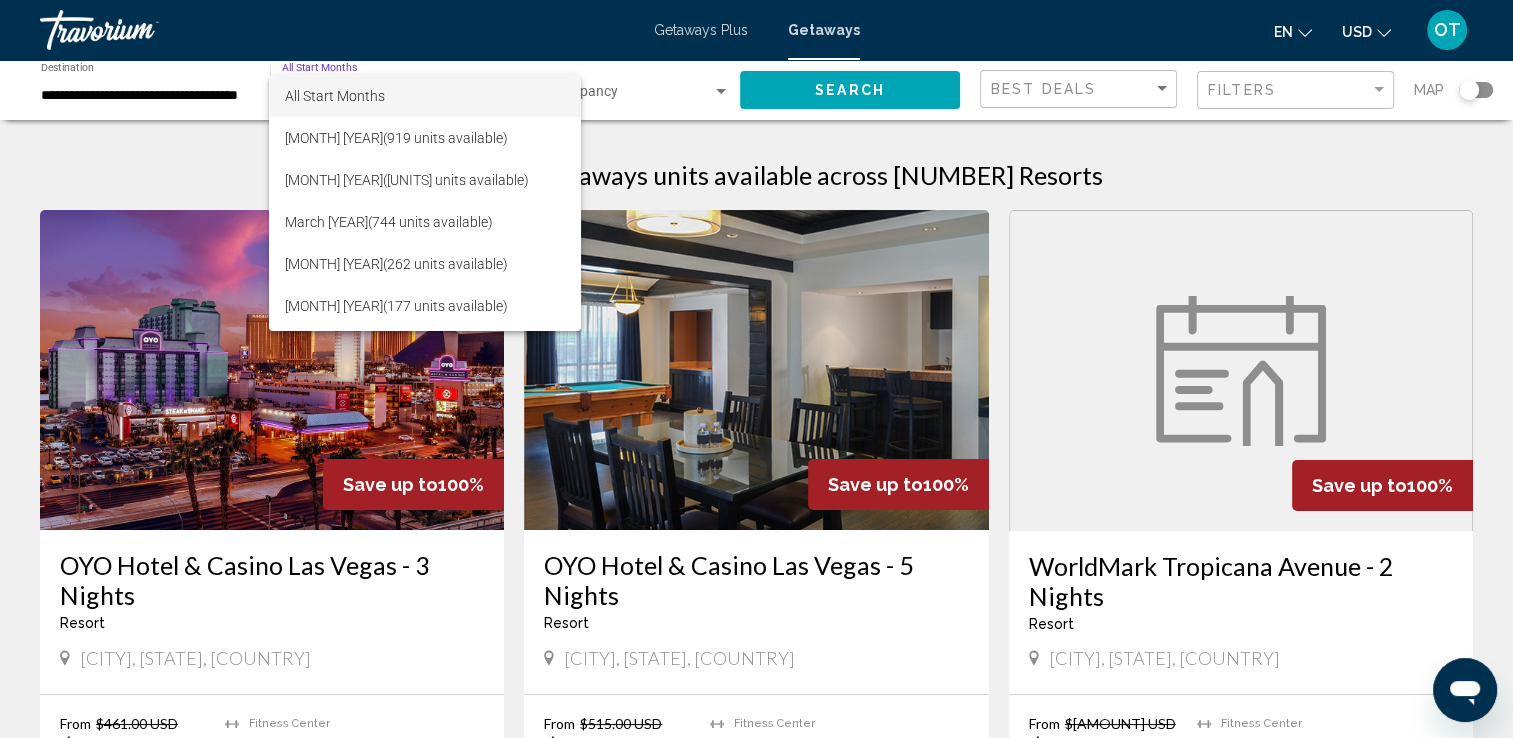 click at bounding box center [756, 369] 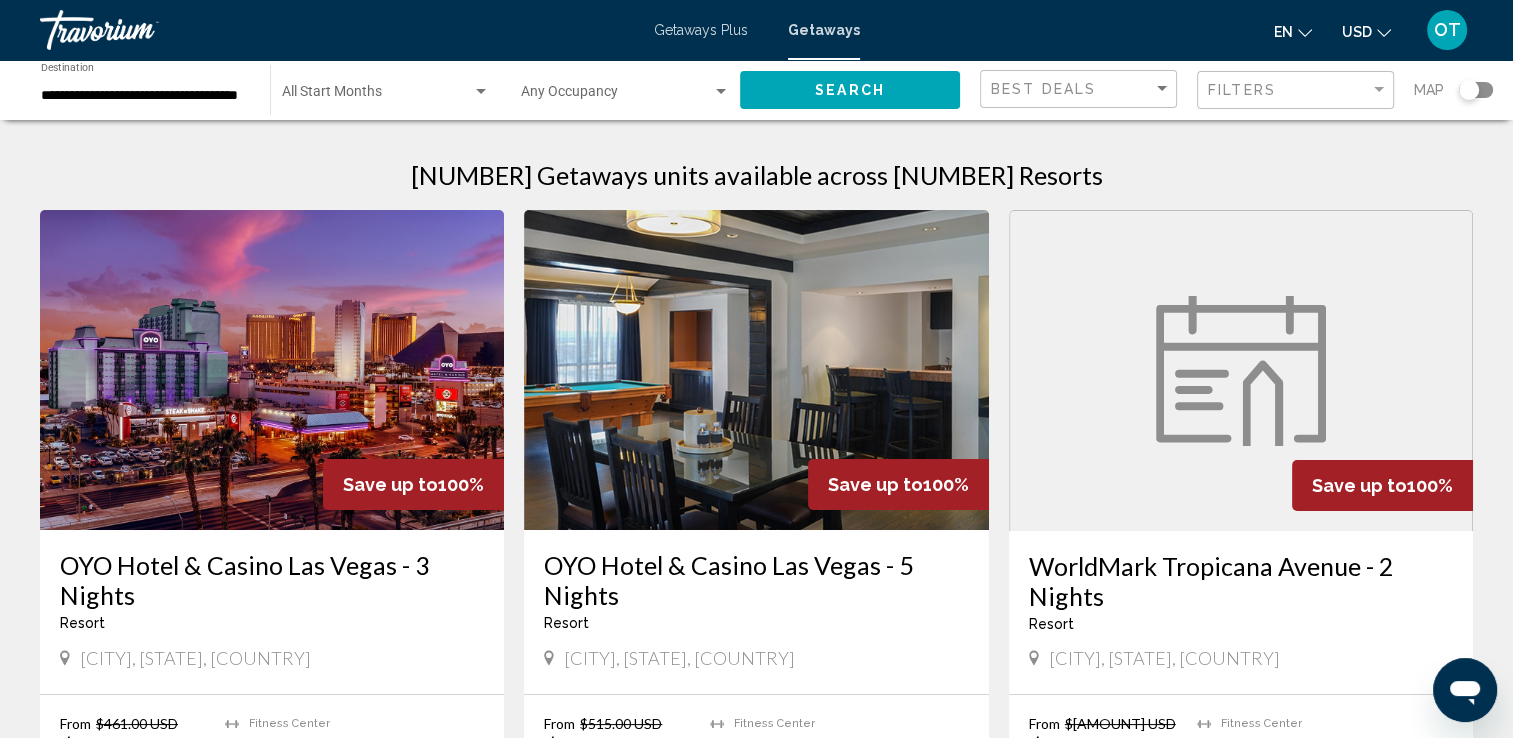 click on "Occupancy Any Occupancy" at bounding box center (625, 90) 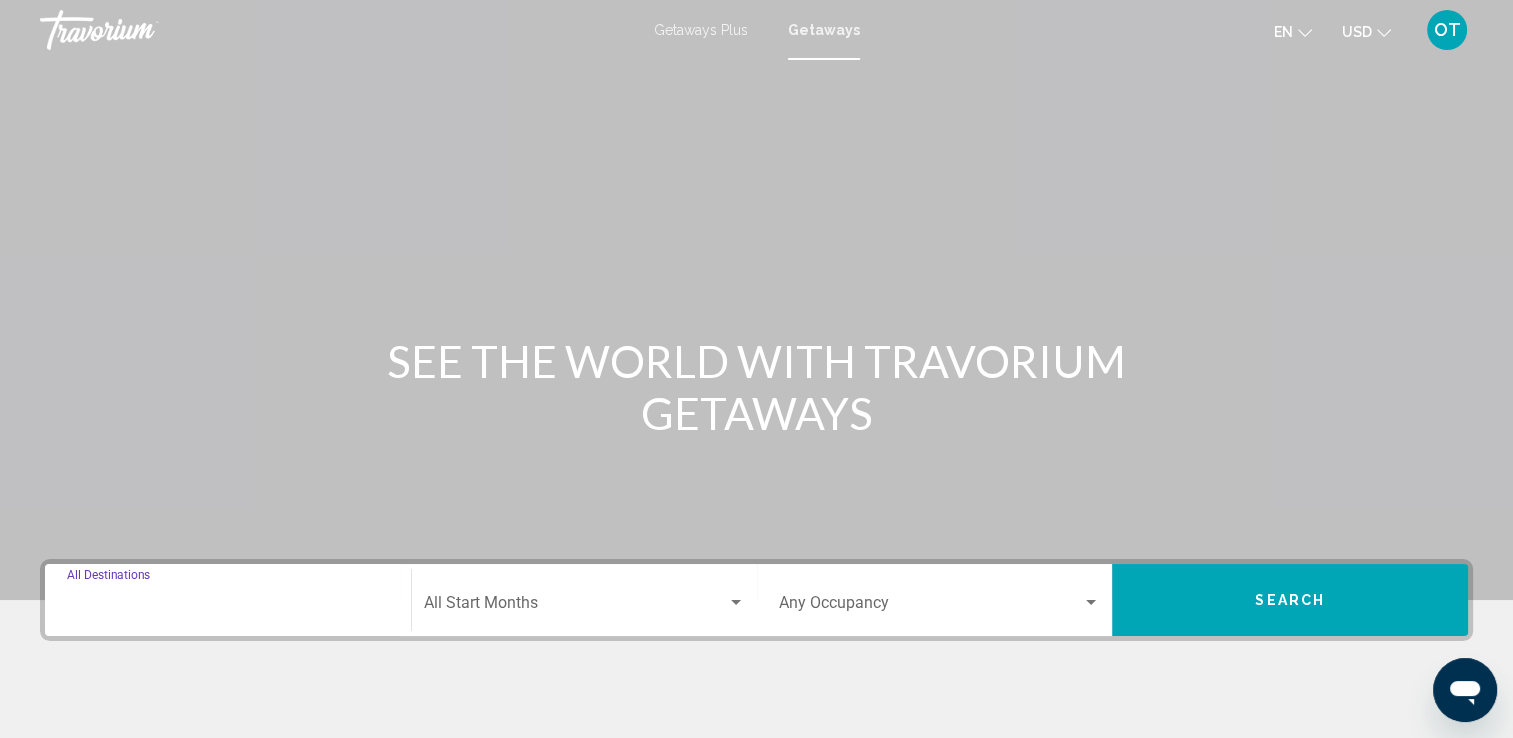 click on "Destination All Destinations" at bounding box center (228, 607) 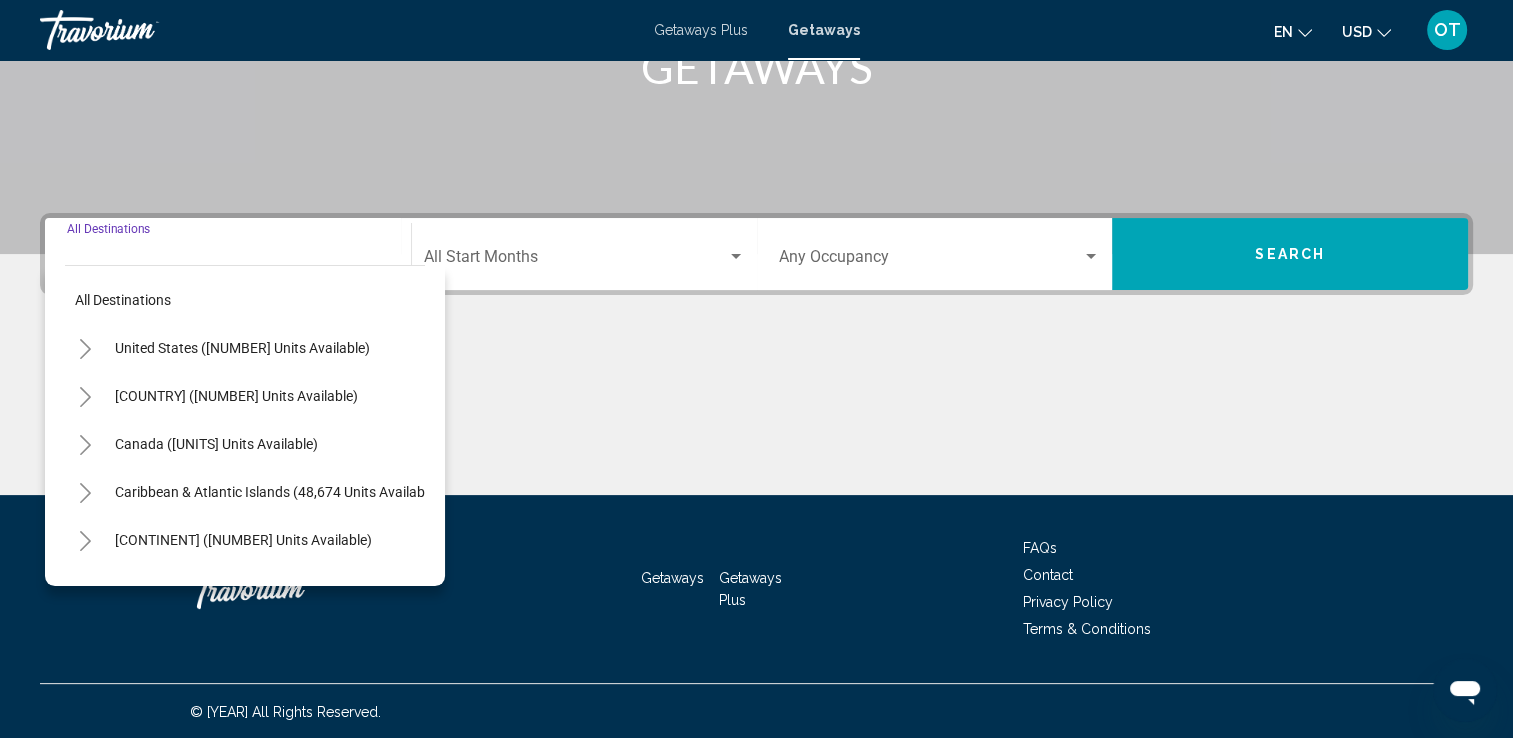 scroll, scrollTop: 347, scrollLeft: 0, axis: vertical 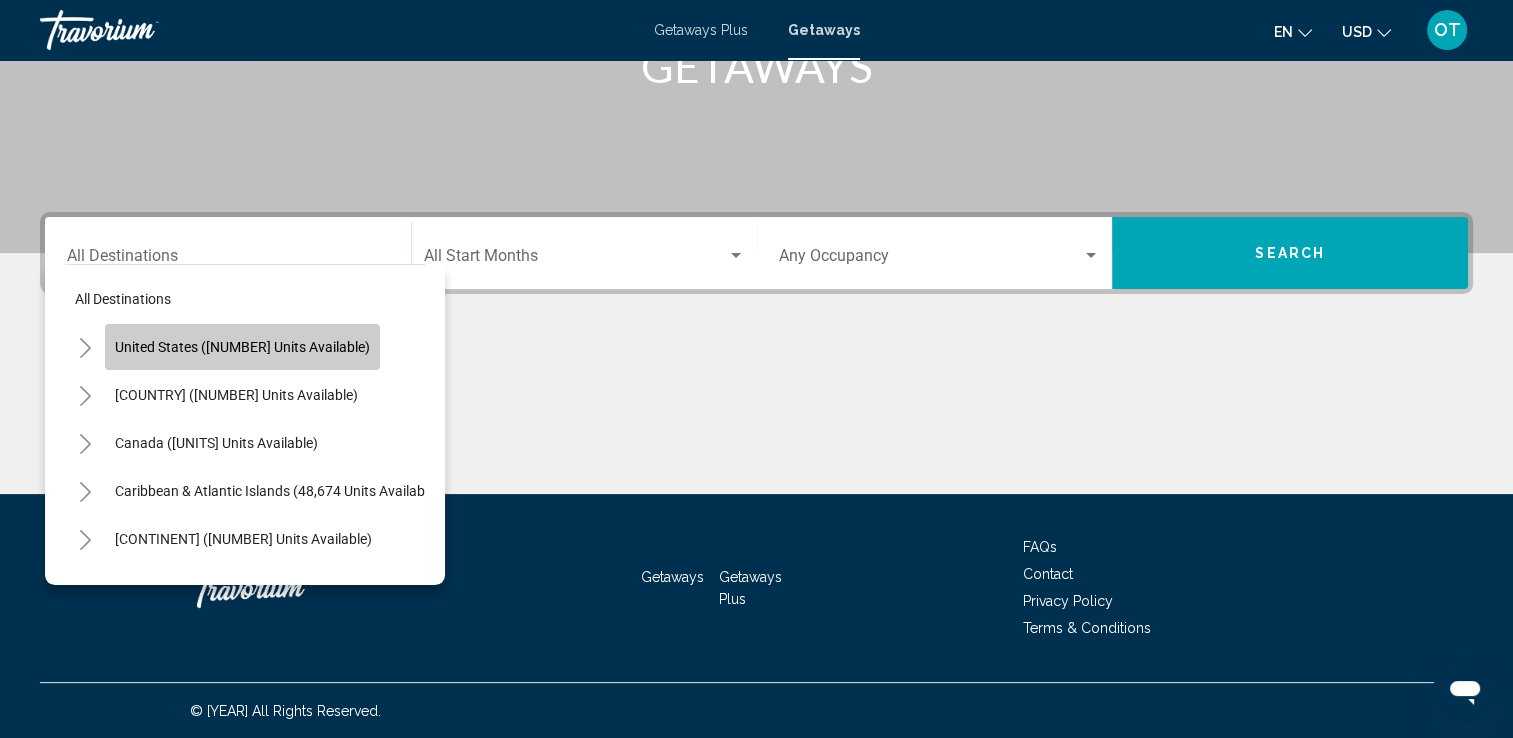 click on "United States ([NUMBER] units available)" at bounding box center (242, 347) 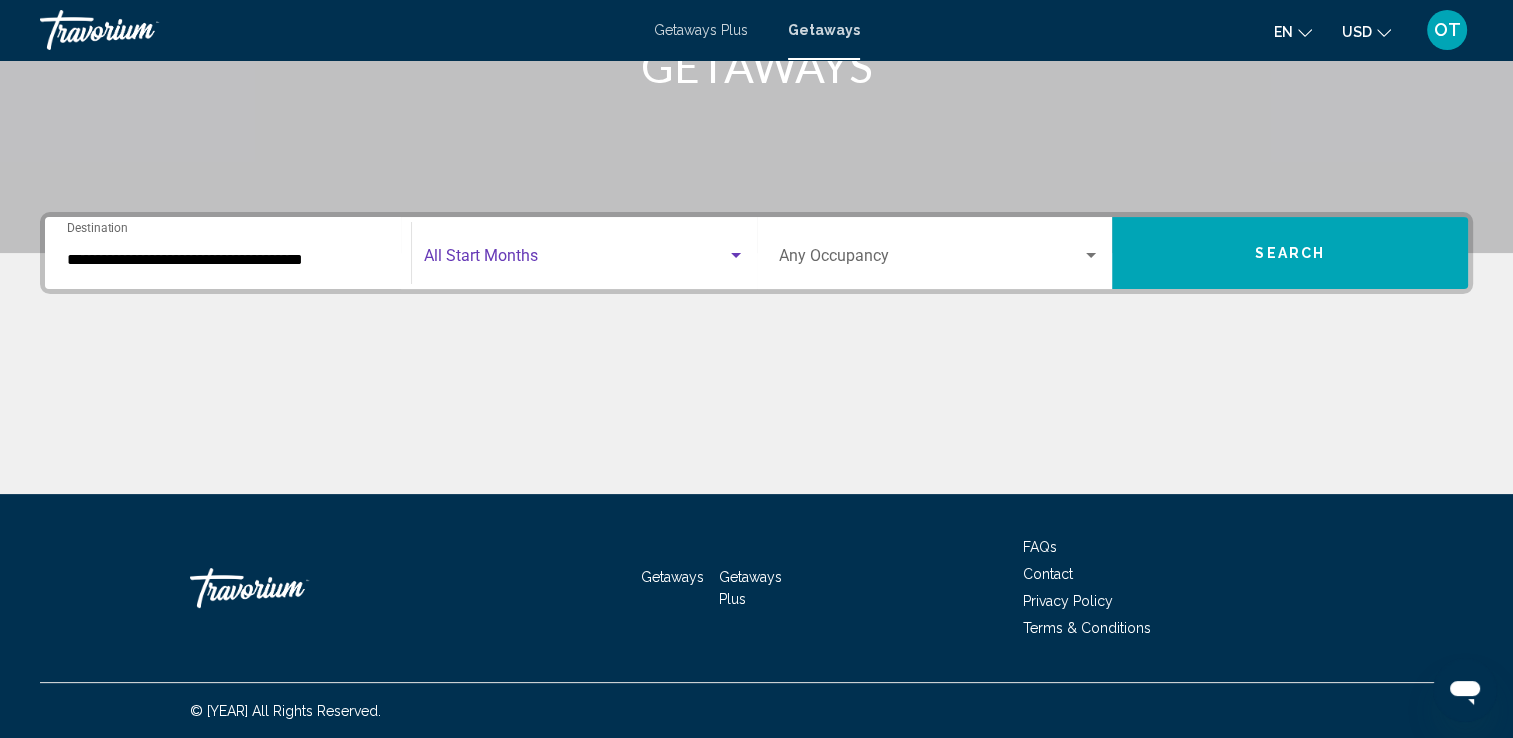 click at bounding box center [575, 260] 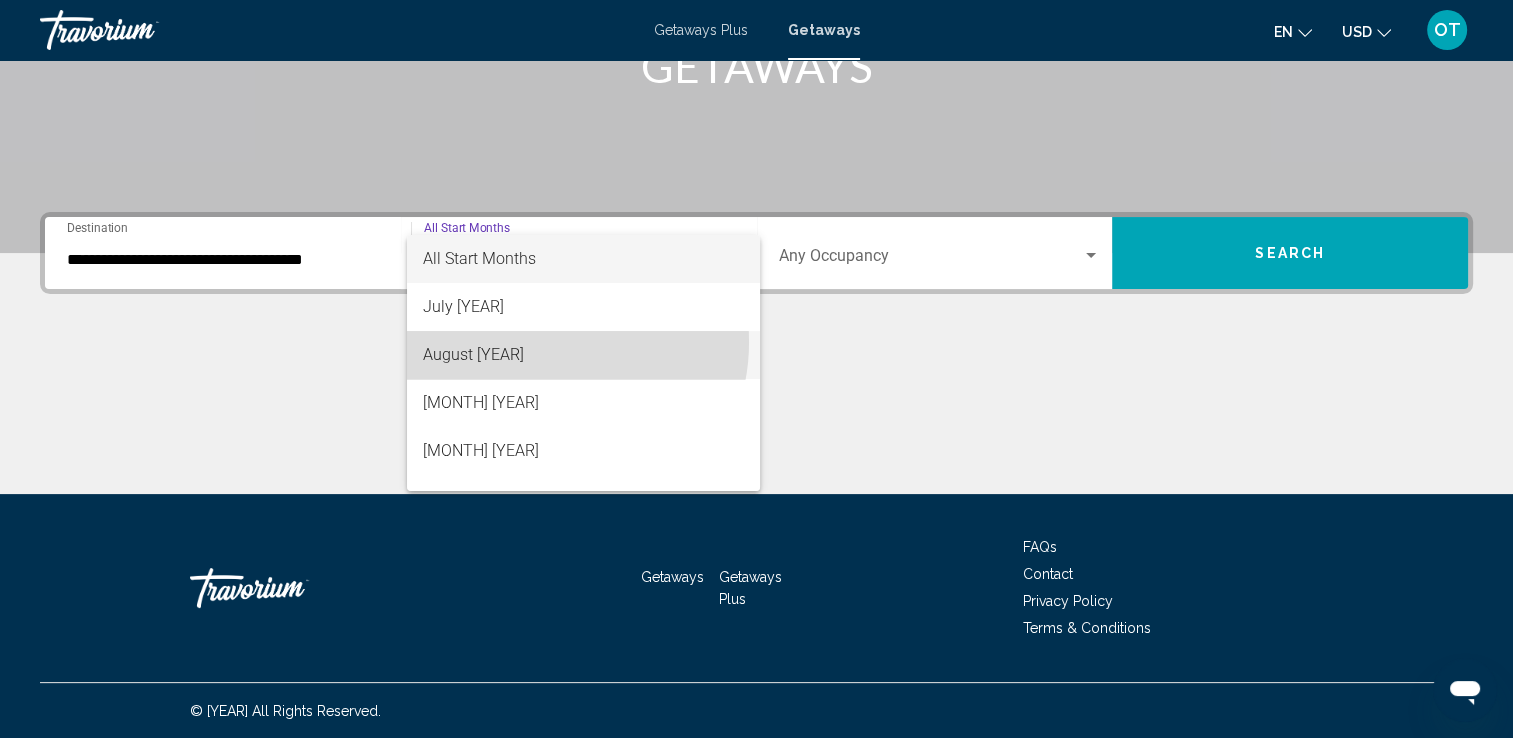 click on "August [YEAR]" at bounding box center [583, 355] 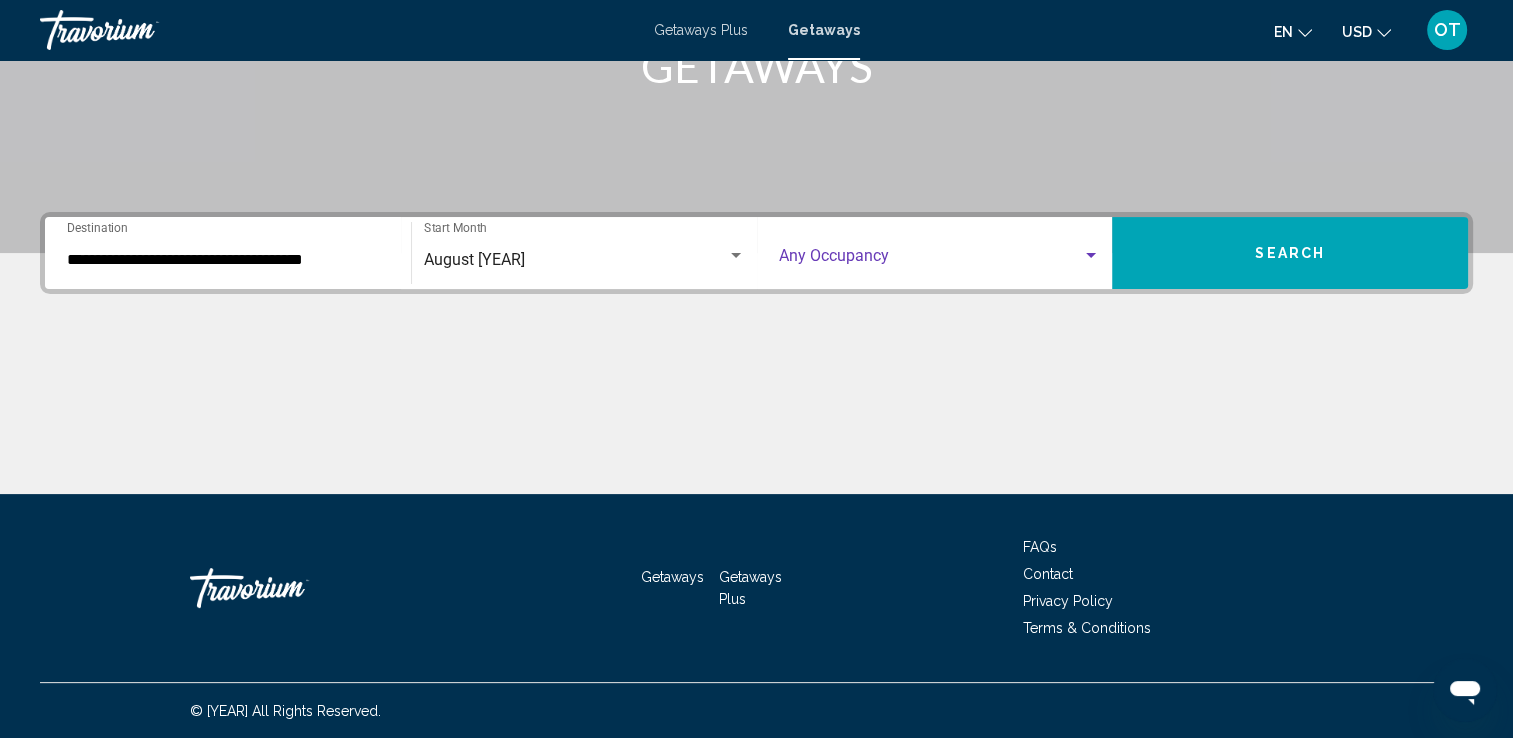 click at bounding box center [931, 260] 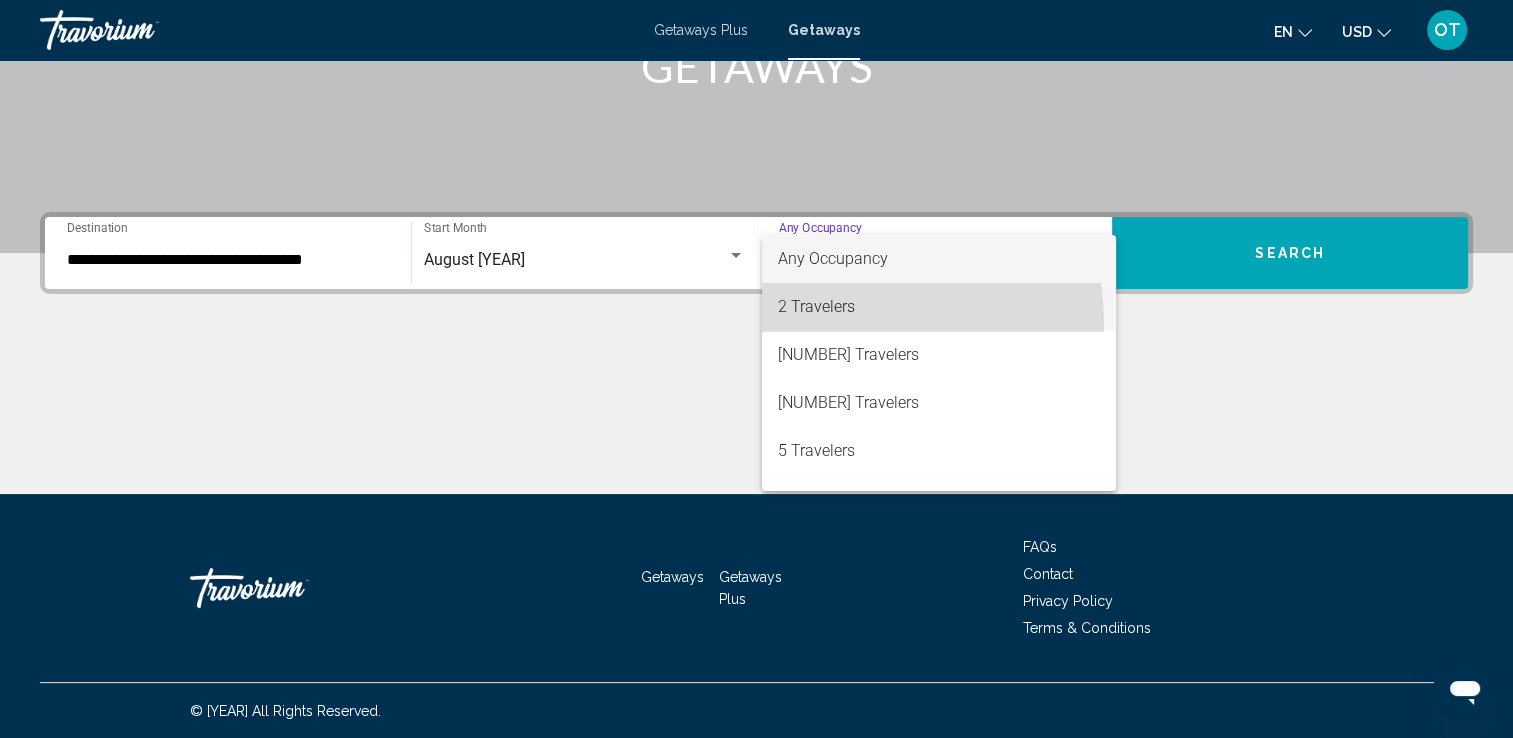 click on "2 Travelers" at bounding box center [939, 307] 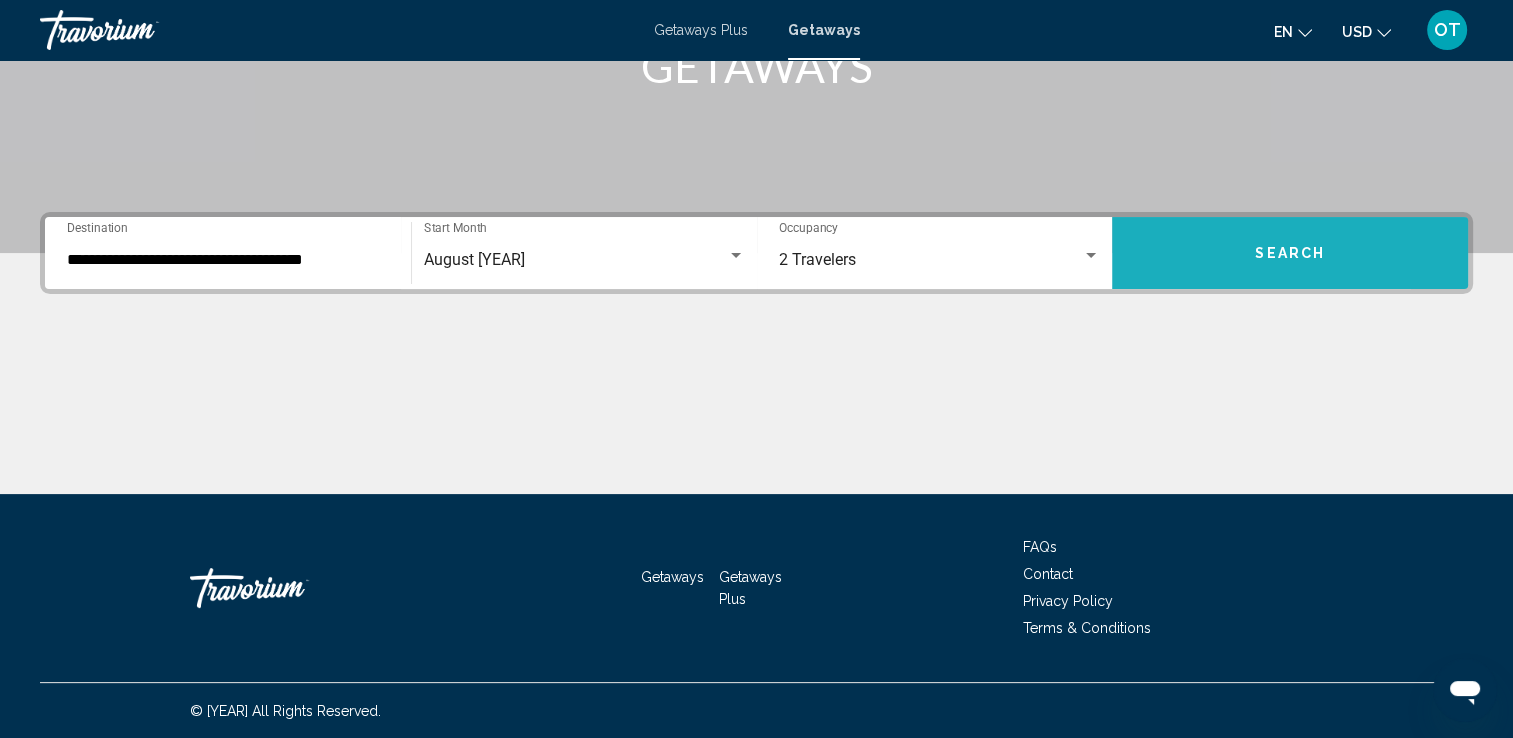 click on "Search" at bounding box center (1290, 253) 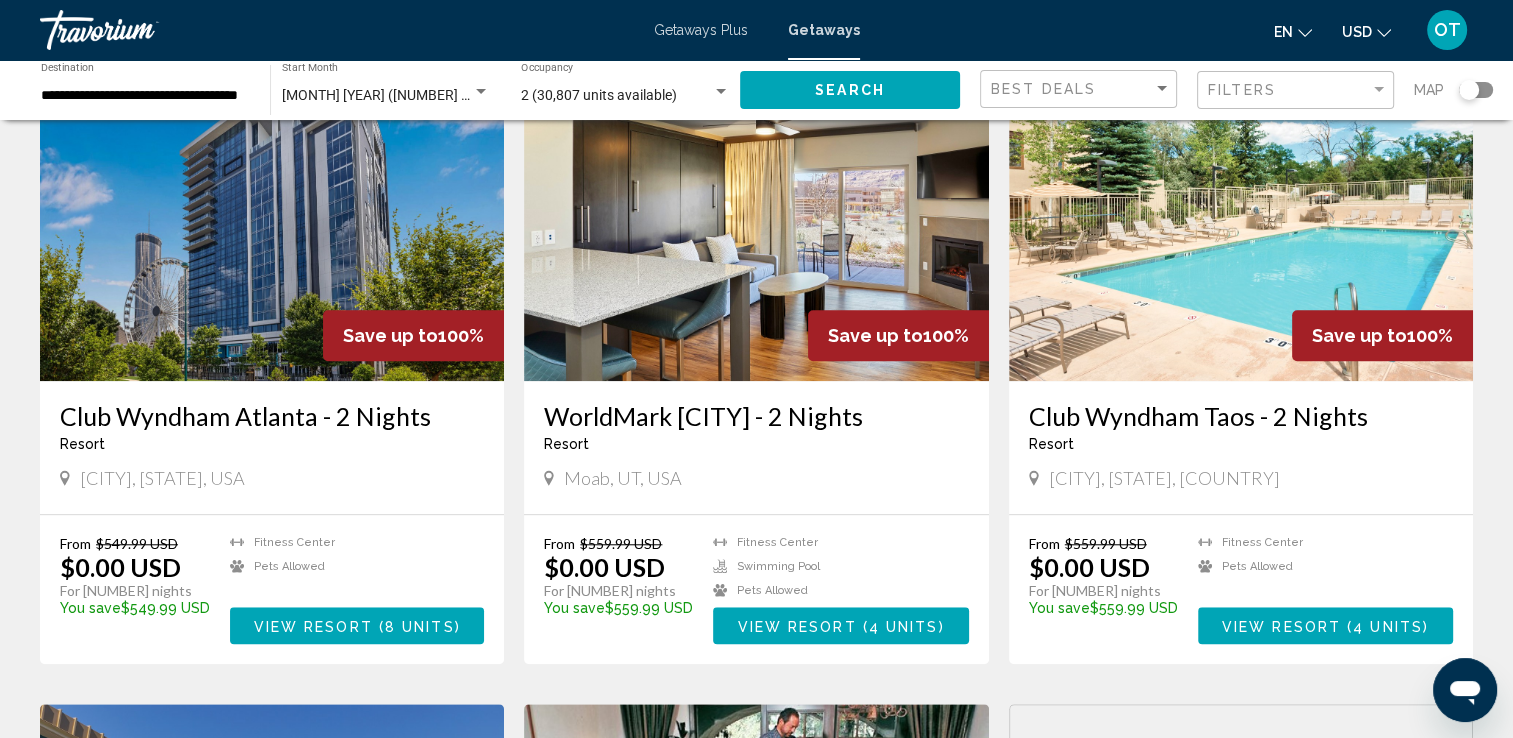 scroll, scrollTop: 1636, scrollLeft: 0, axis: vertical 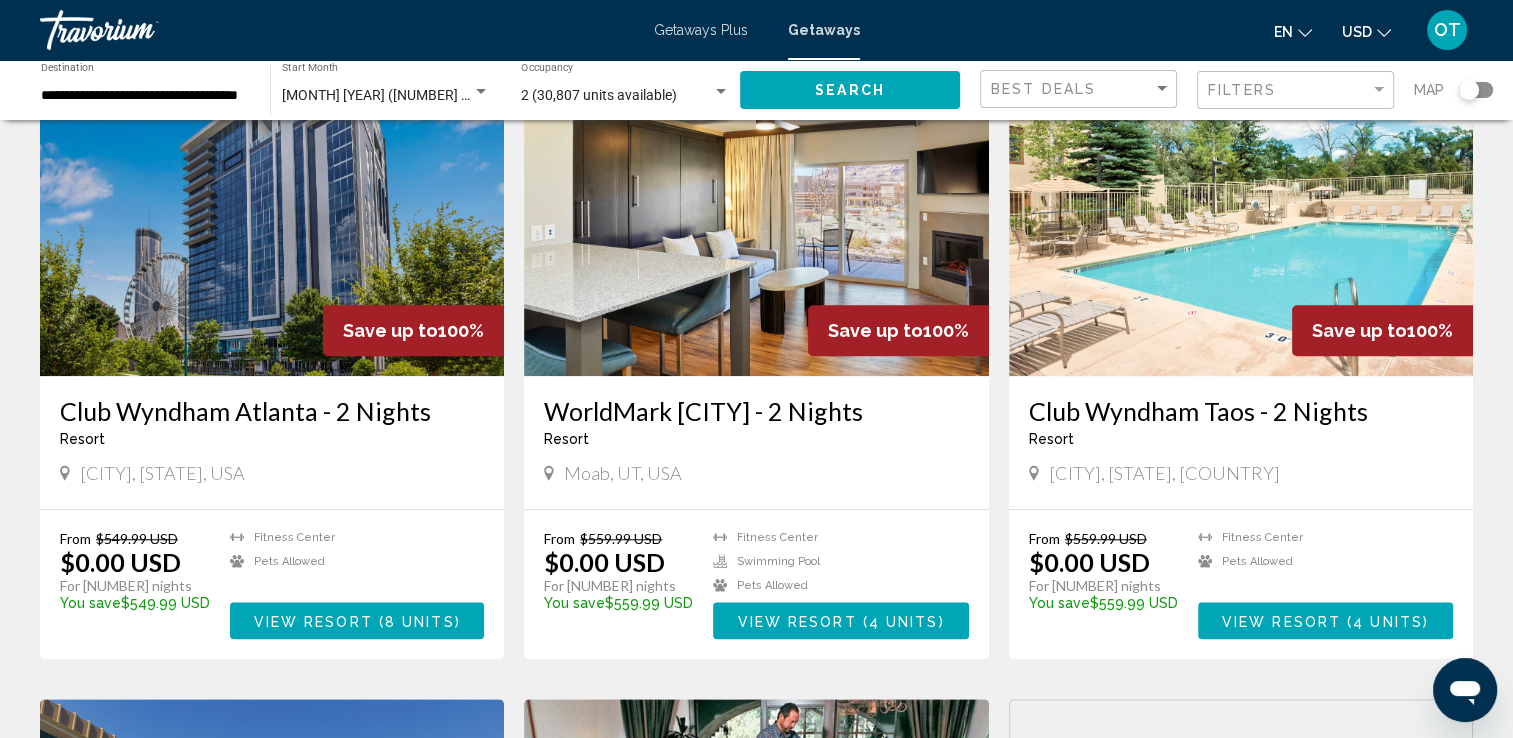 click at bounding box center (756, 216) 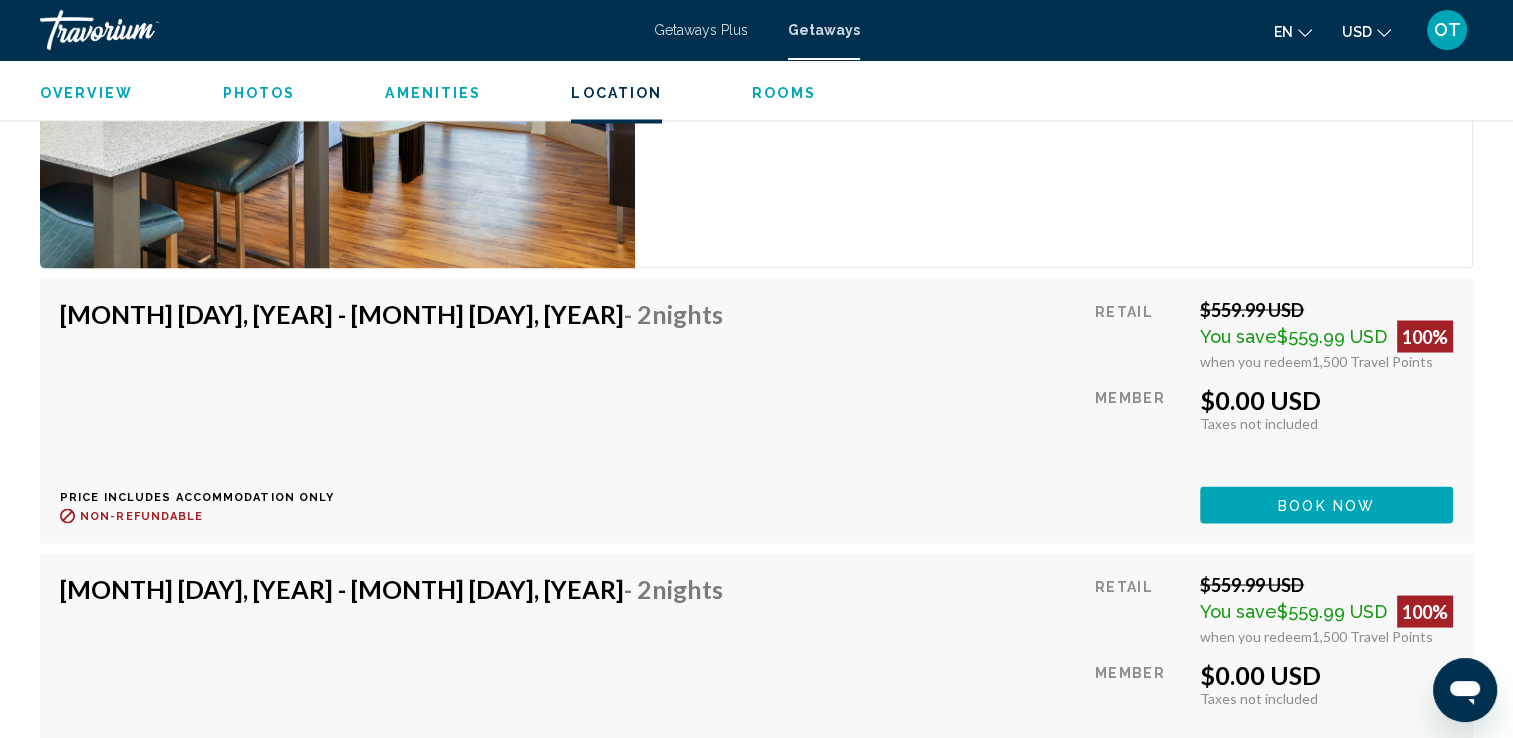 scroll, scrollTop: 3568, scrollLeft: 0, axis: vertical 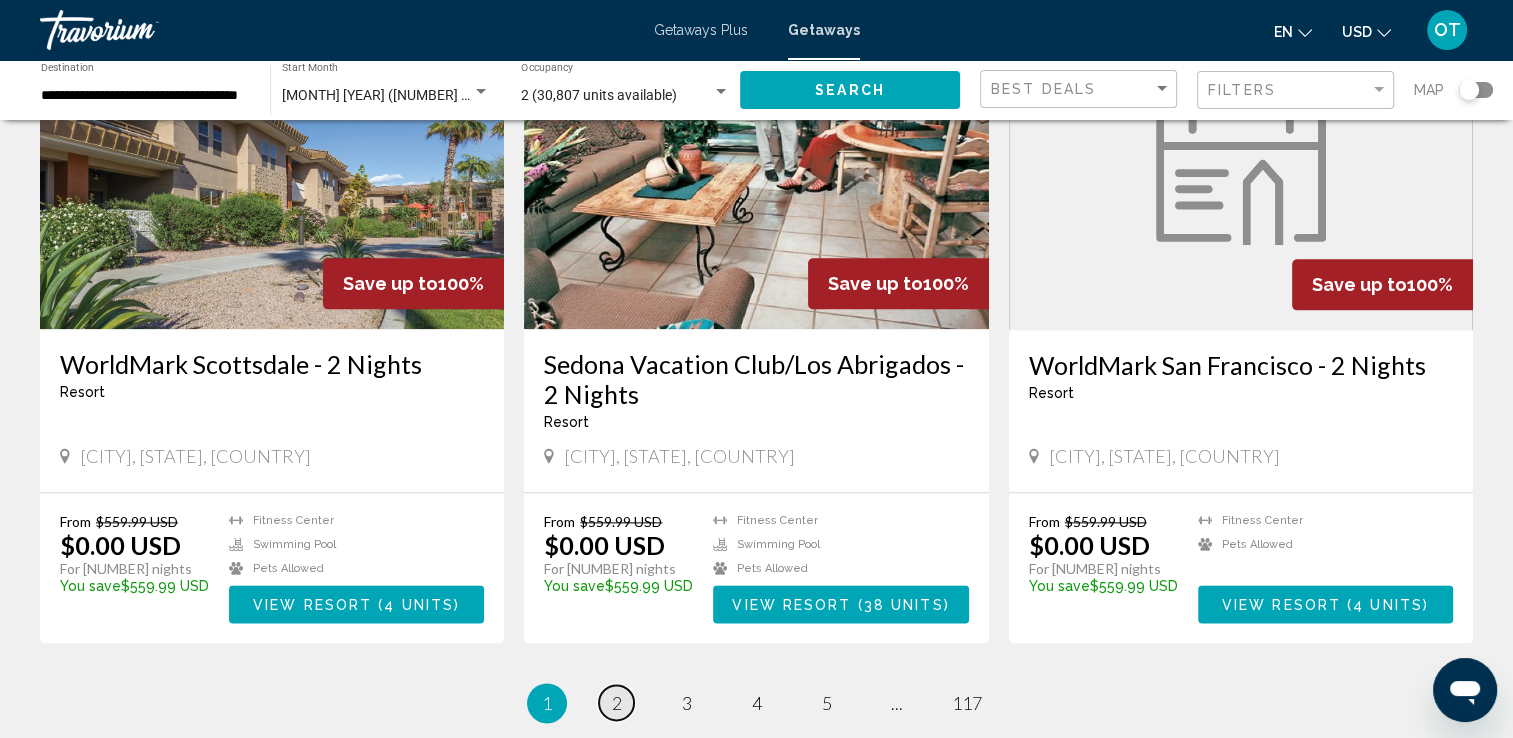 click on "2" at bounding box center [617, 703] 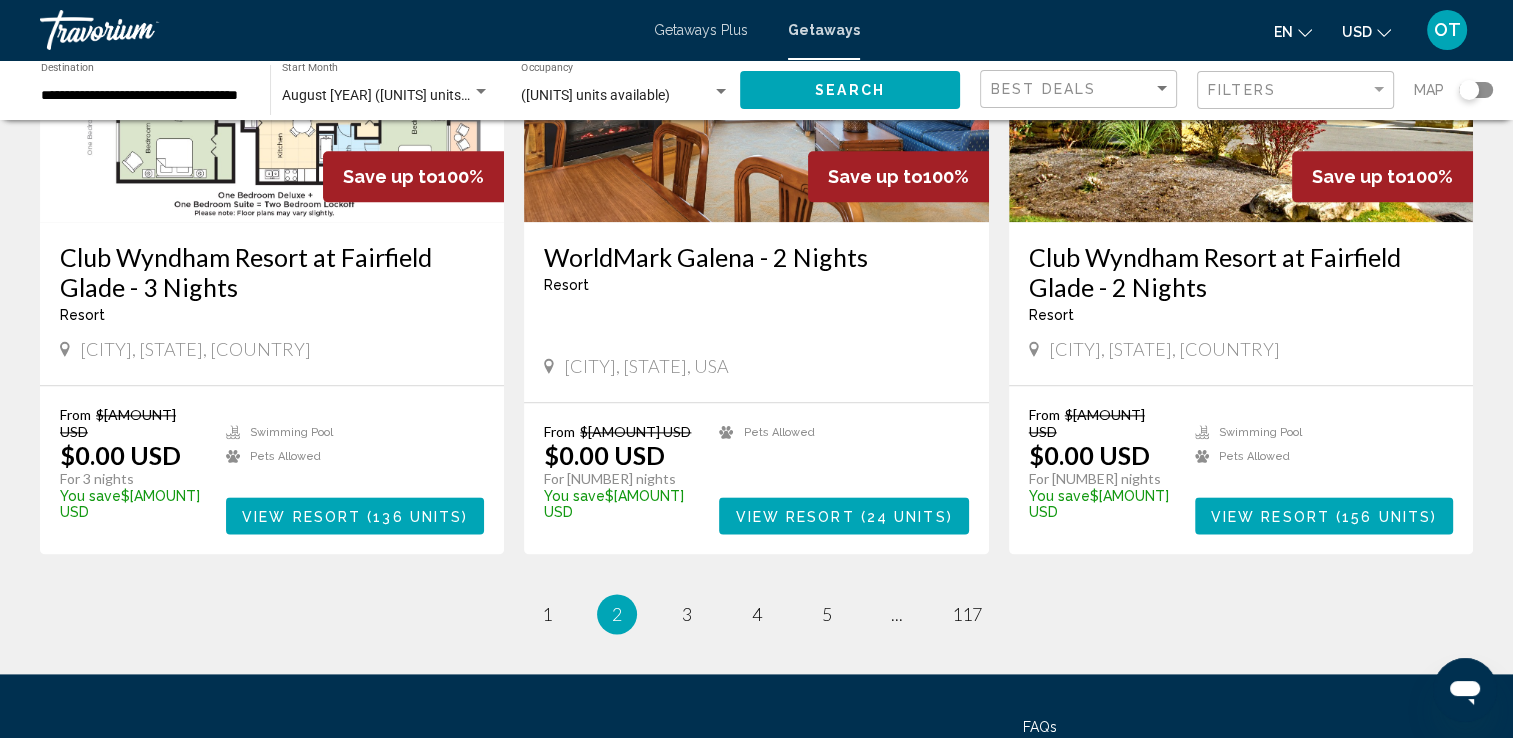 scroll, scrollTop: 2487, scrollLeft: 0, axis: vertical 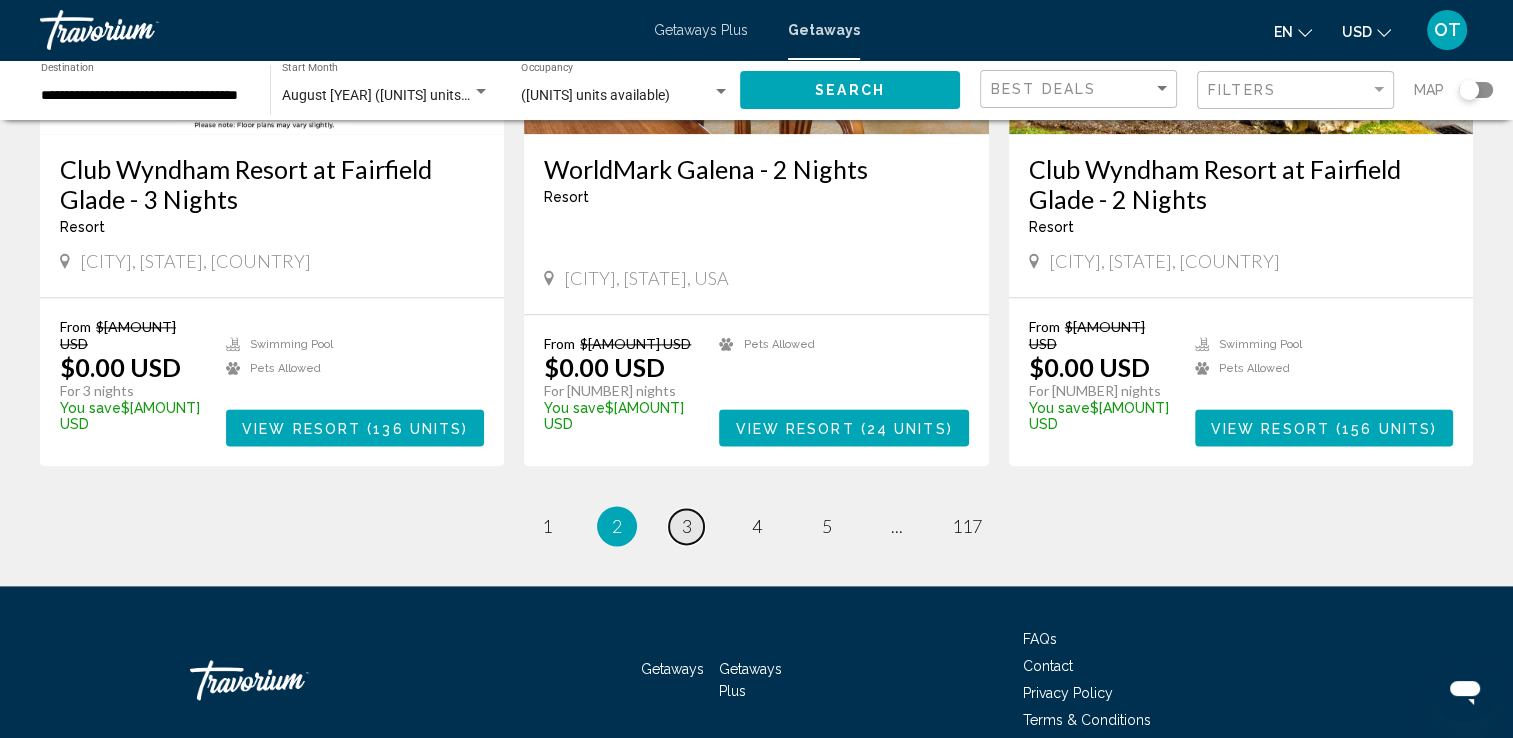 click on "3" at bounding box center (547, 526) 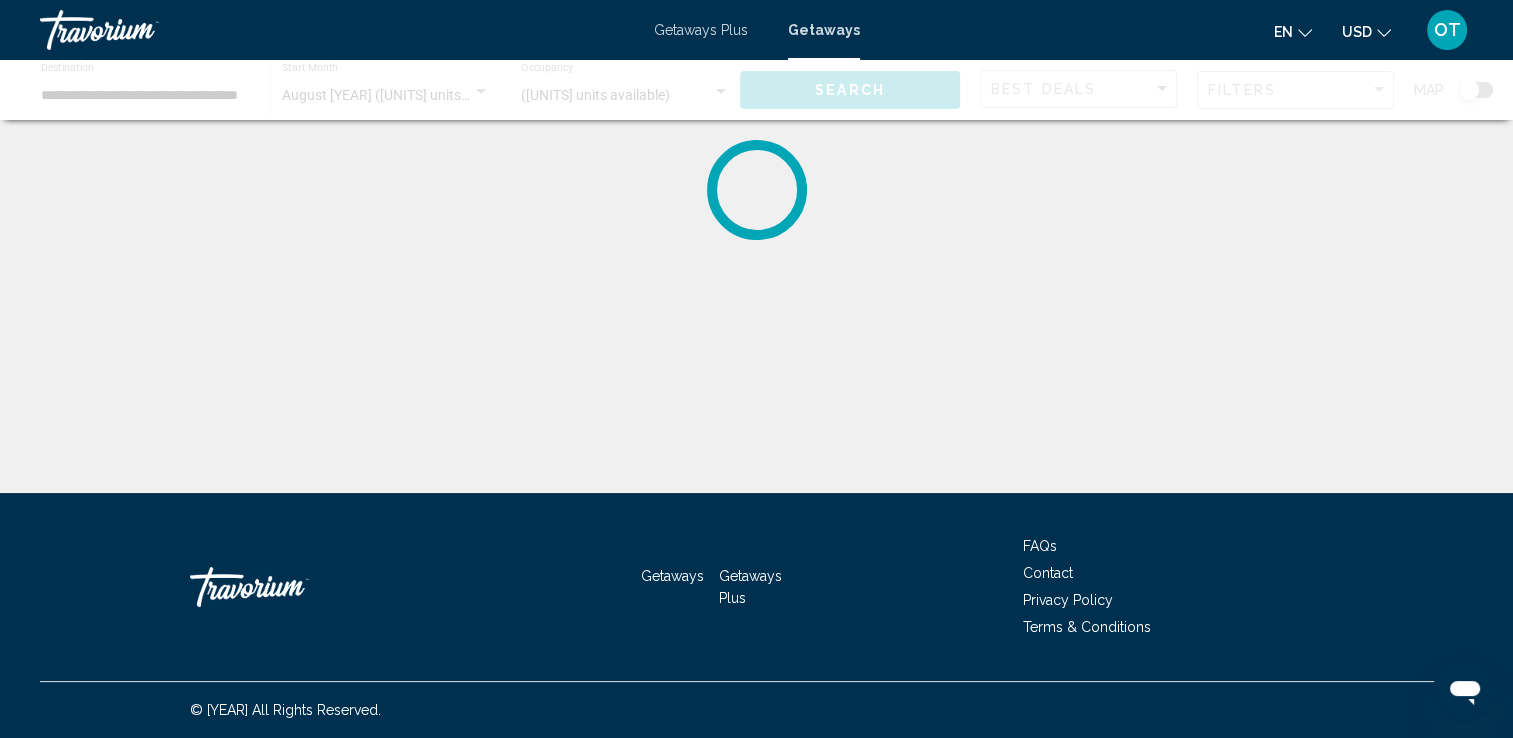 scroll, scrollTop: 0, scrollLeft: 0, axis: both 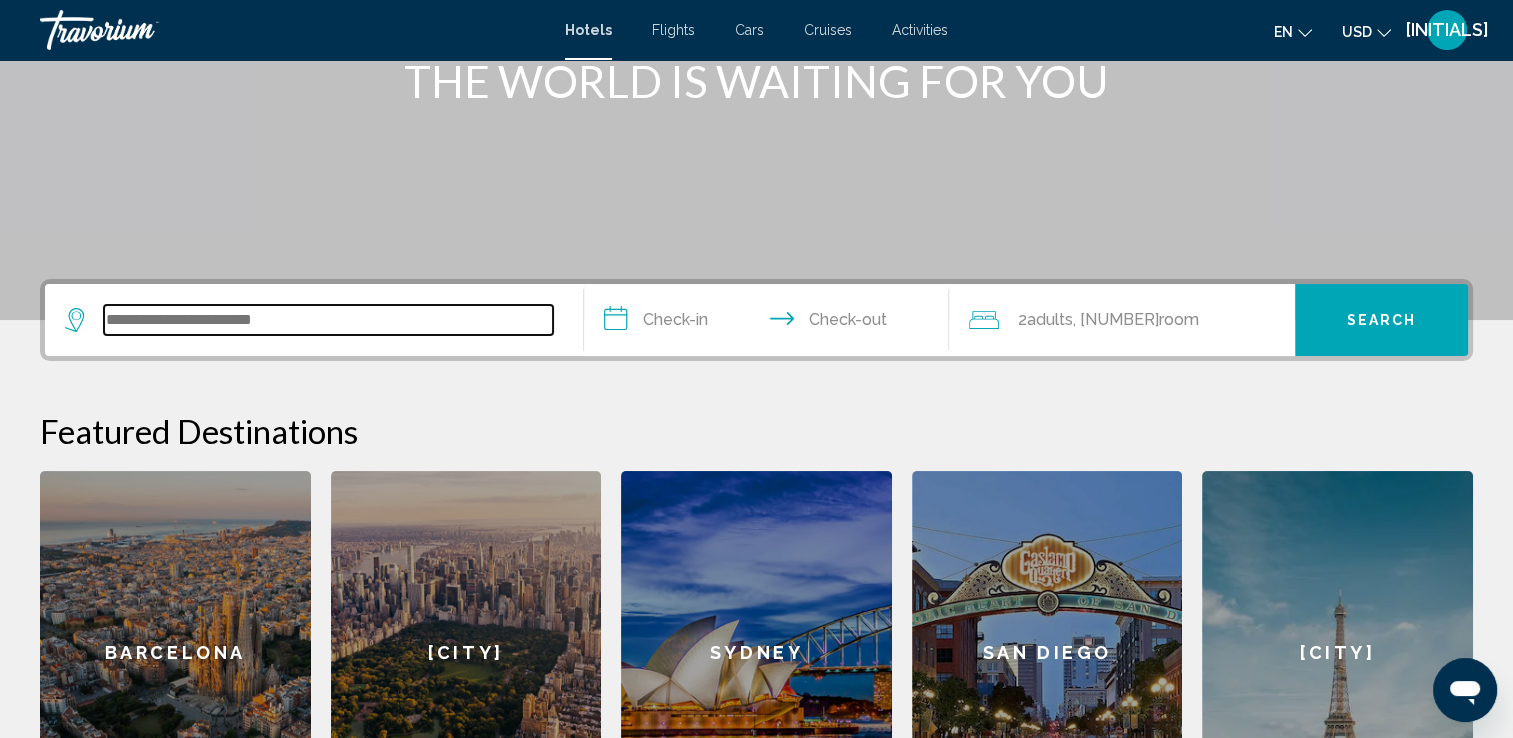 click at bounding box center (328, 320) 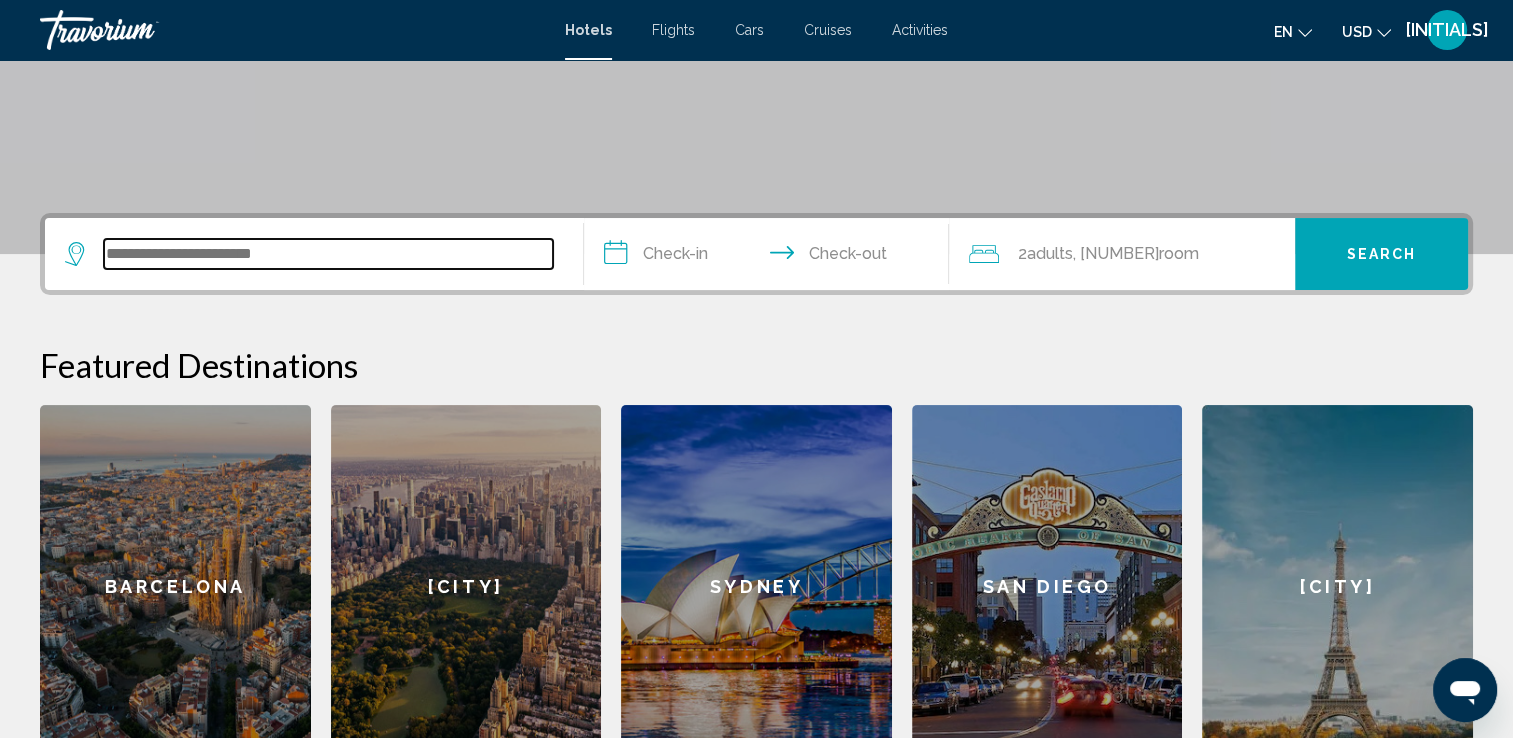 scroll, scrollTop: 0, scrollLeft: 0, axis: both 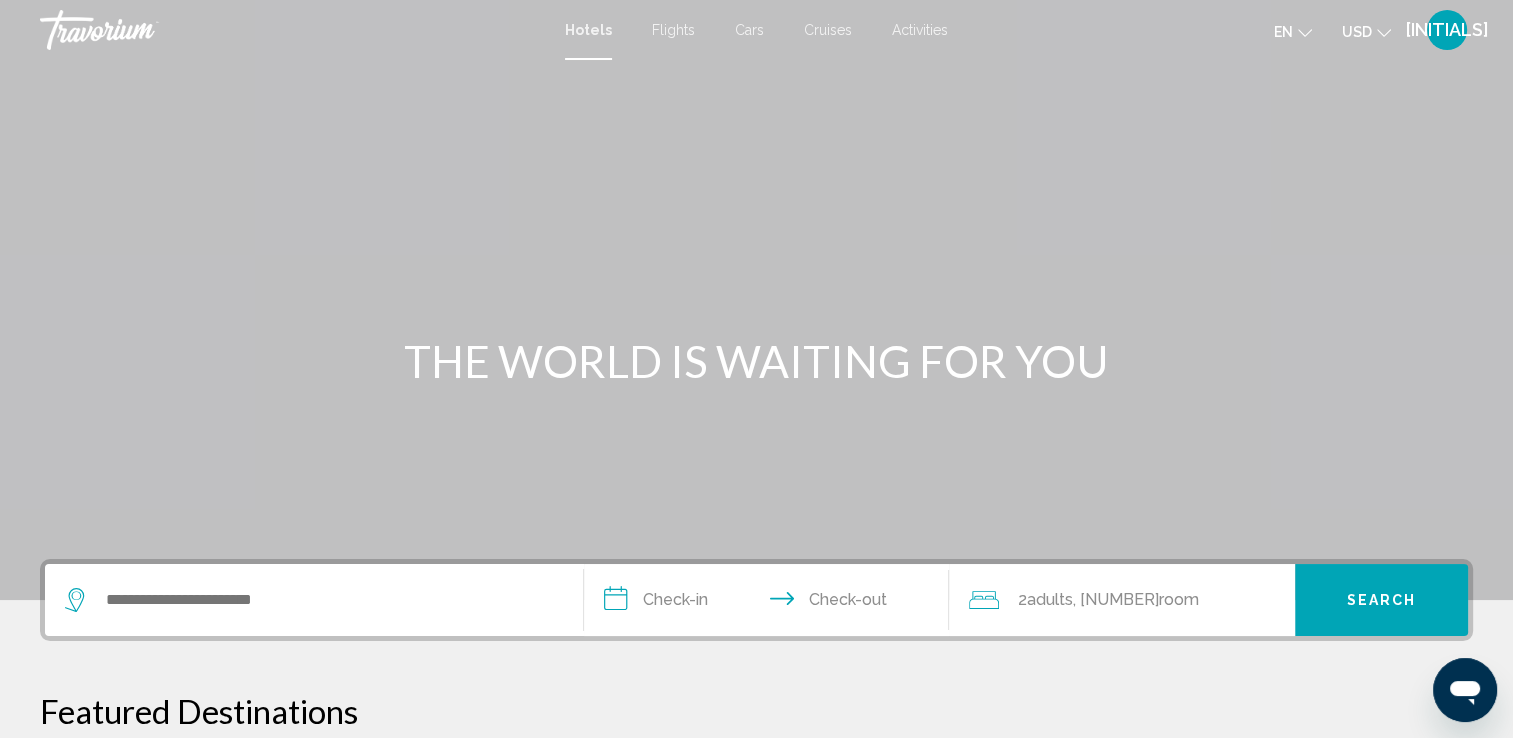 click on "Flights" at bounding box center (673, 30) 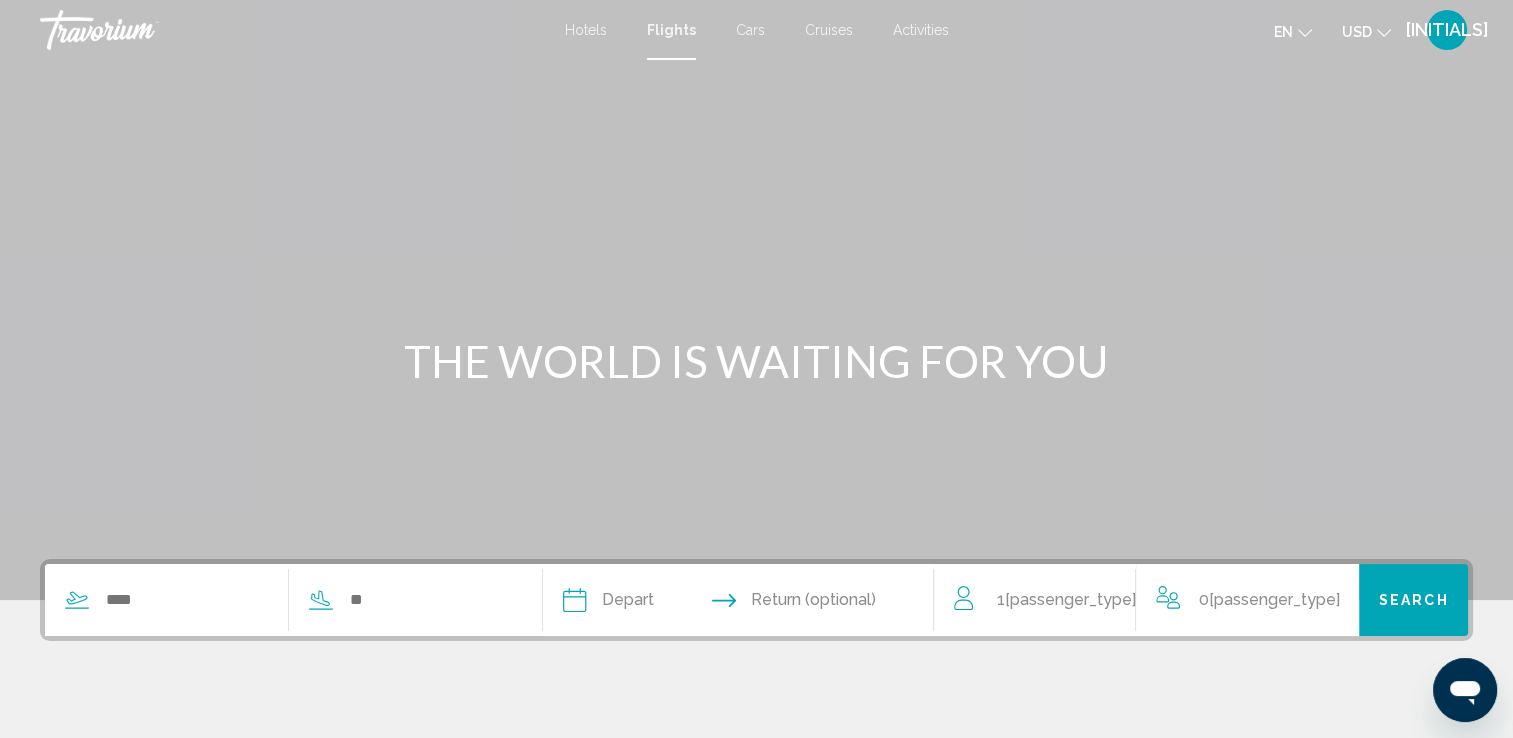 click at bounding box center [278, 600] 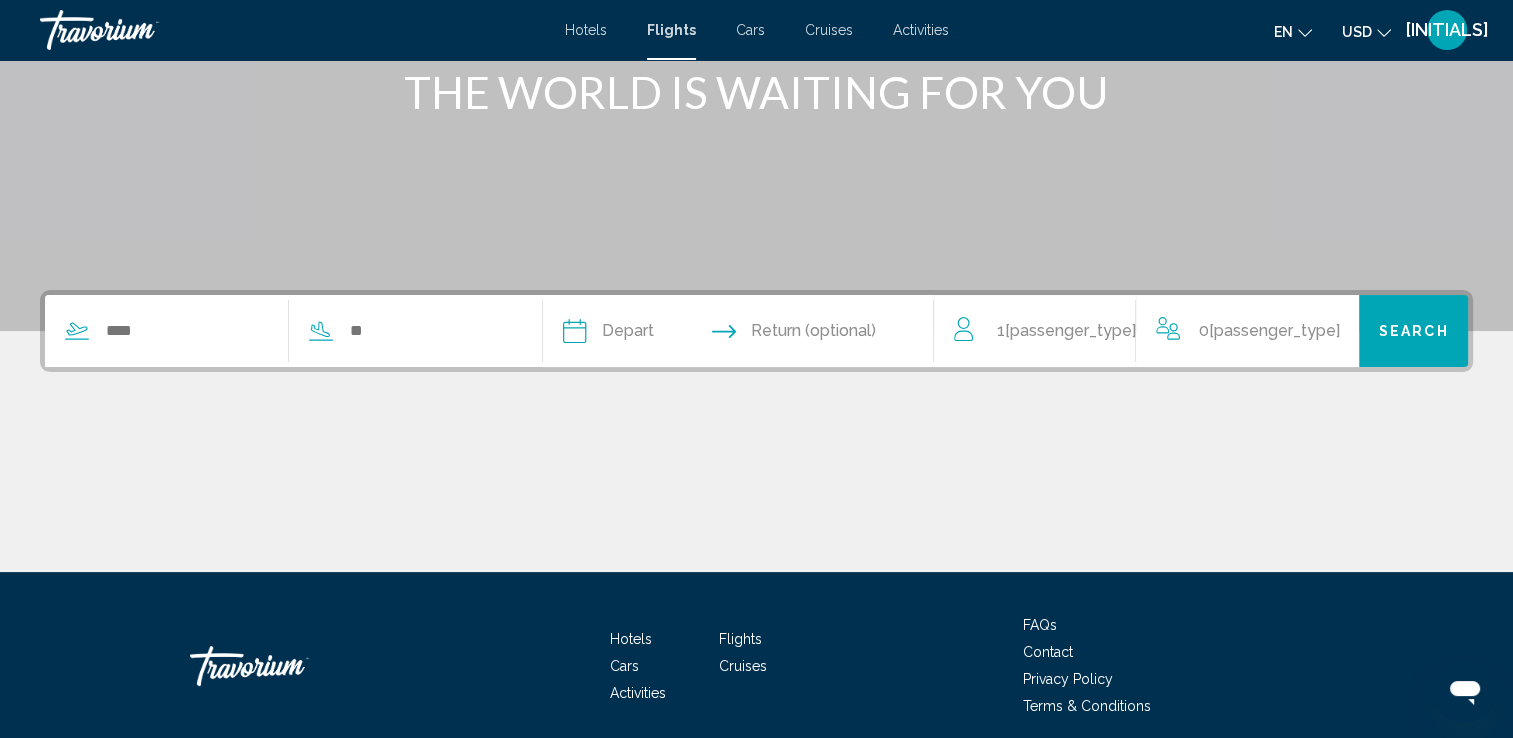 scroll, scrollTop: 347, scrollLeft: 0, axis: vertical 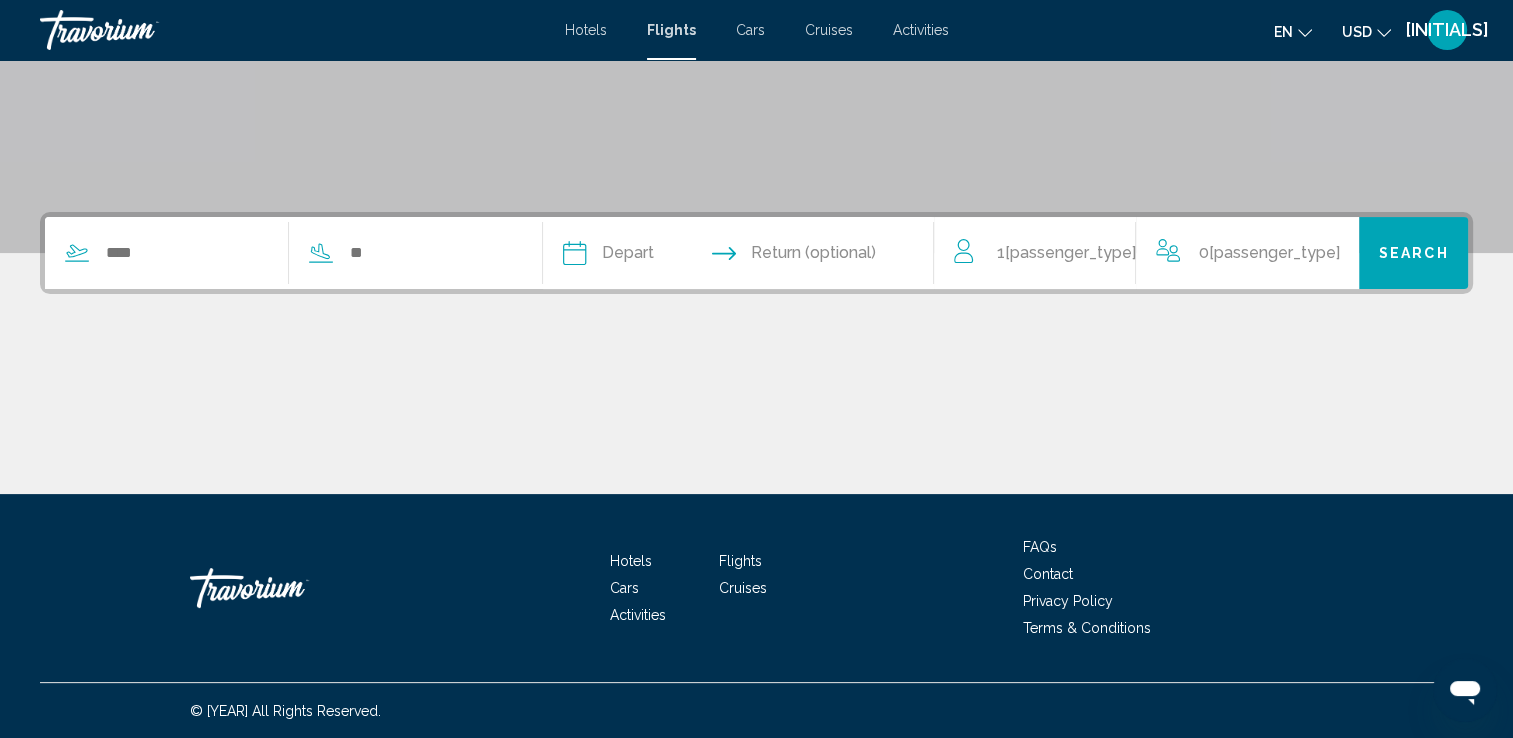 click at bounding box center (278, 253) 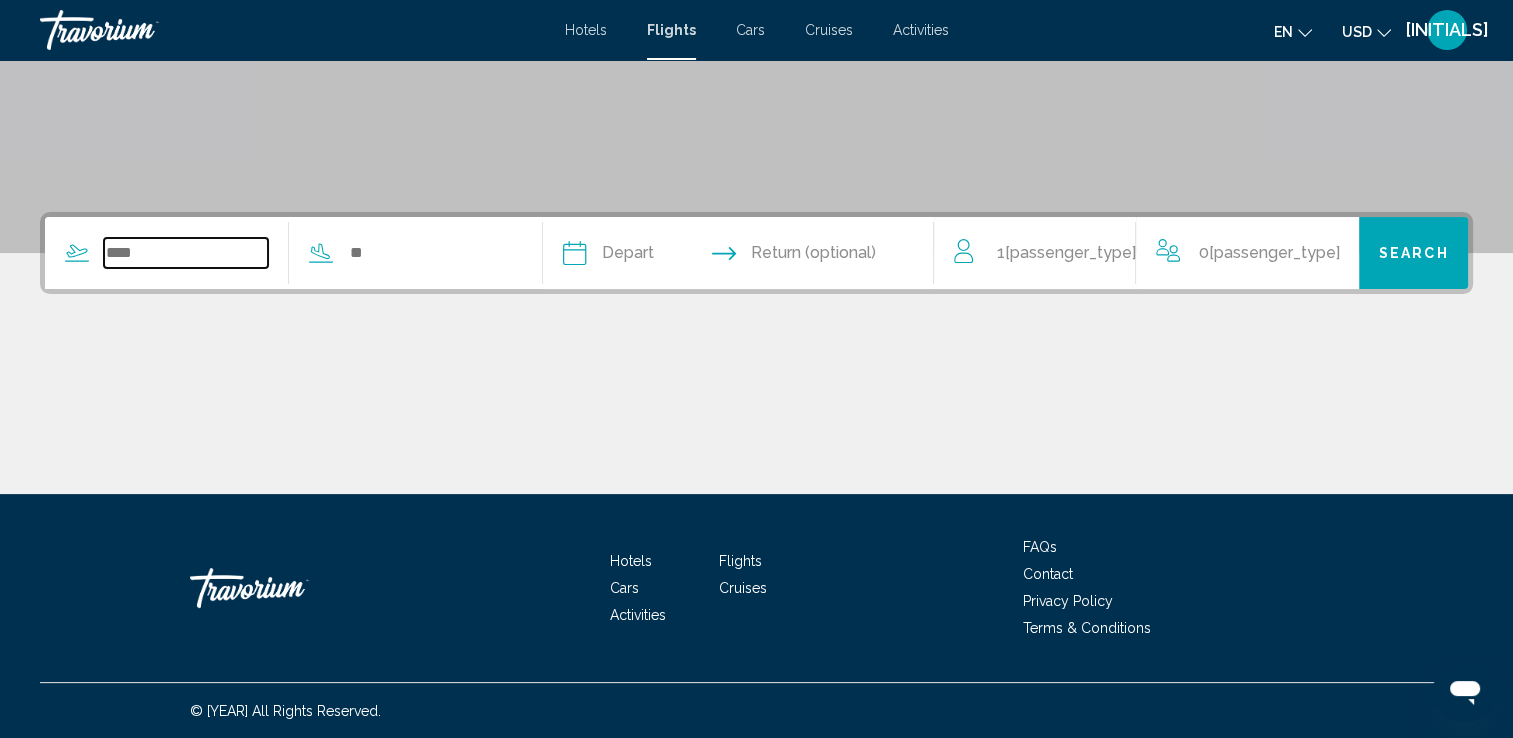 click at bounding box center (186, 253) 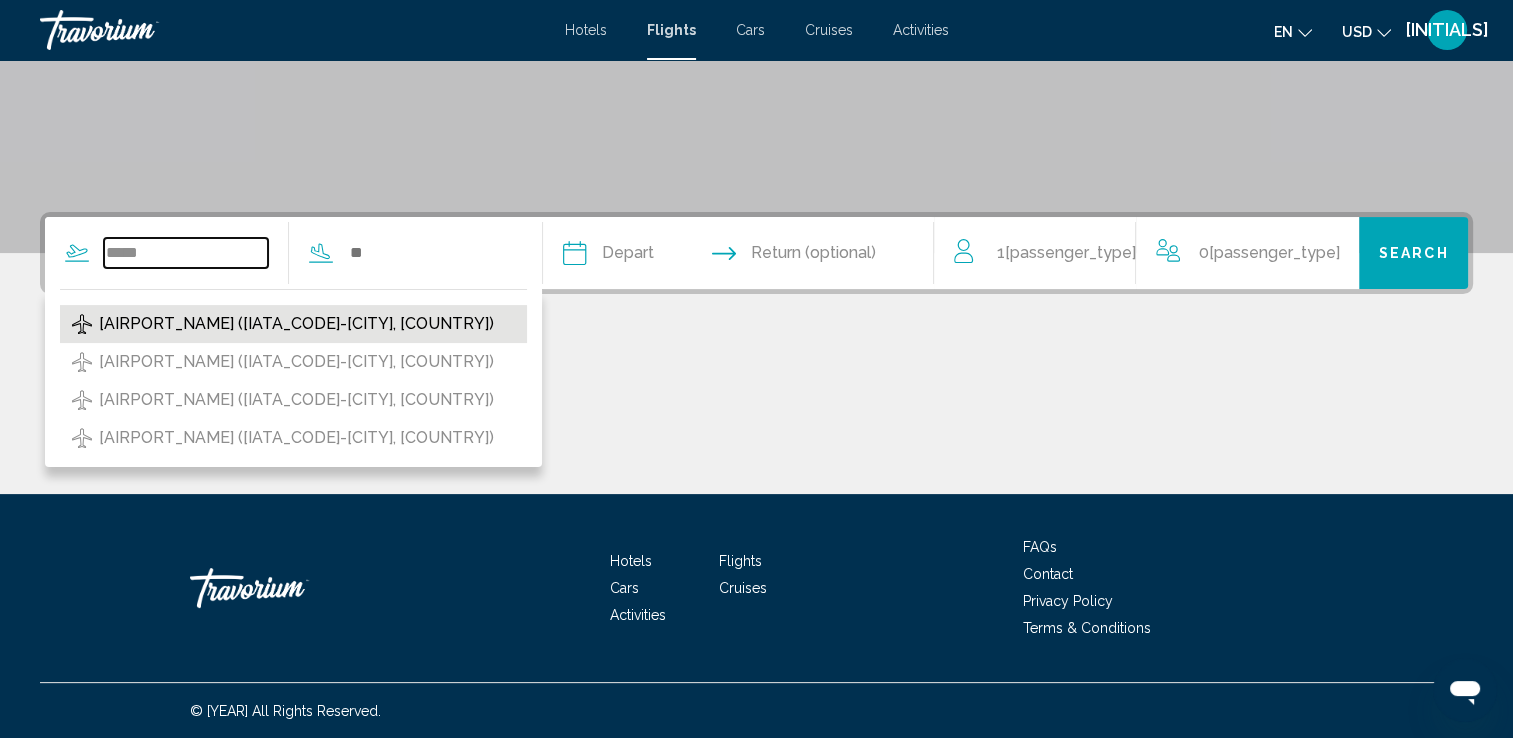 type on "*****" 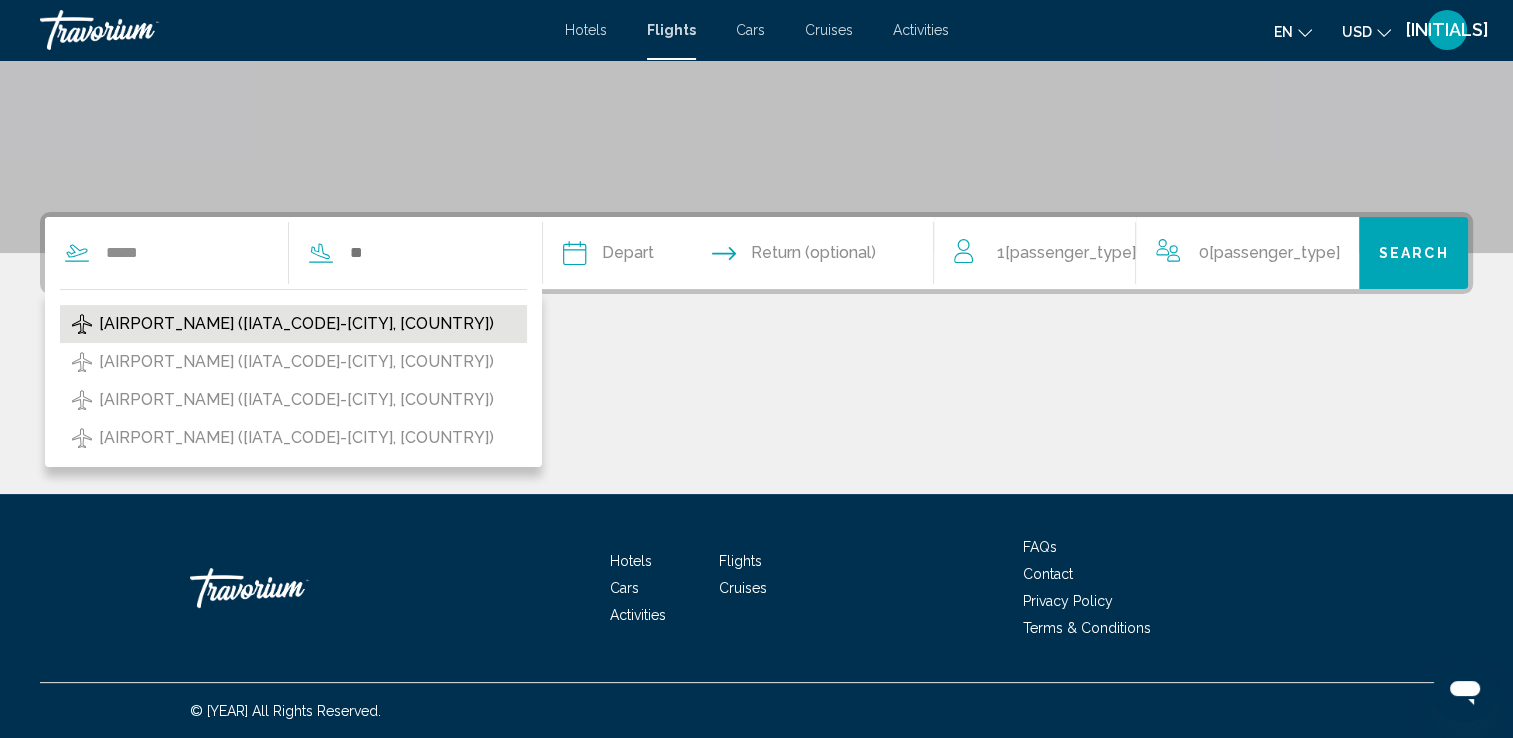 click on "Seattle Tacoma Intl Airport (SEA-Seattle, United States of America)" at bounding box center [296, 324] 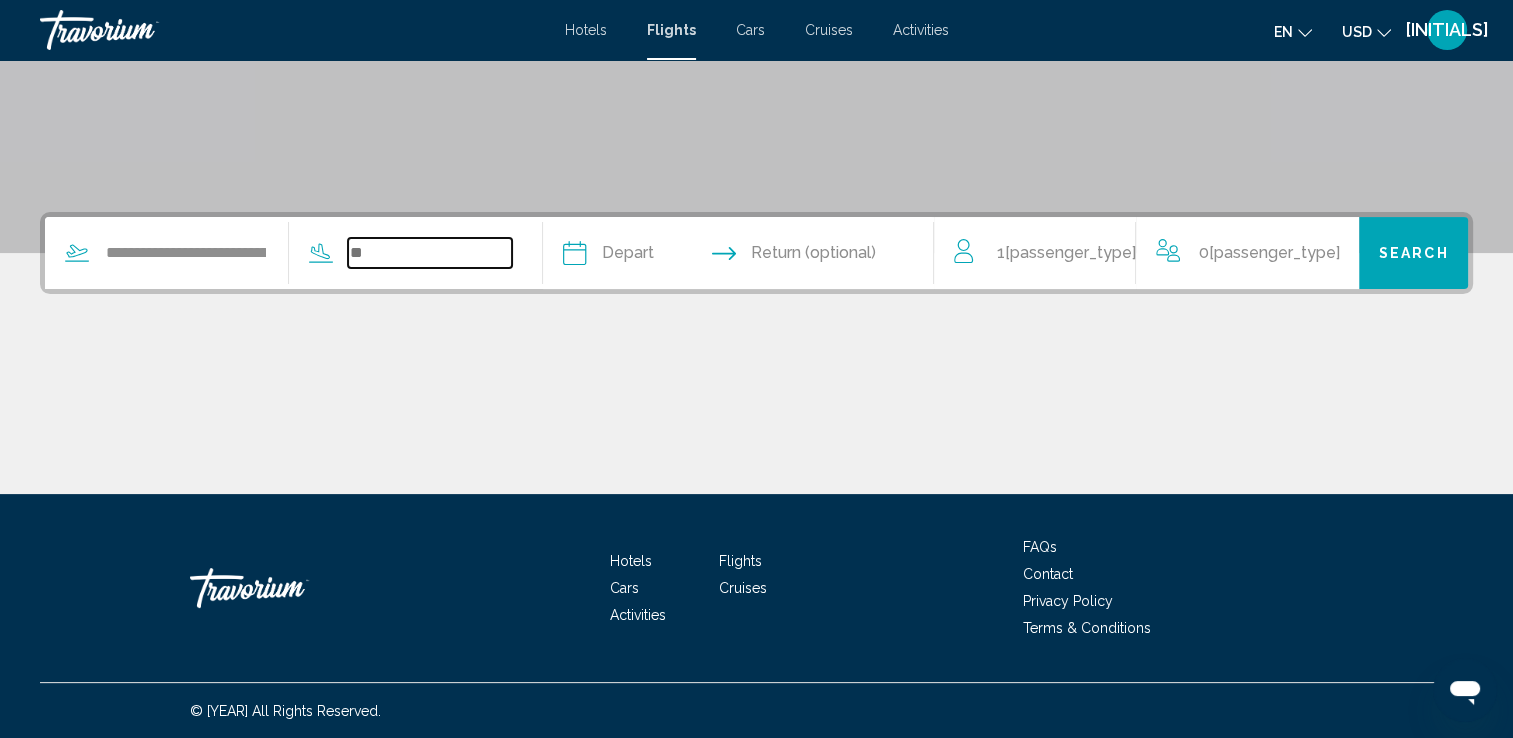 click at bounding box center [430, 253] 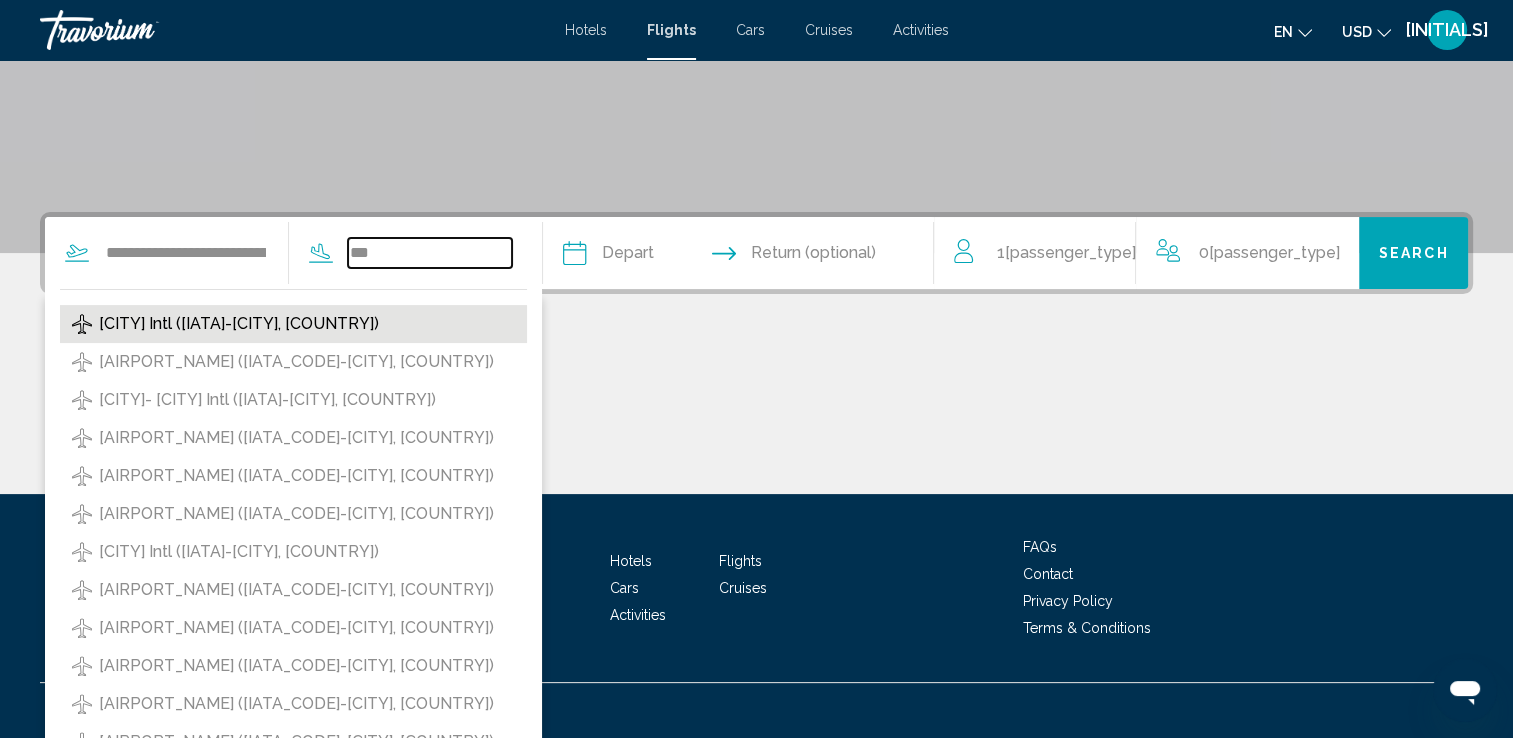 type on "***" 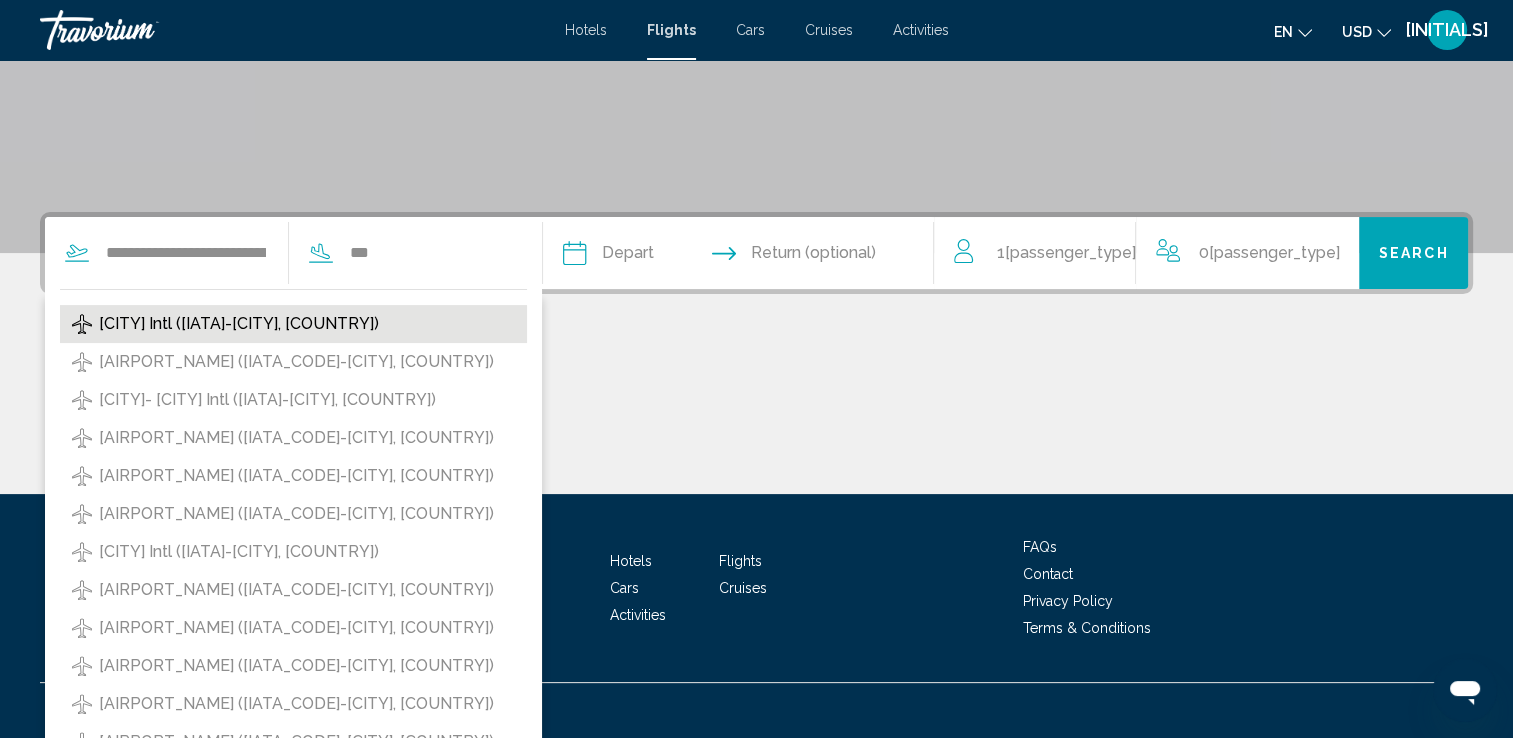 click on "Harry Reid Intl (LAS-Las Vegas, US)" at bounding box center [293, 324] 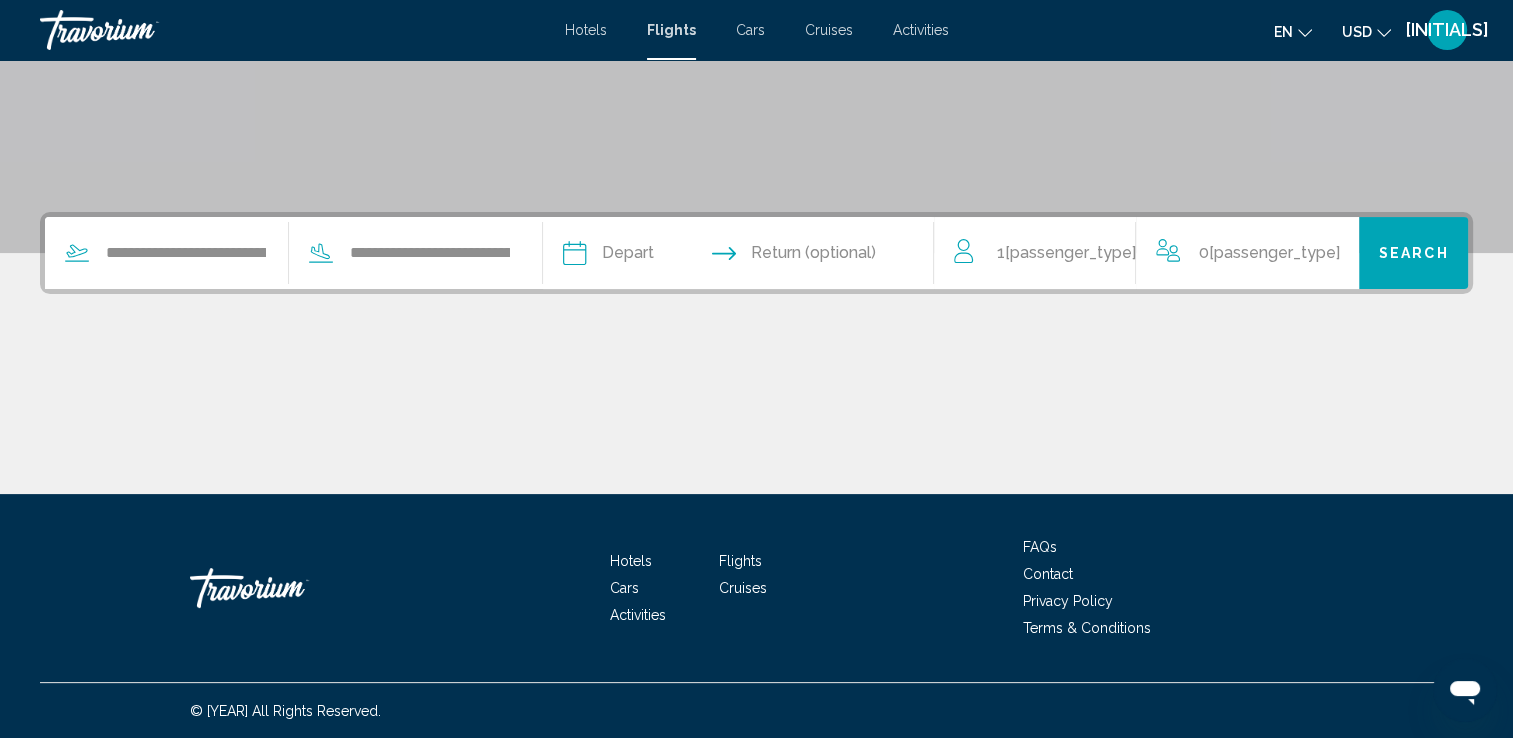 click at bounding box center (655, 256) 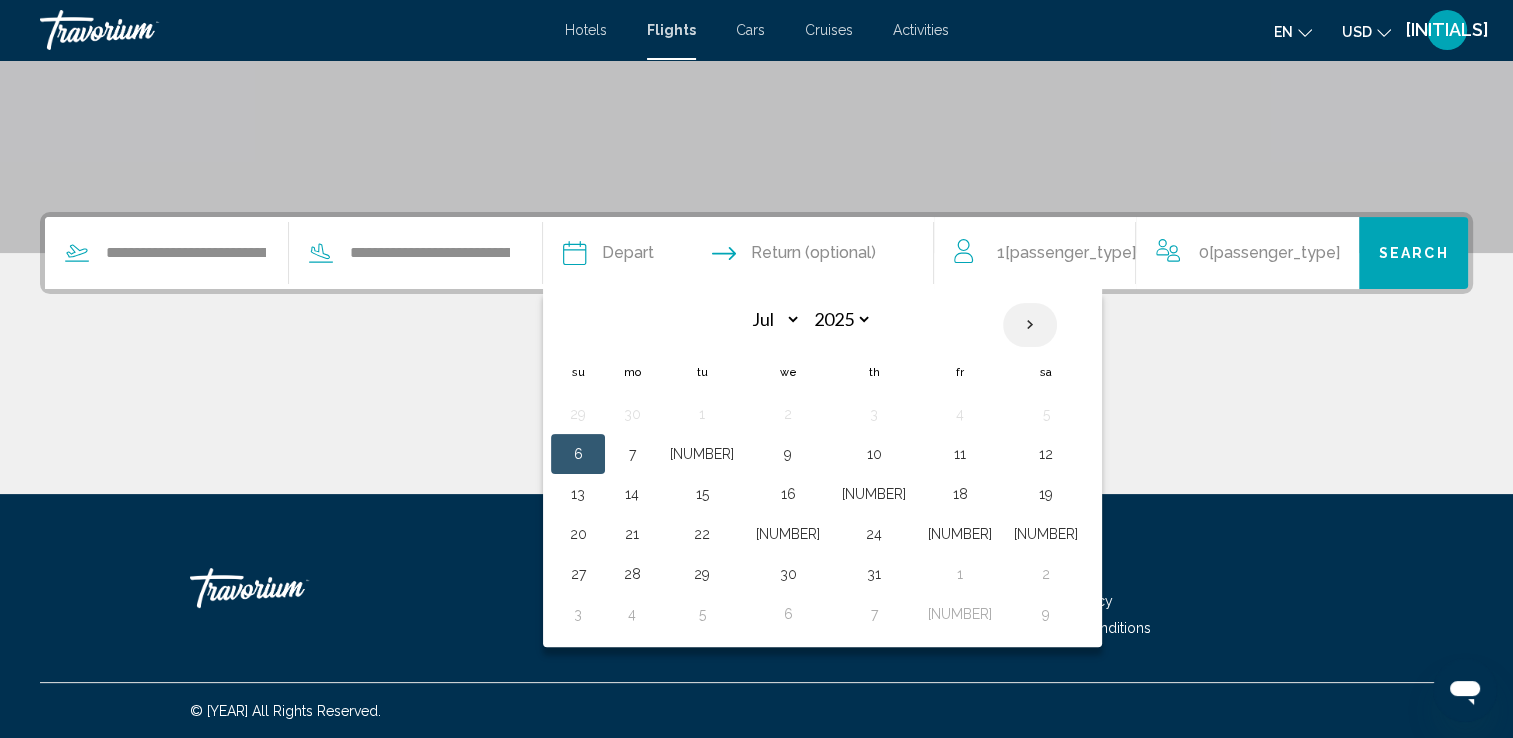 click at bounding box center [1030, 325] 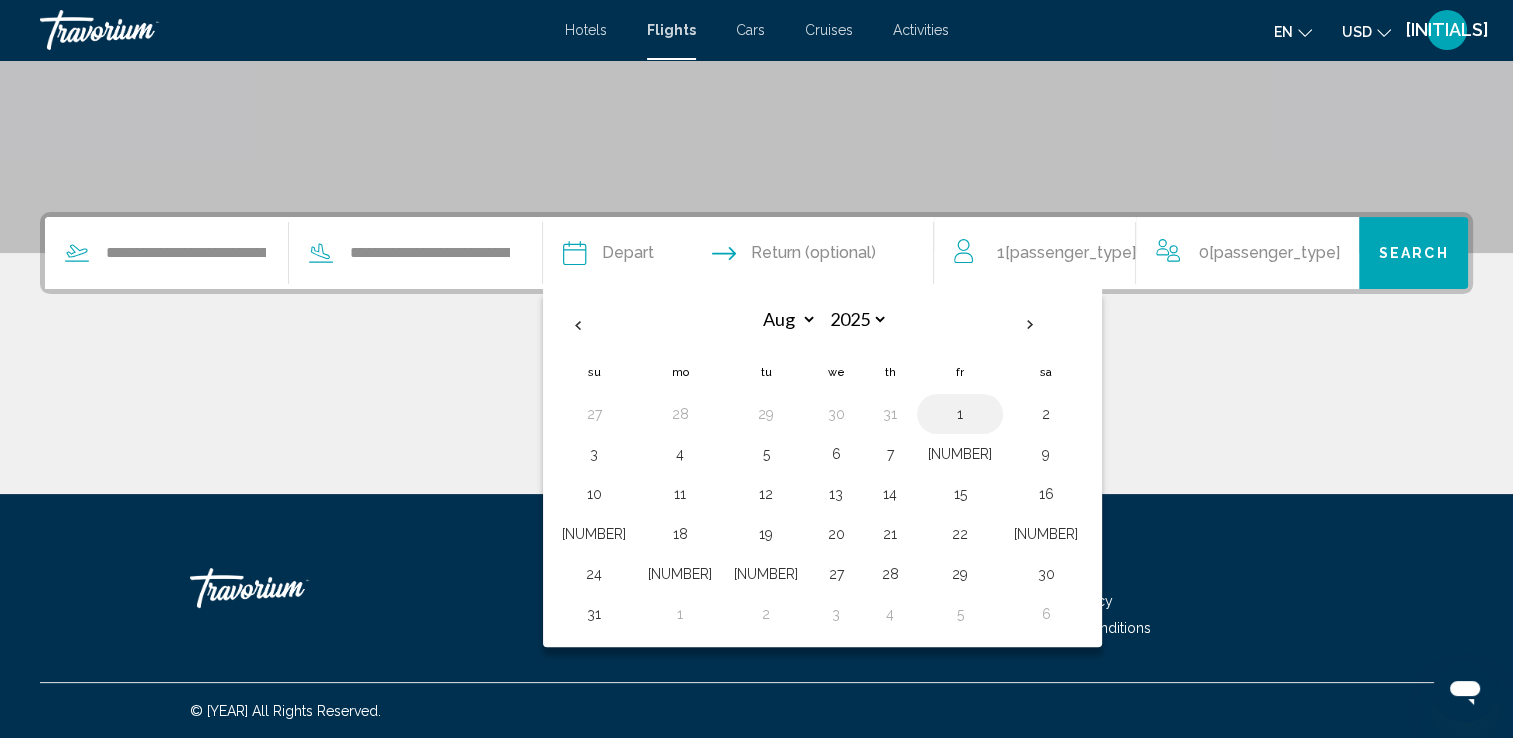 click on "1" at bounding box center [960, 414] 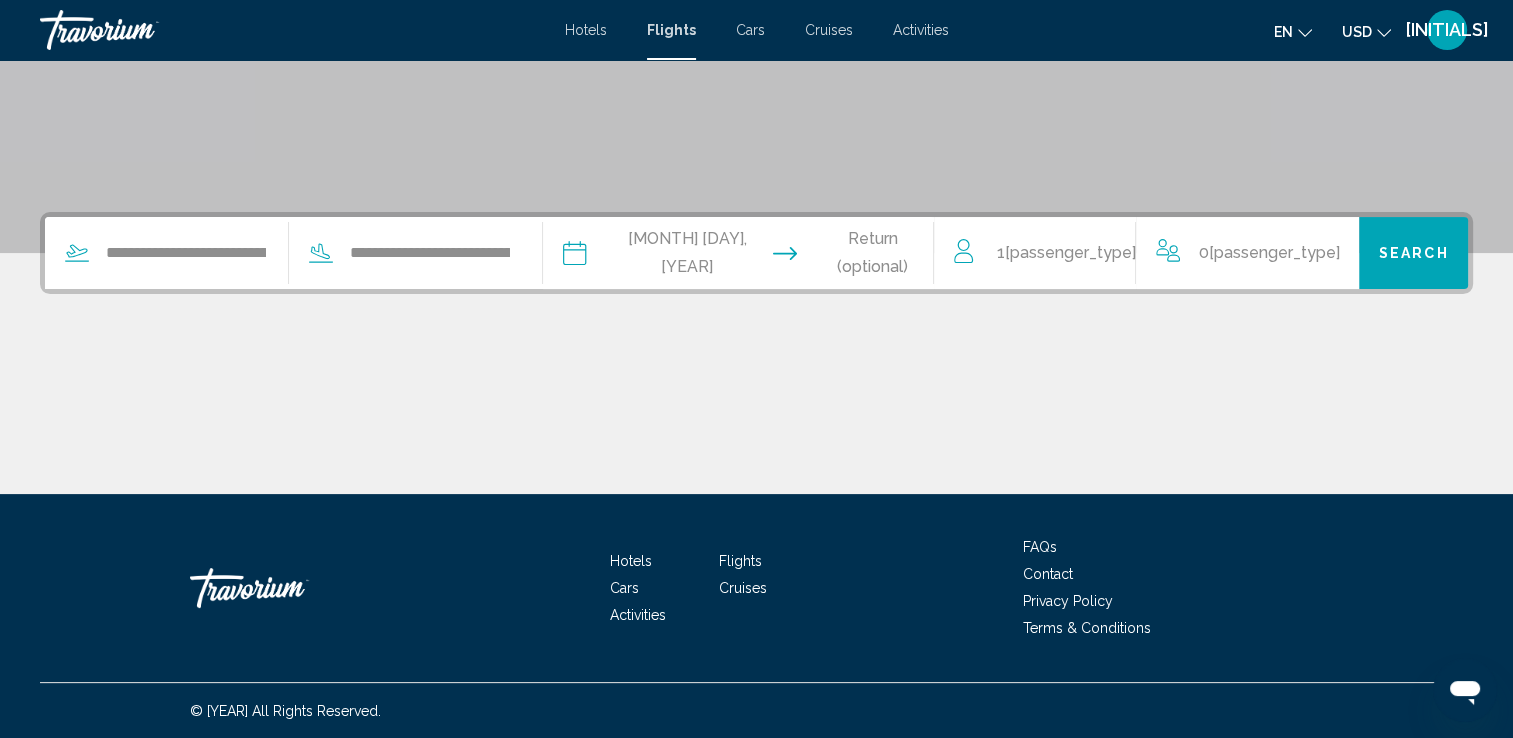 click at bounding box center (846, 256) 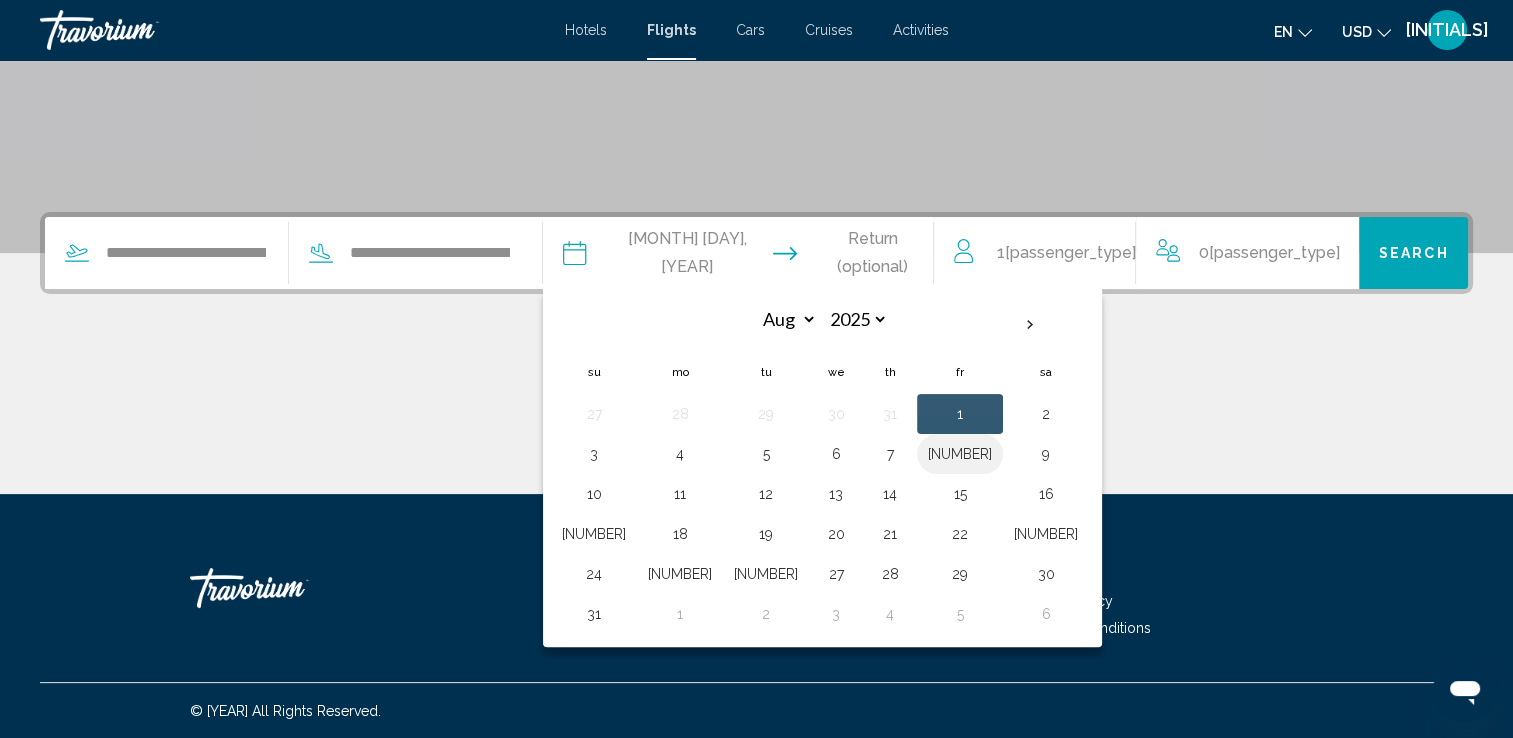 click on "8" at bounding box center [960, 454] 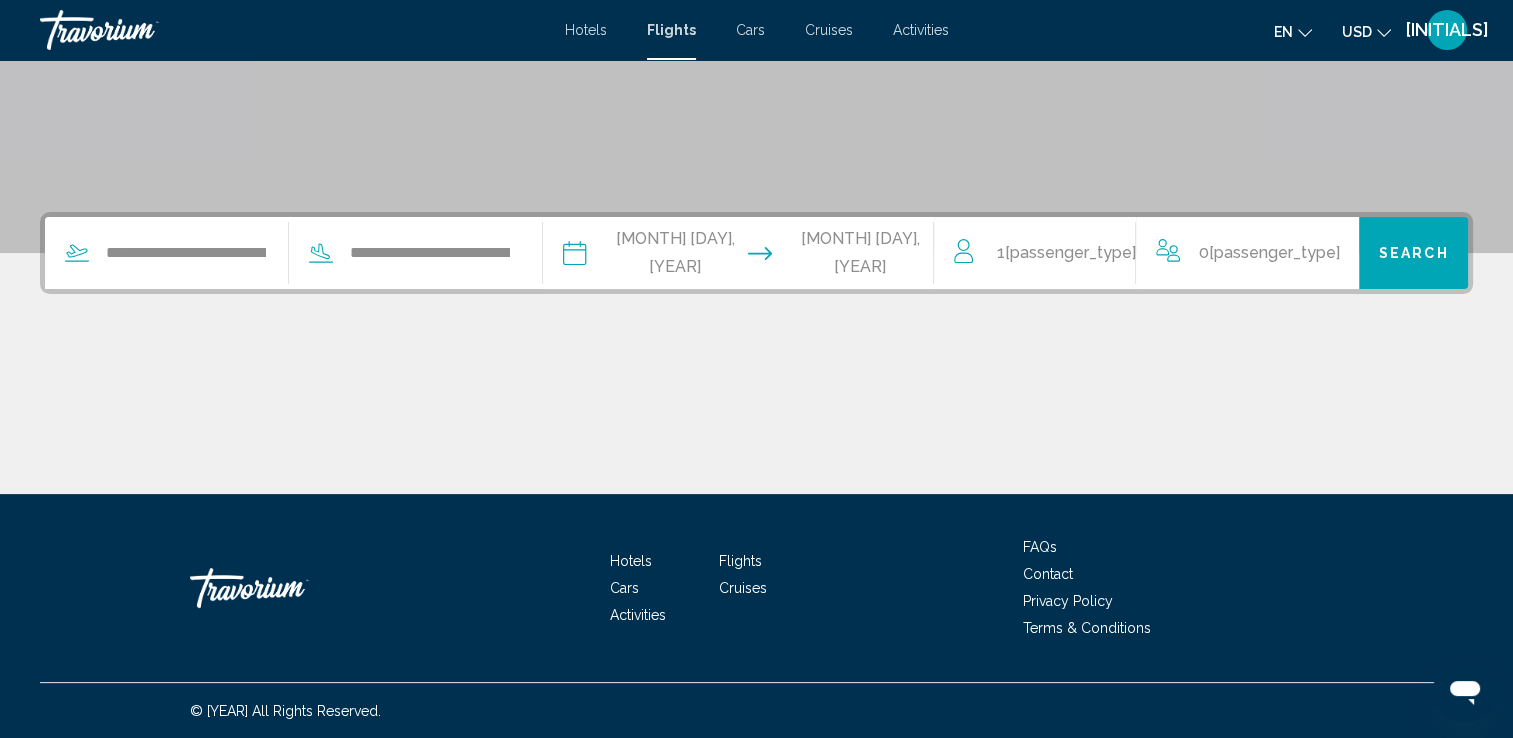 click on "1  Adult Adults" at bounding box center (1044, 253) 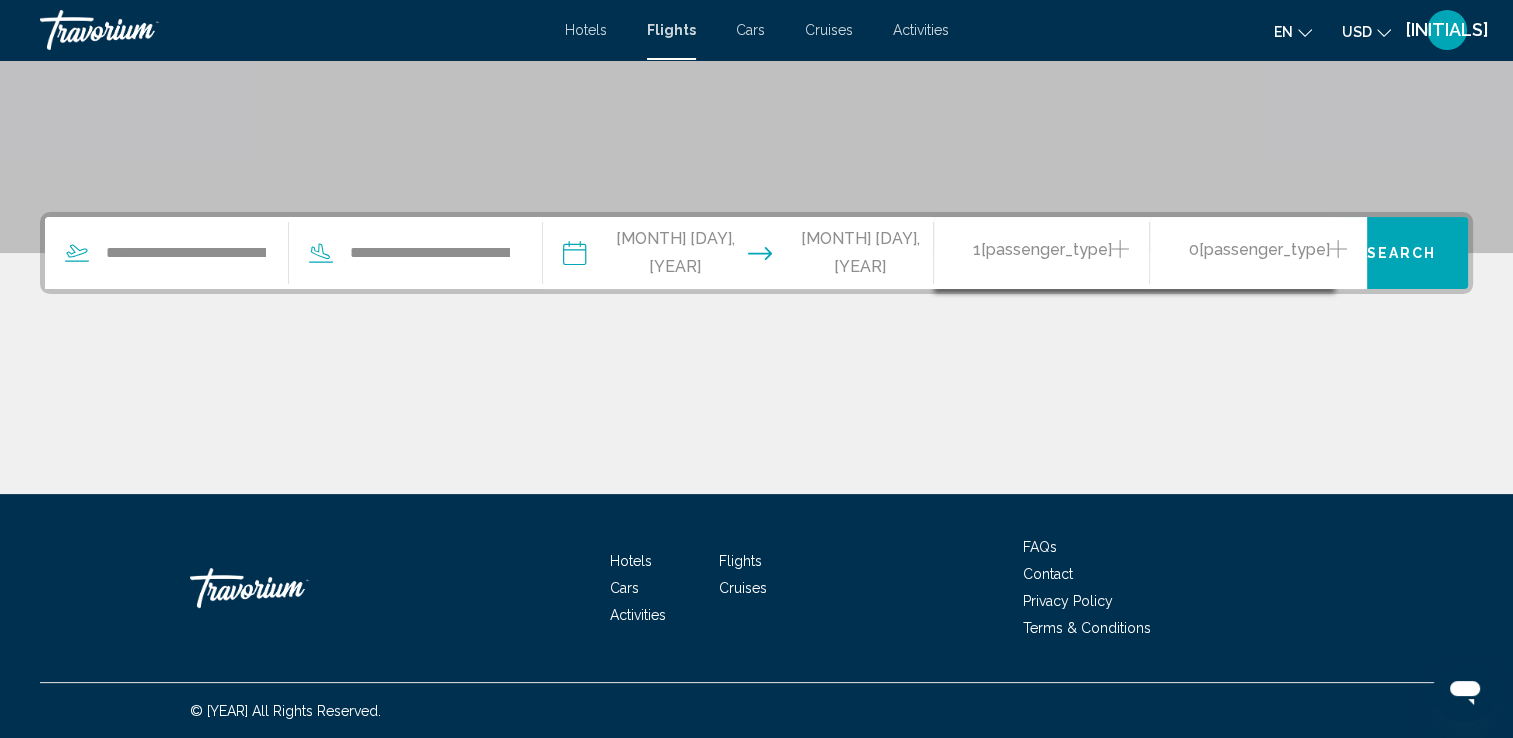 click on "0  Child Children" at bounding box center (1258, 253) 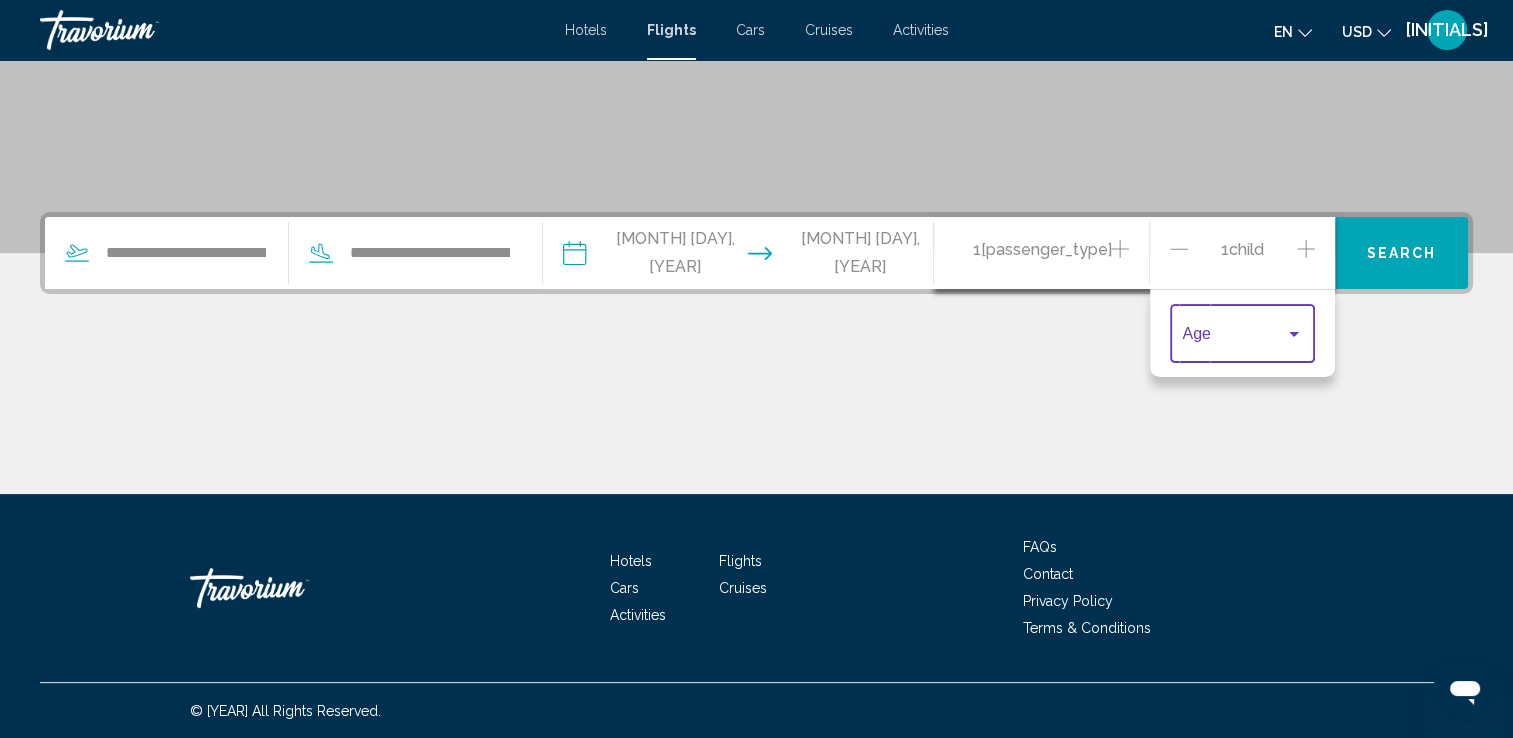 click at bounding box center (1233, 338) 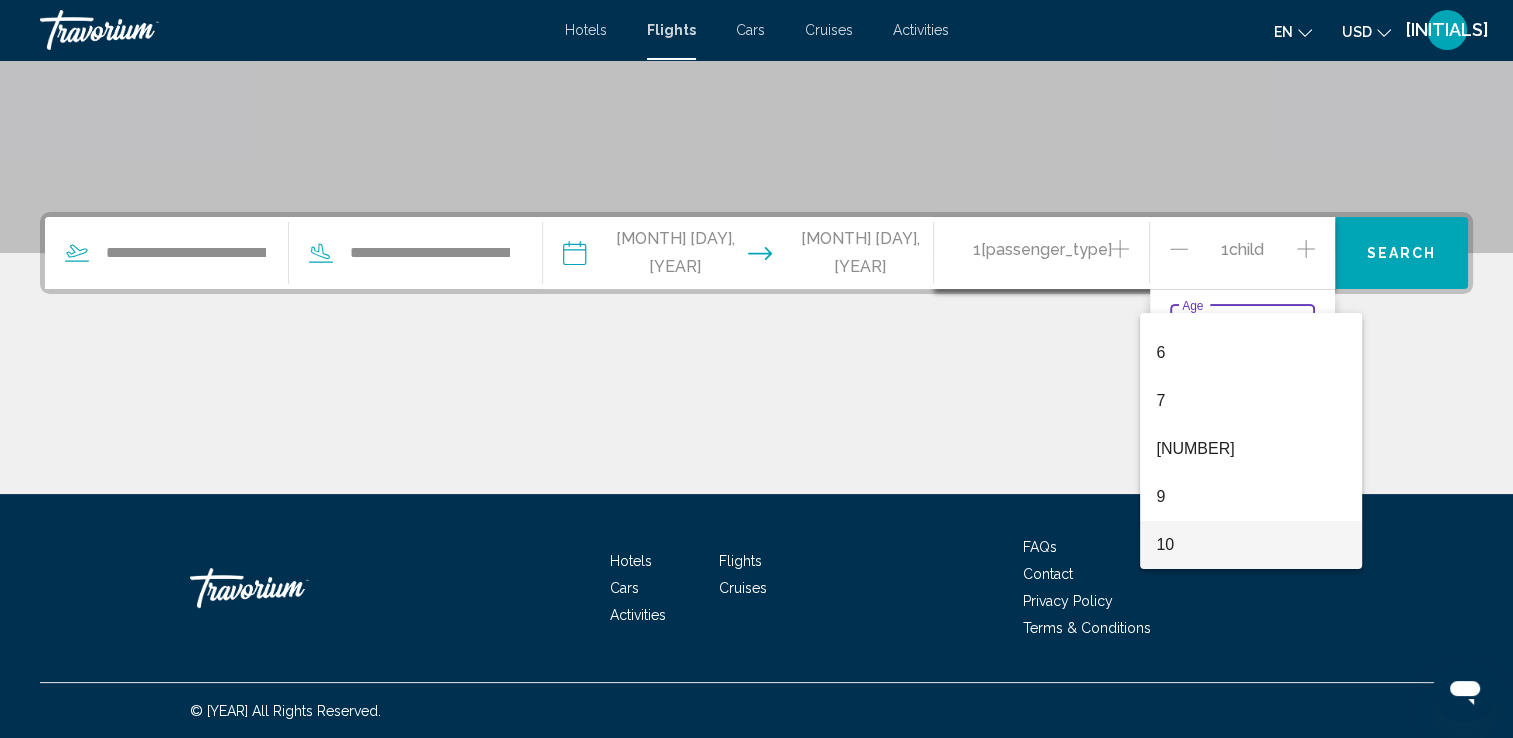 scroll, scrollTop: 320, scrollLeft: 0, axis: vertical 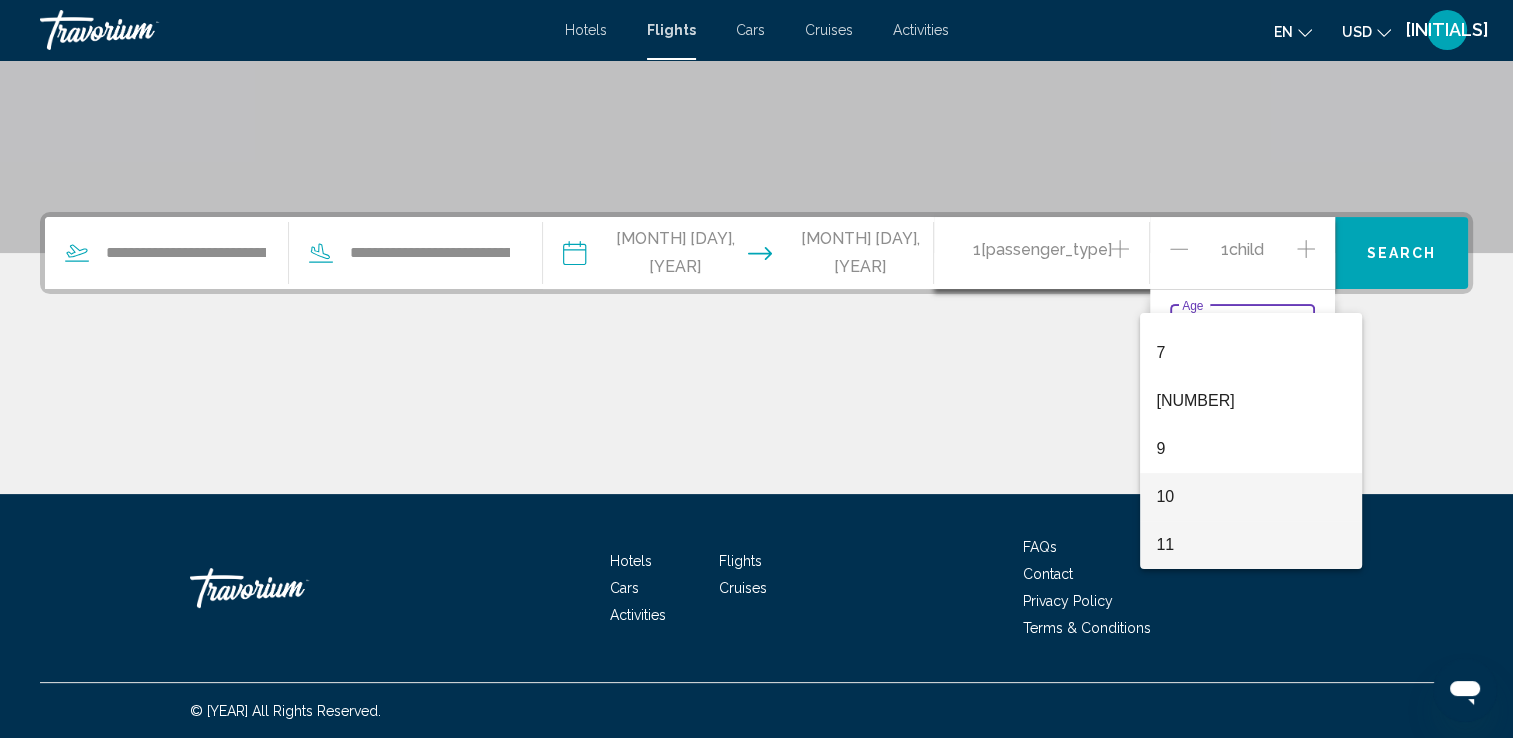 click on "10" at bounding box center [1251, 497] 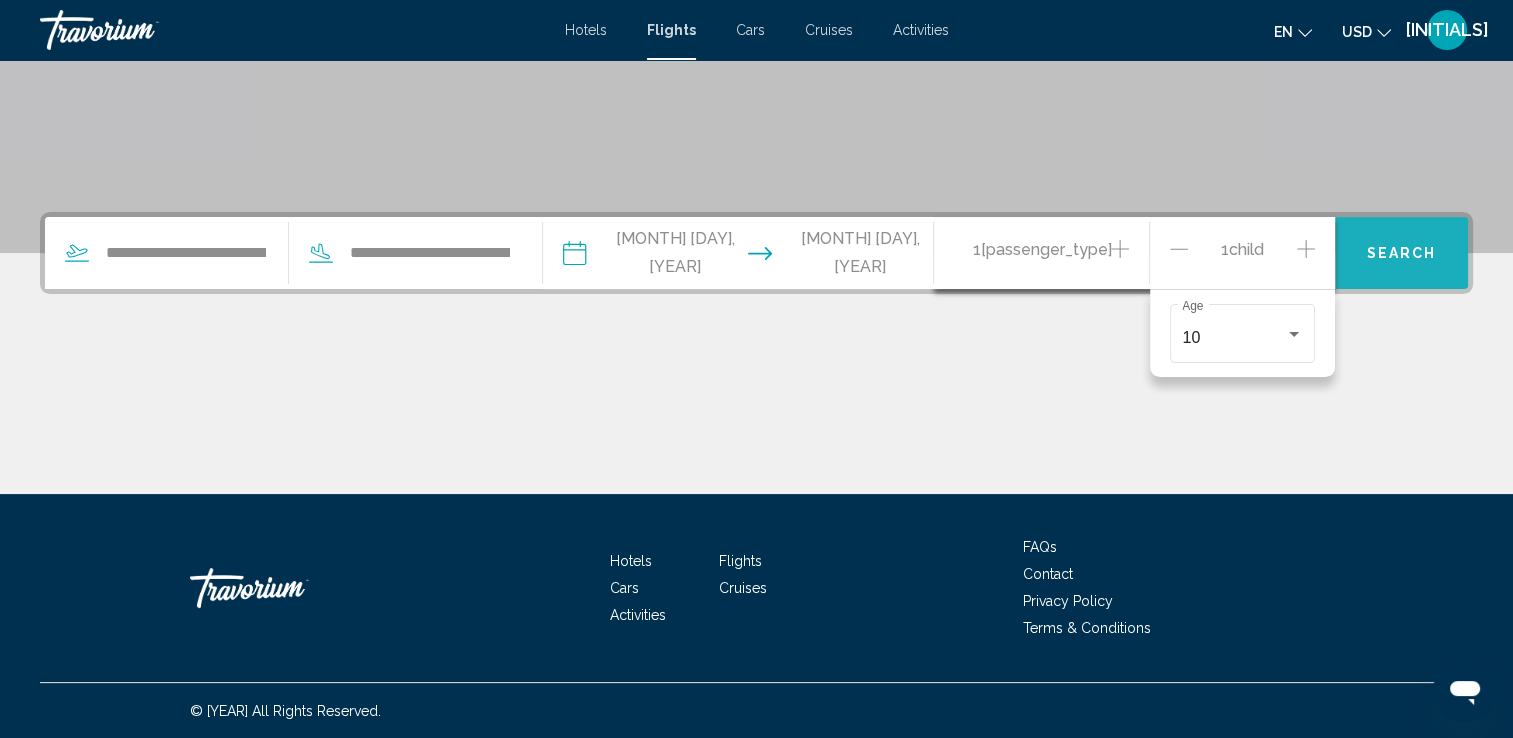 click on "Search" at bounding box center (1401, 254) 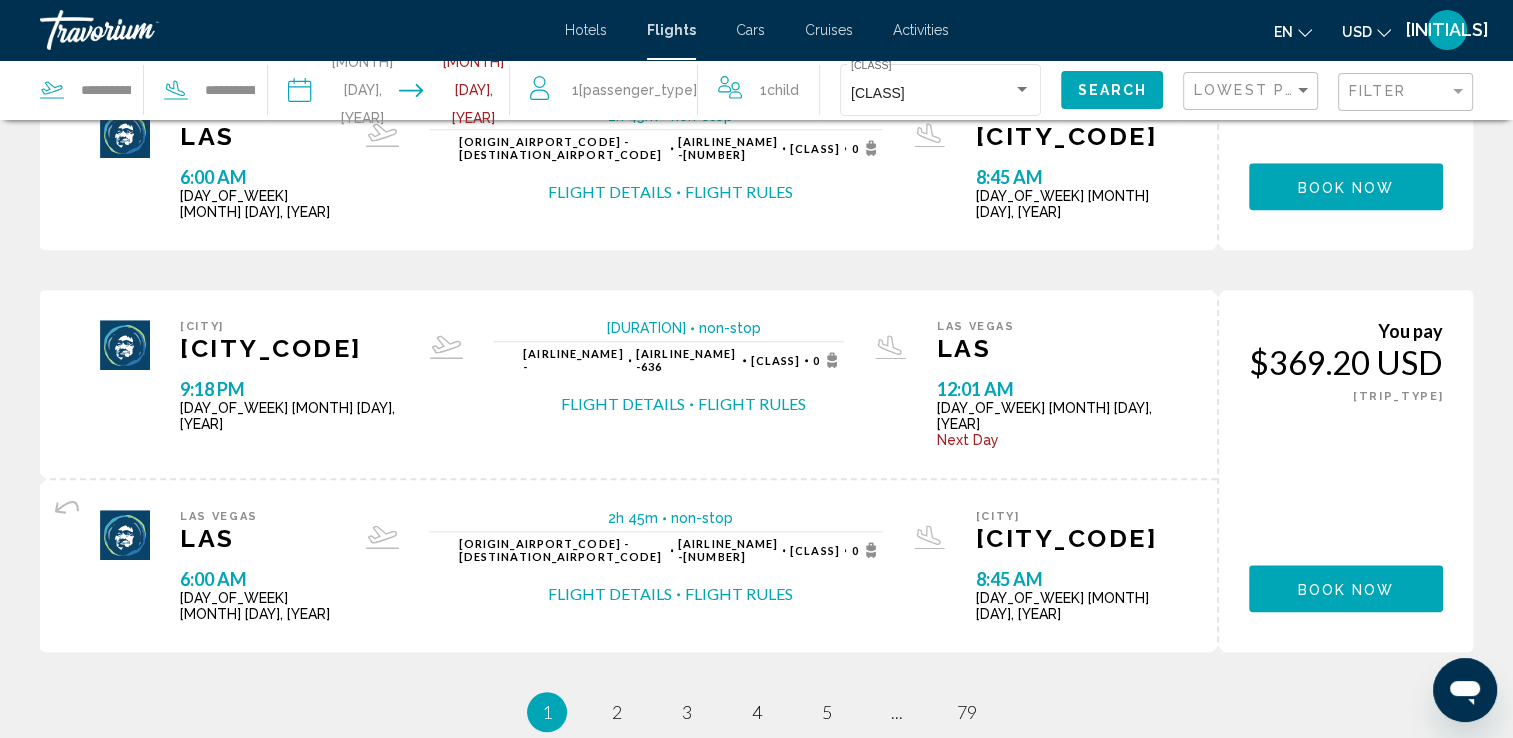scroll, scrollTop: 1848, scrollLeft: 0, axis: vertical 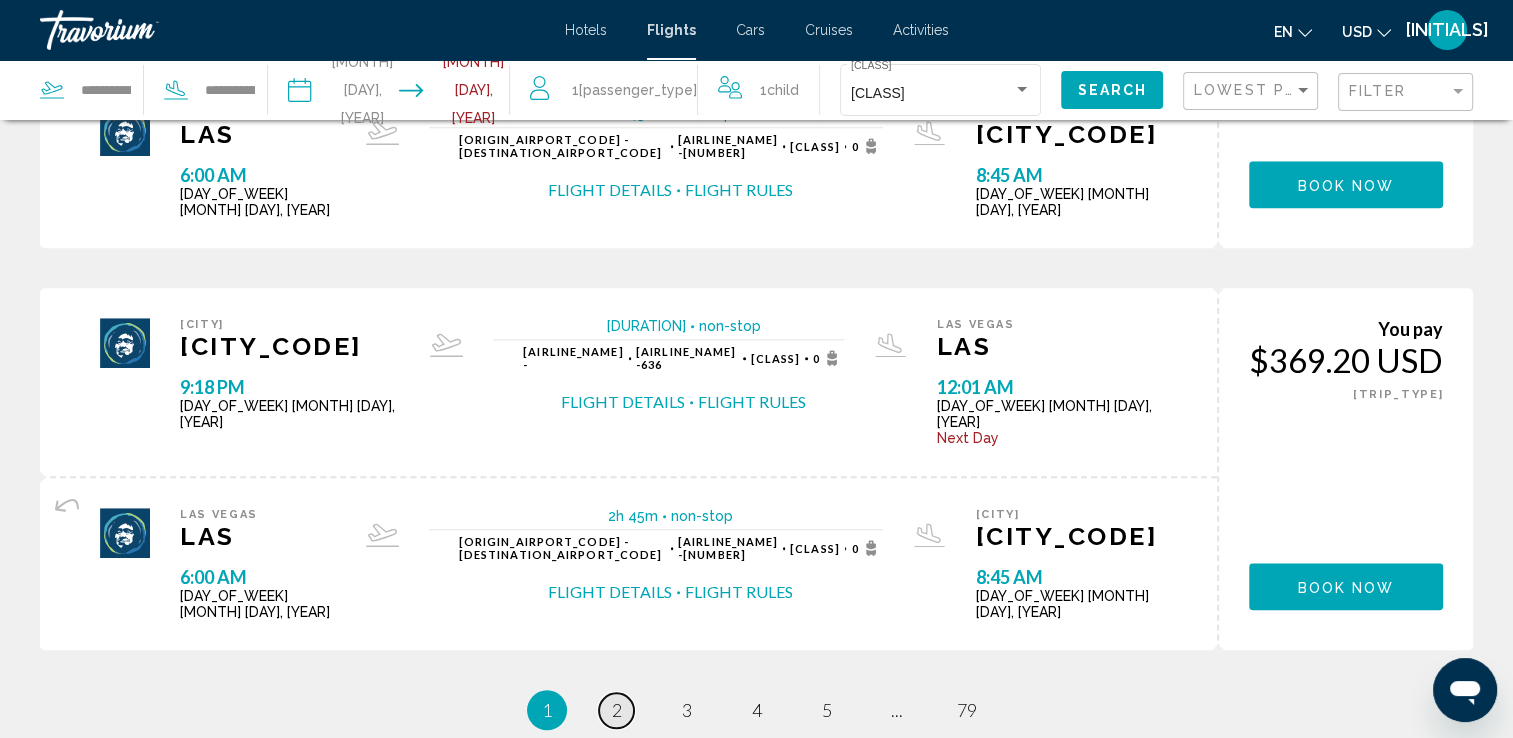 click on "2" at bounding box center (617, 710) 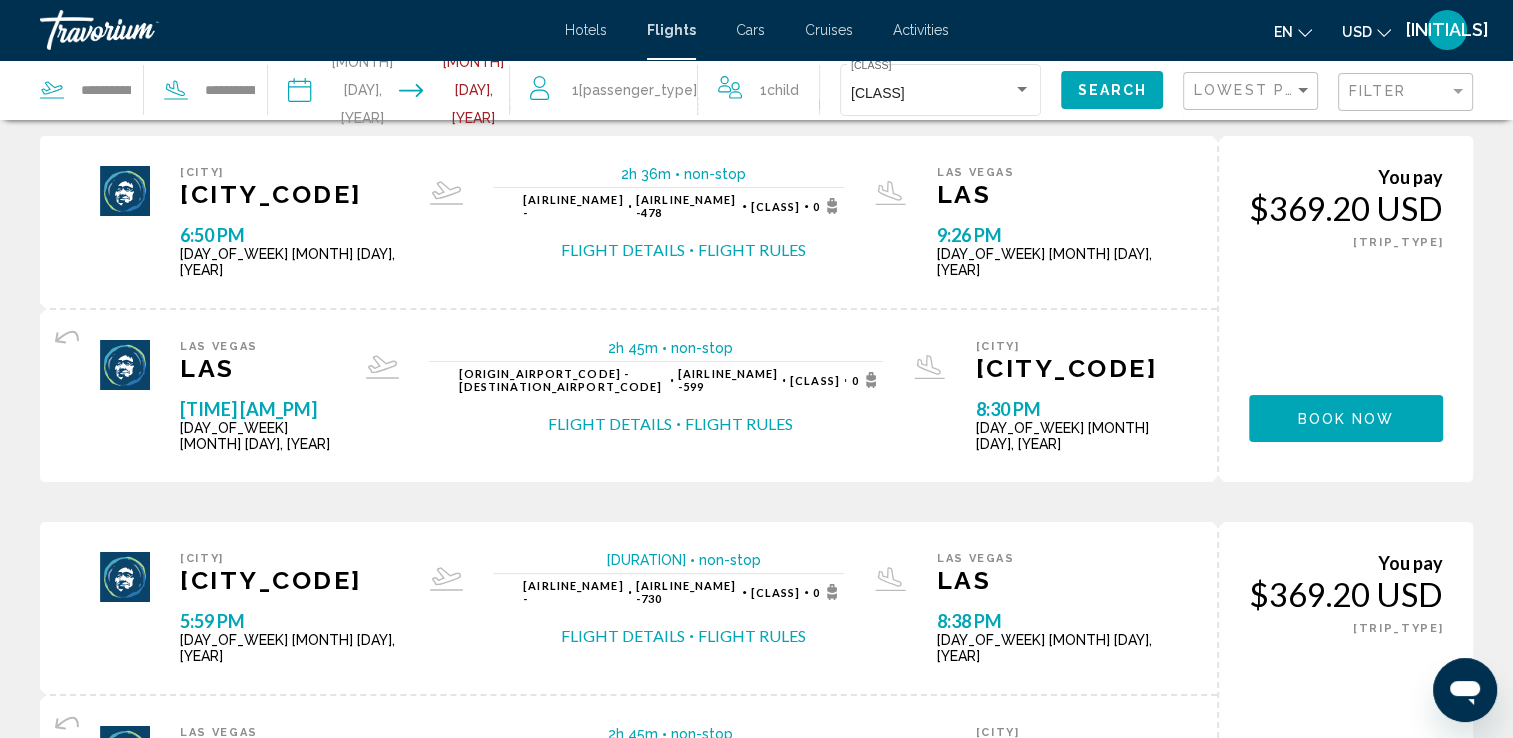 scroll, scrollTop: 31, scrollLeft: 0, axis: vertical 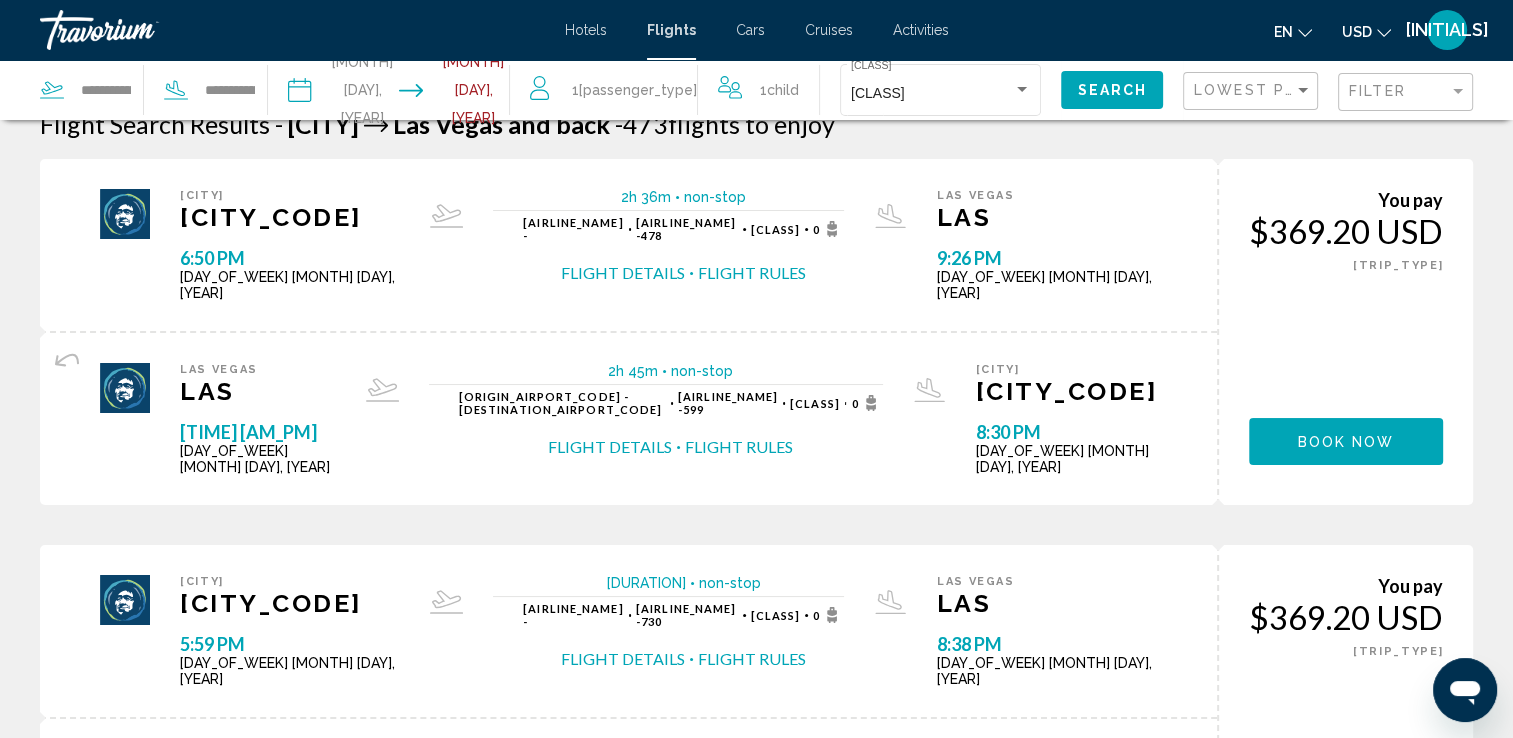 click on "Child" at bounding box center [783, 90] 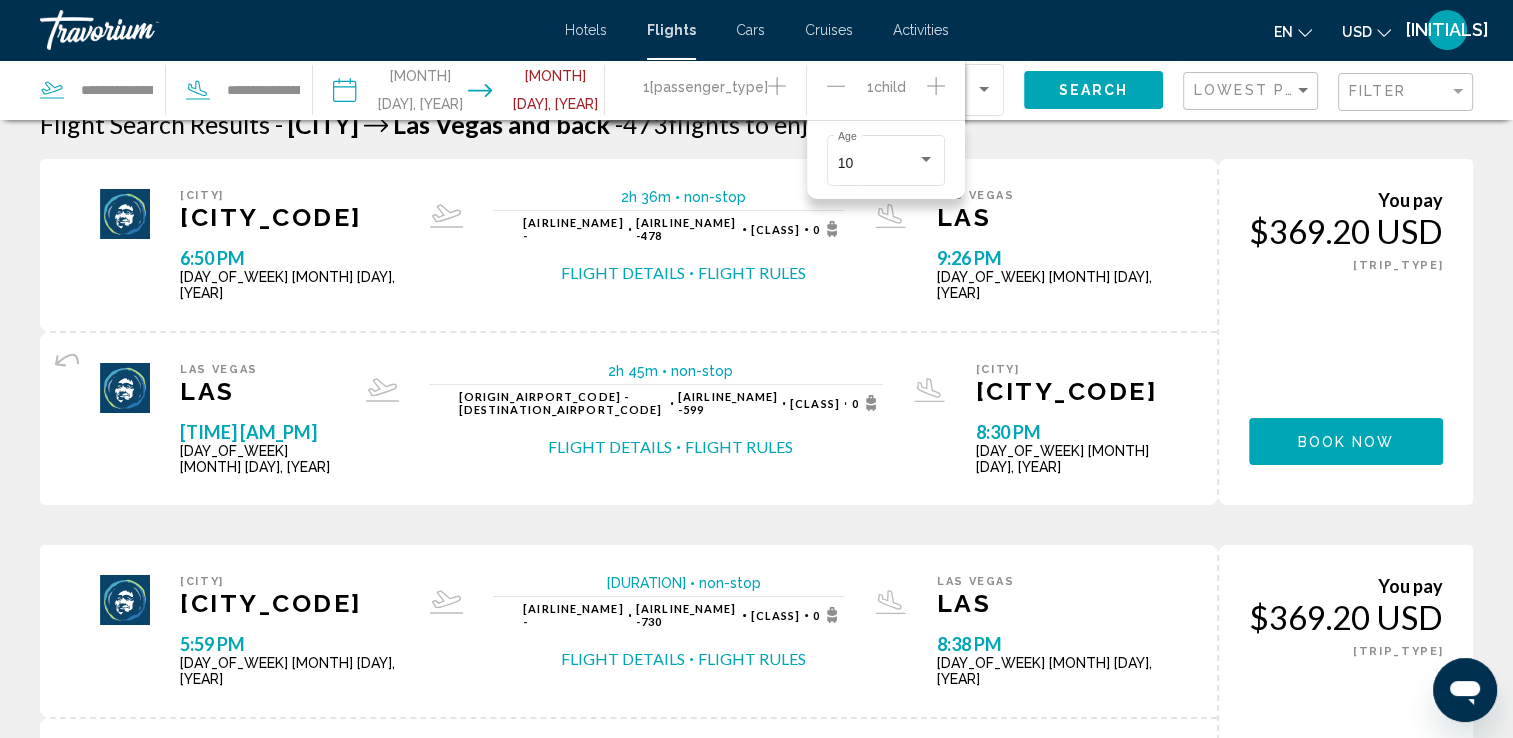 click at bounding box center [836, 86] 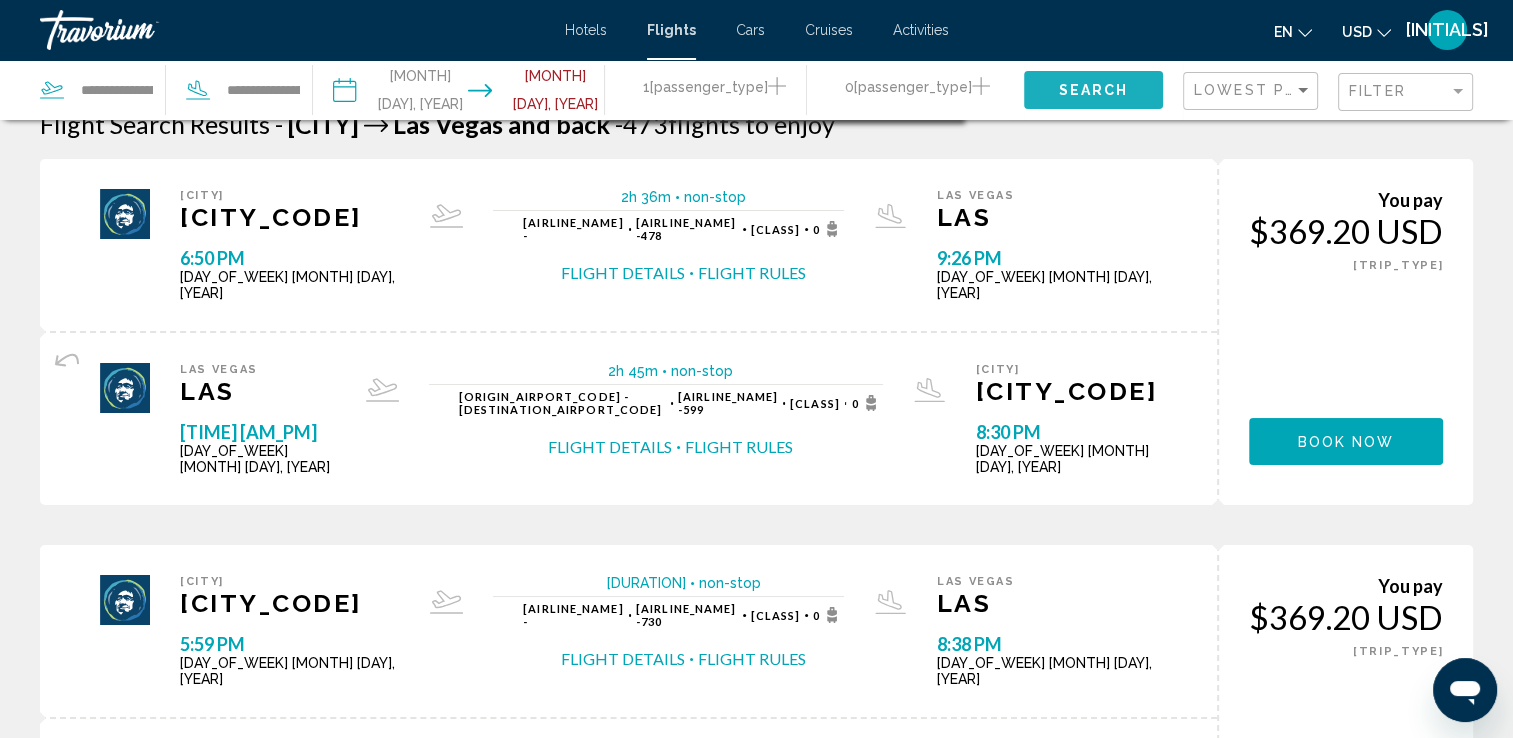click on "Search" at bounding box center [1093, 91] 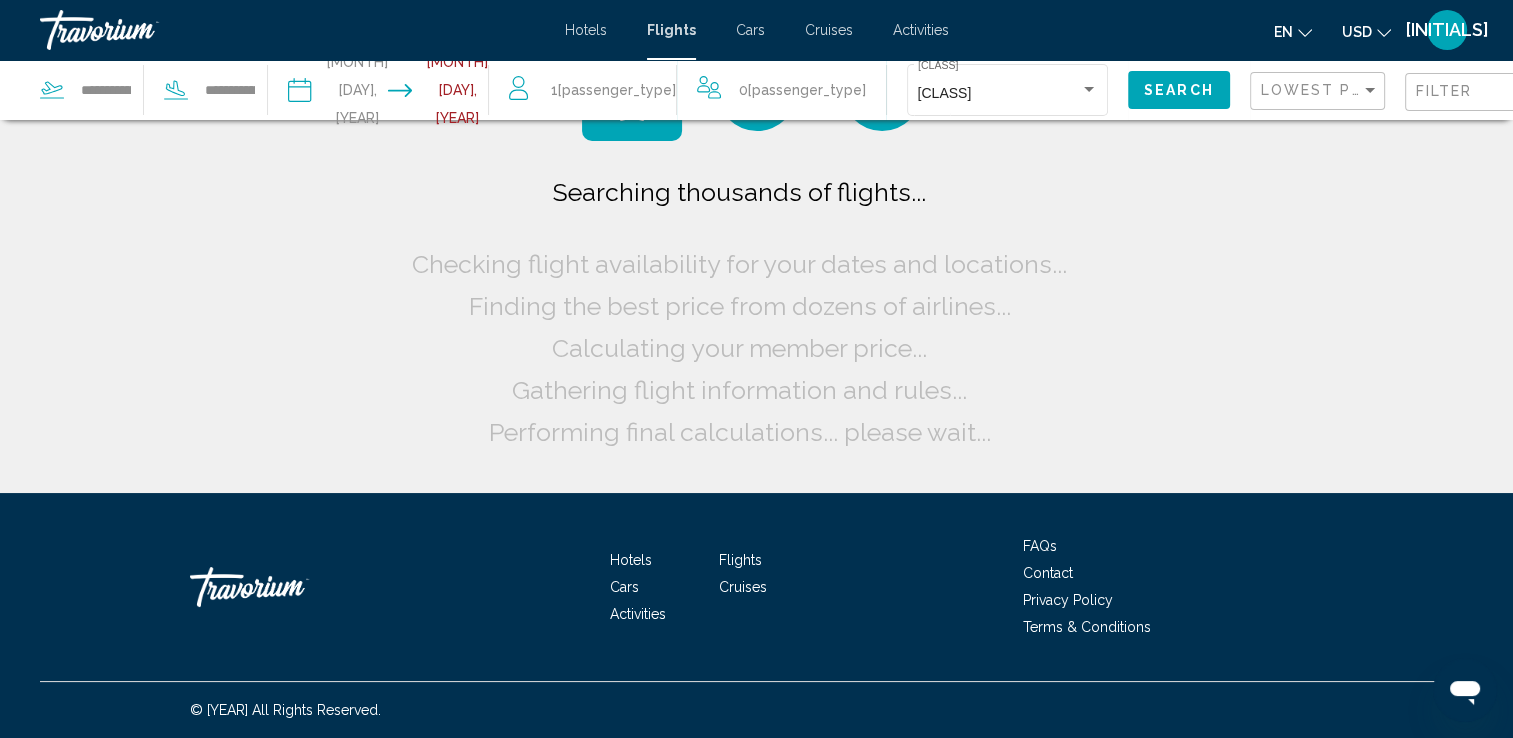 scroll, scrollTop: 0, scrollLeft: 0, axis: both 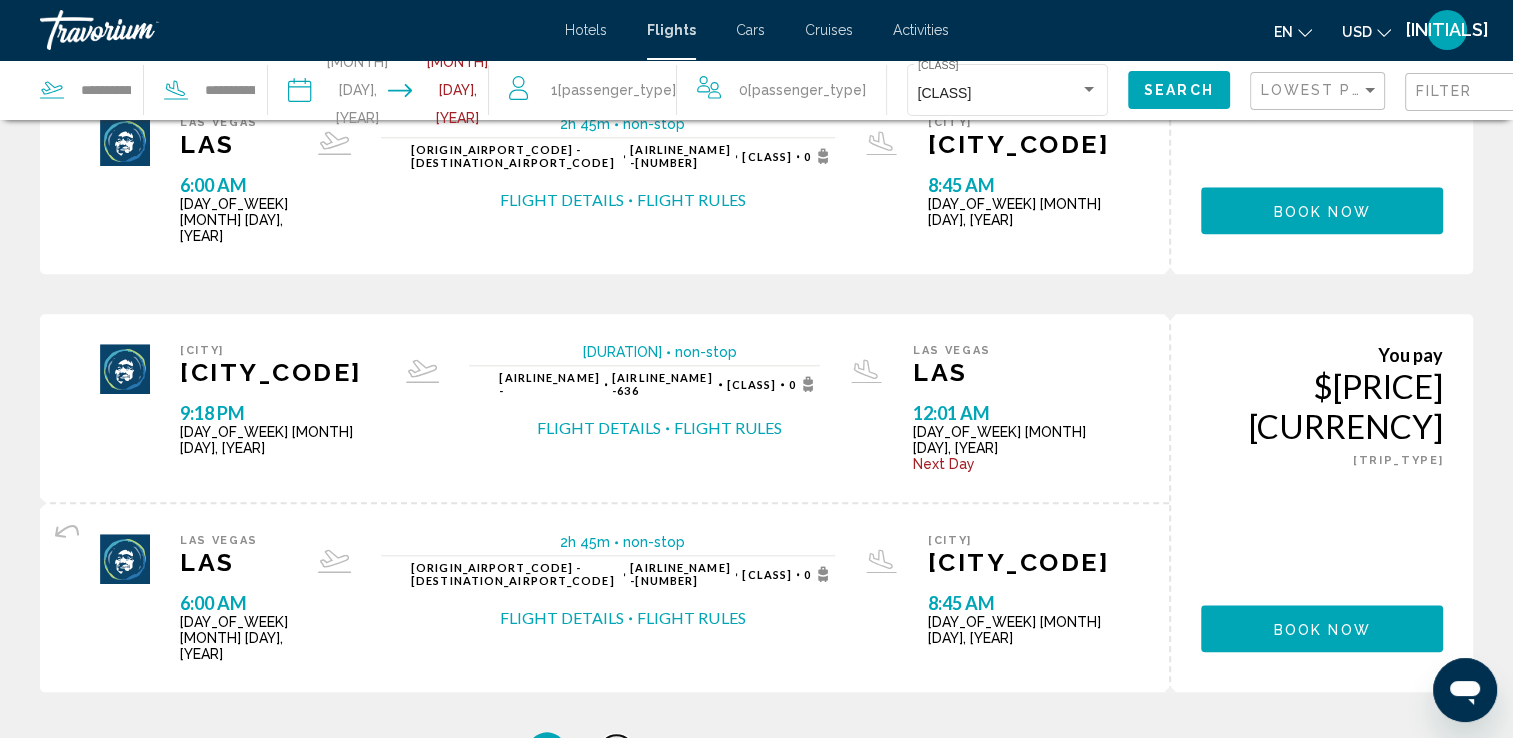 click on "2" at bounding box center [617, 752] 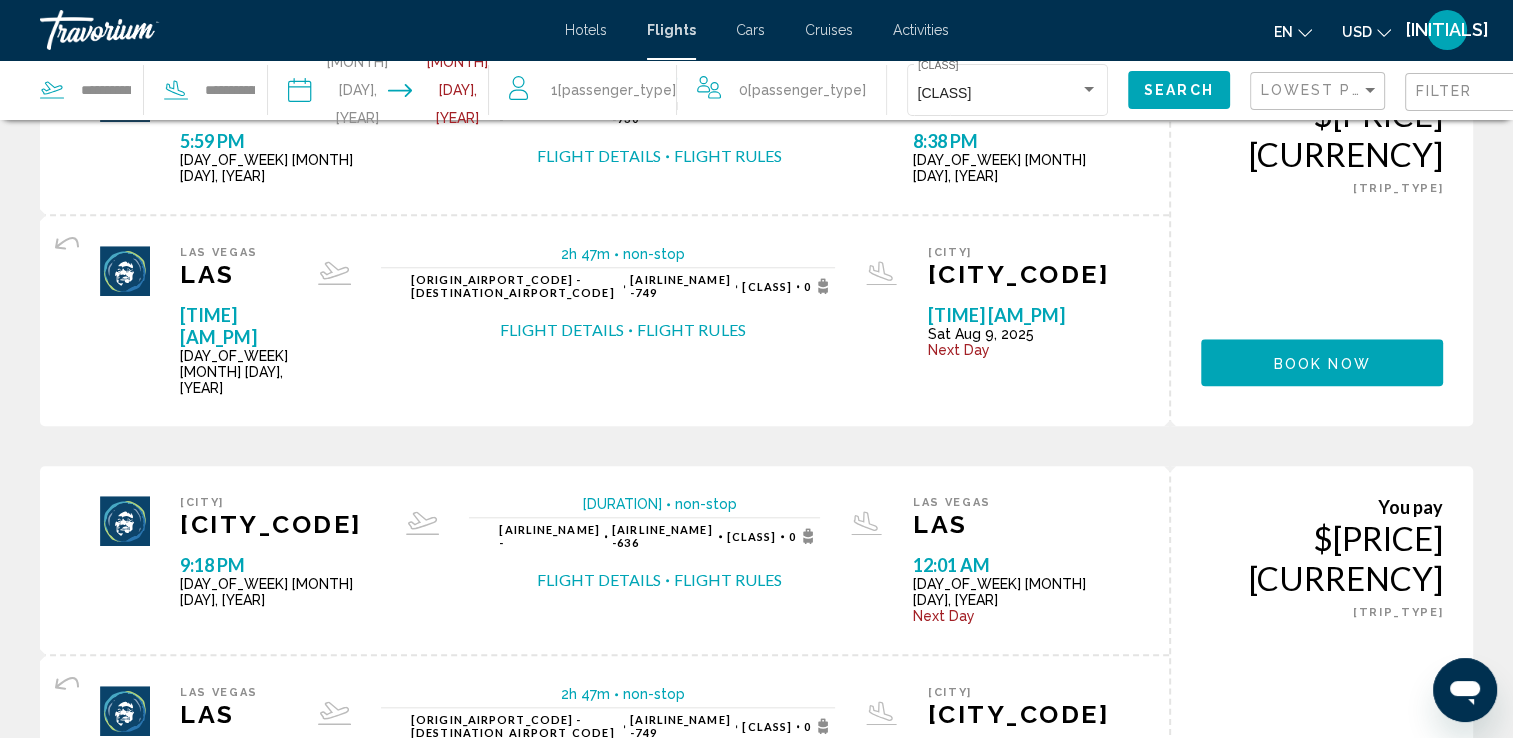 scroll, scrollTop: 2004, scrollLeft: 0, axis: vertical 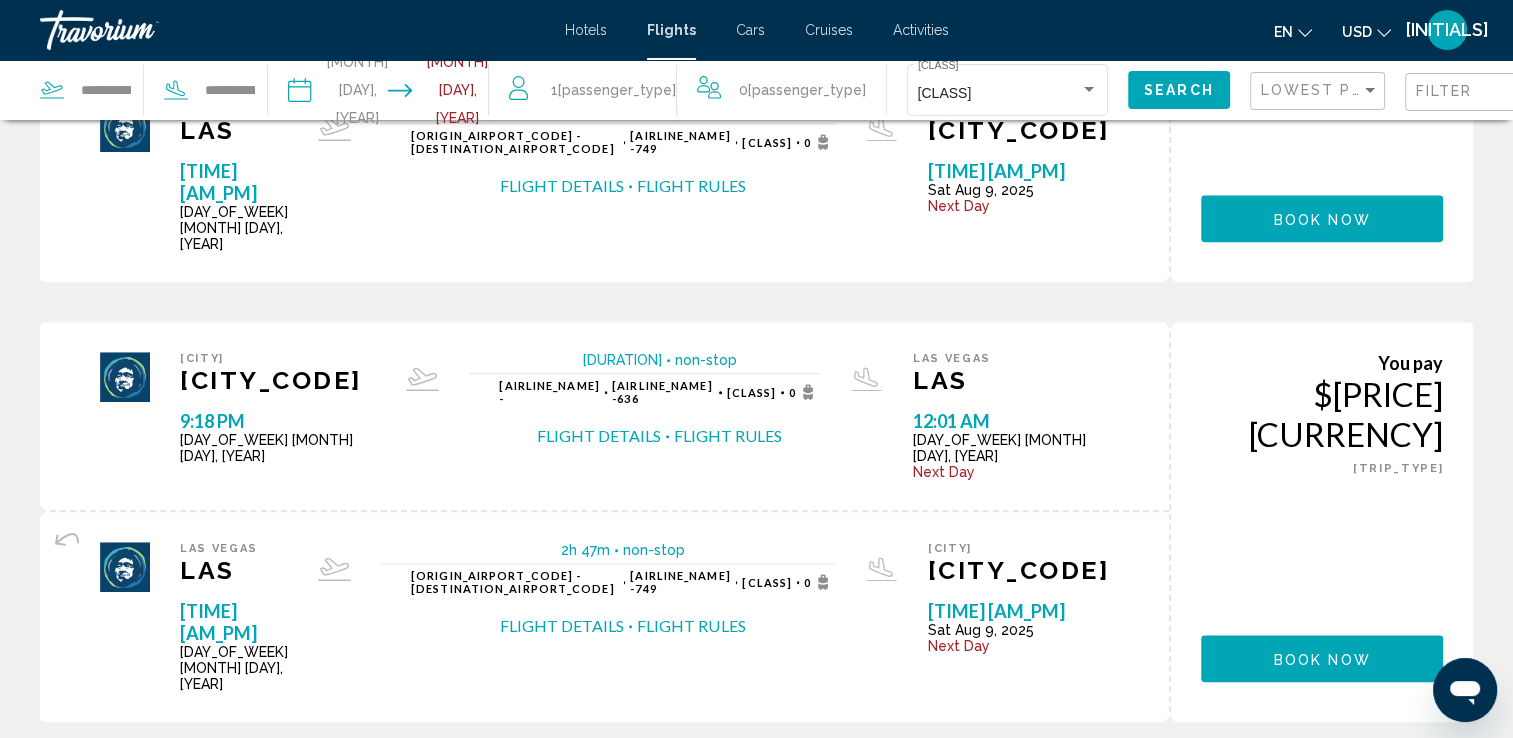 click on "3" at bounding box center (547, 782) 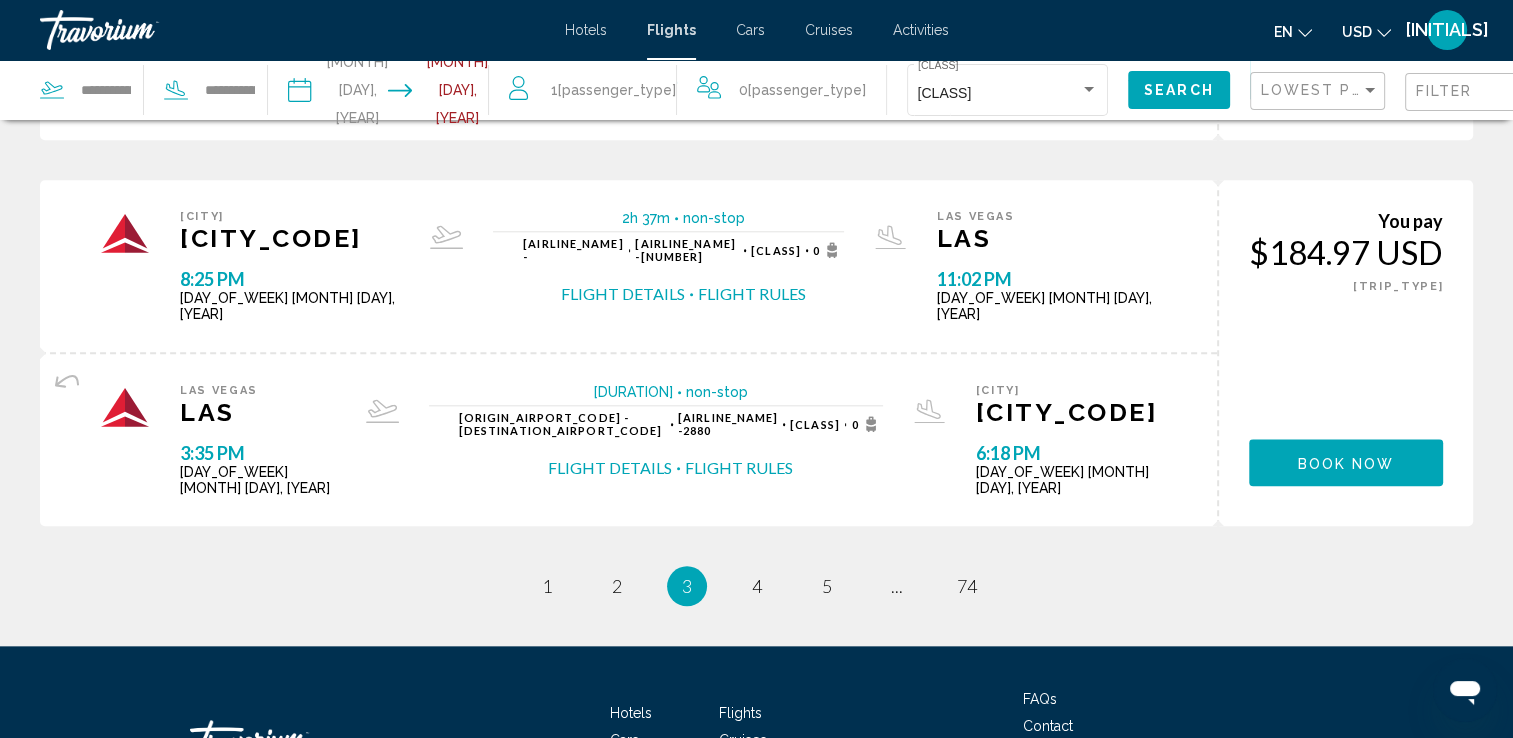 scroll, scrollTop: 0, scrollLeft: 0, axis: both 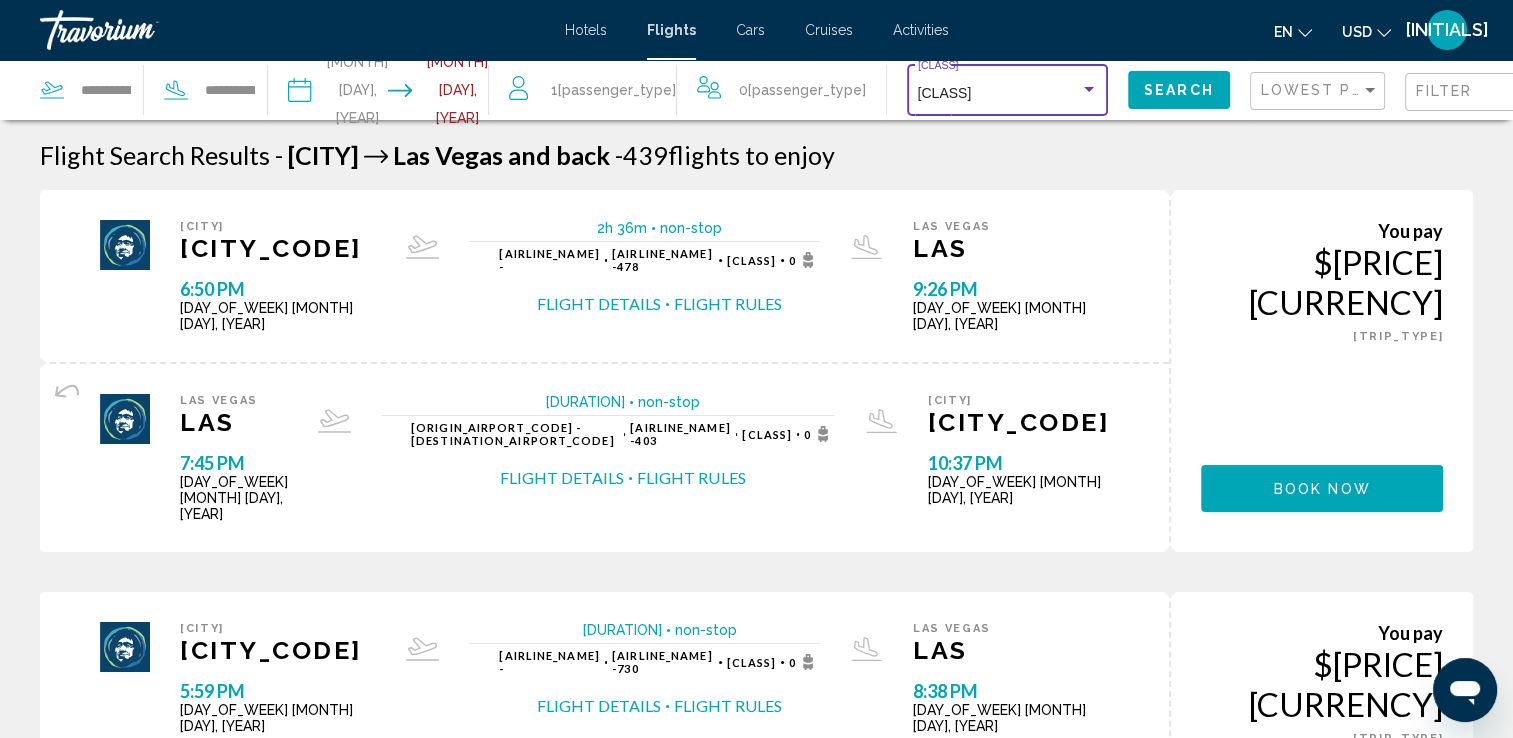 click on "Economy" at bounding box center [999, 94] 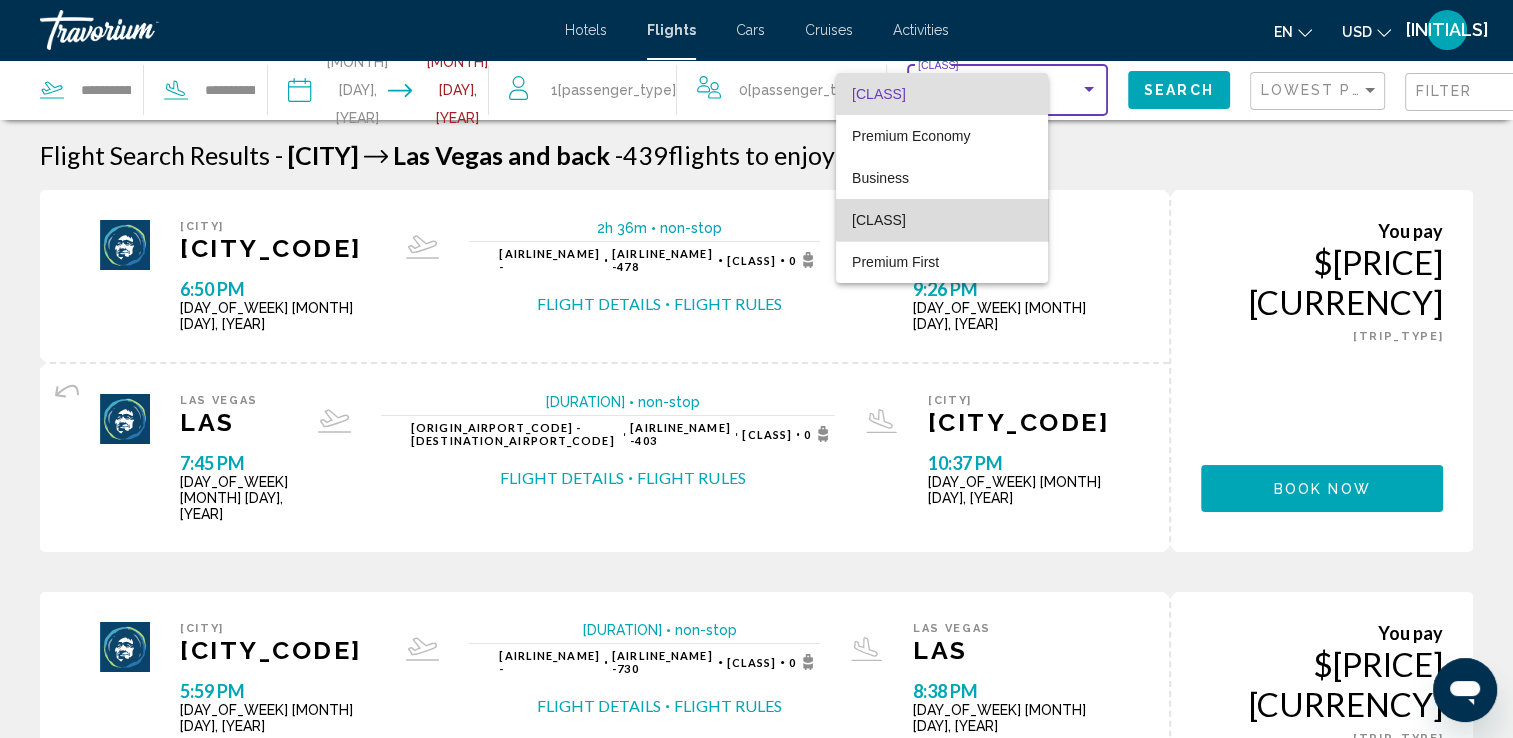click on "First" at bounding box center (942, 220) 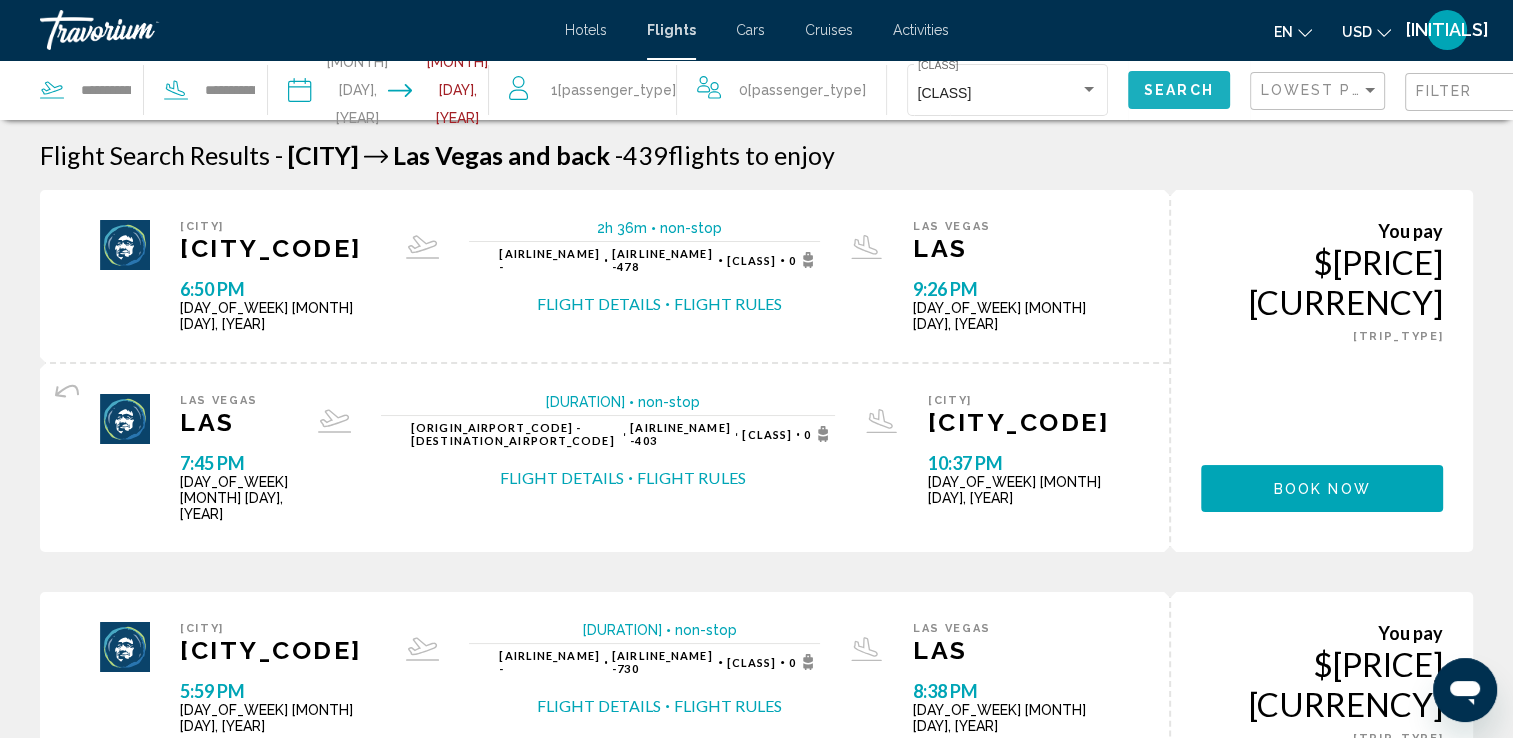 click on "Search" at bounding box center (1179, 89) 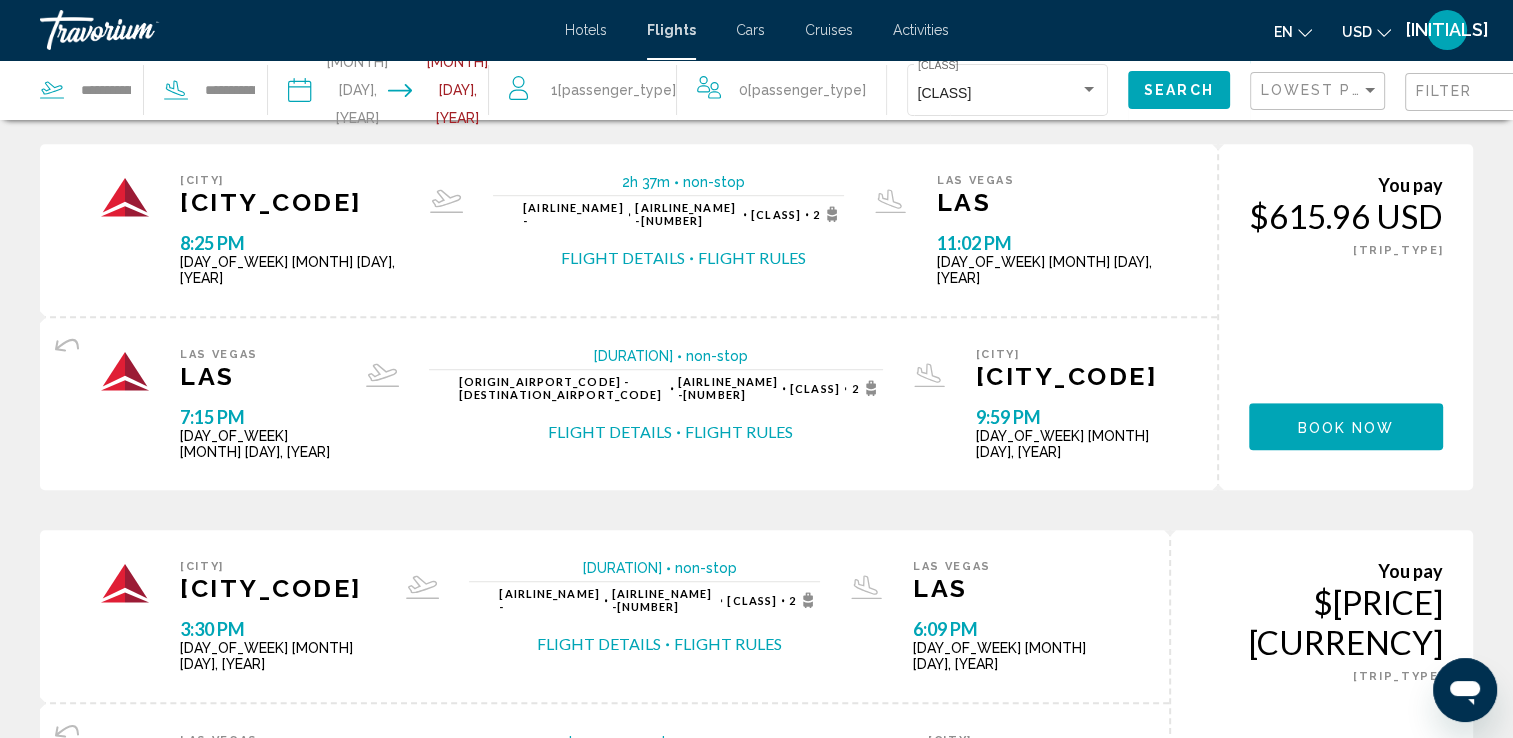 scroll, scrollTop: 1220, scrollLeft: 0, axis: vertical 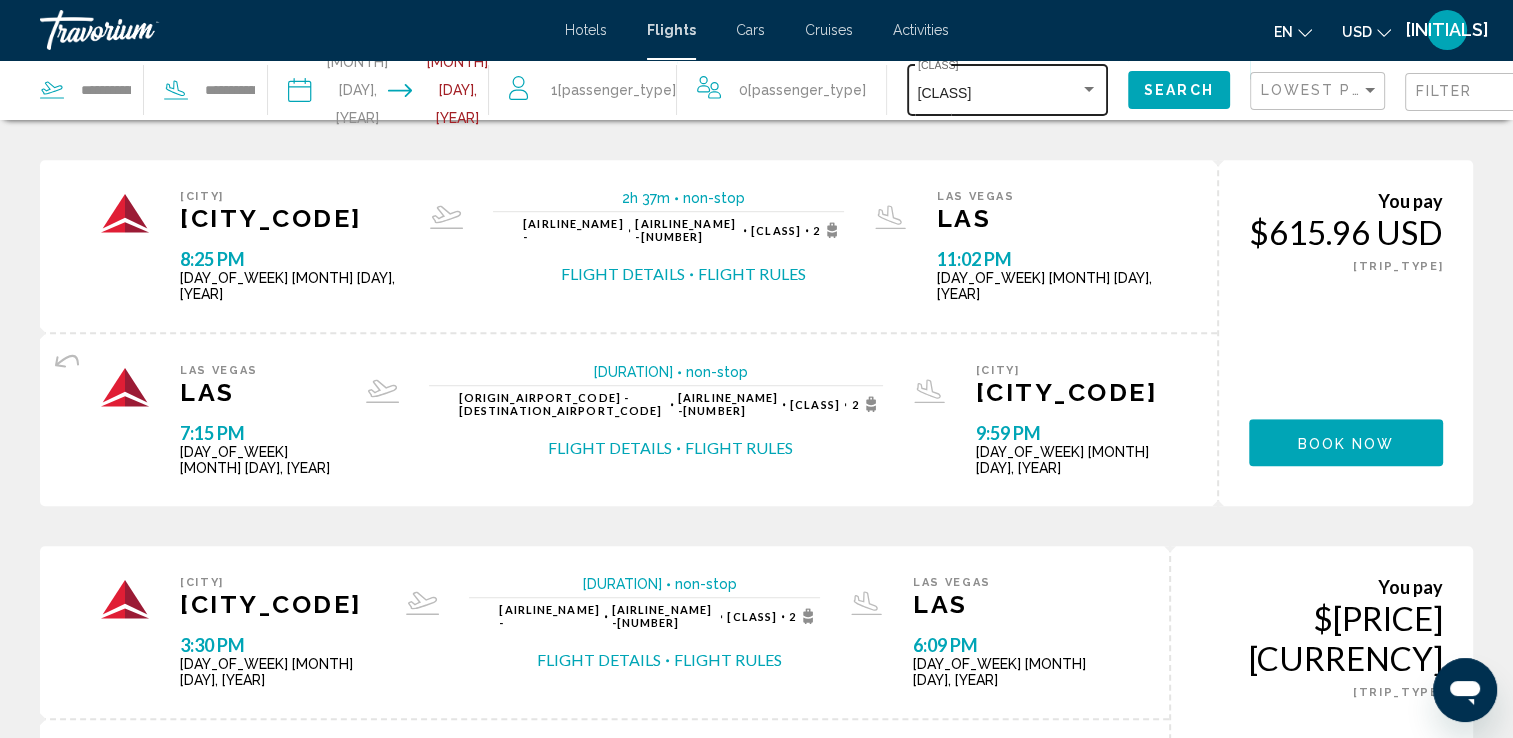 click on "First Class" at bounding box center [1008, 88] 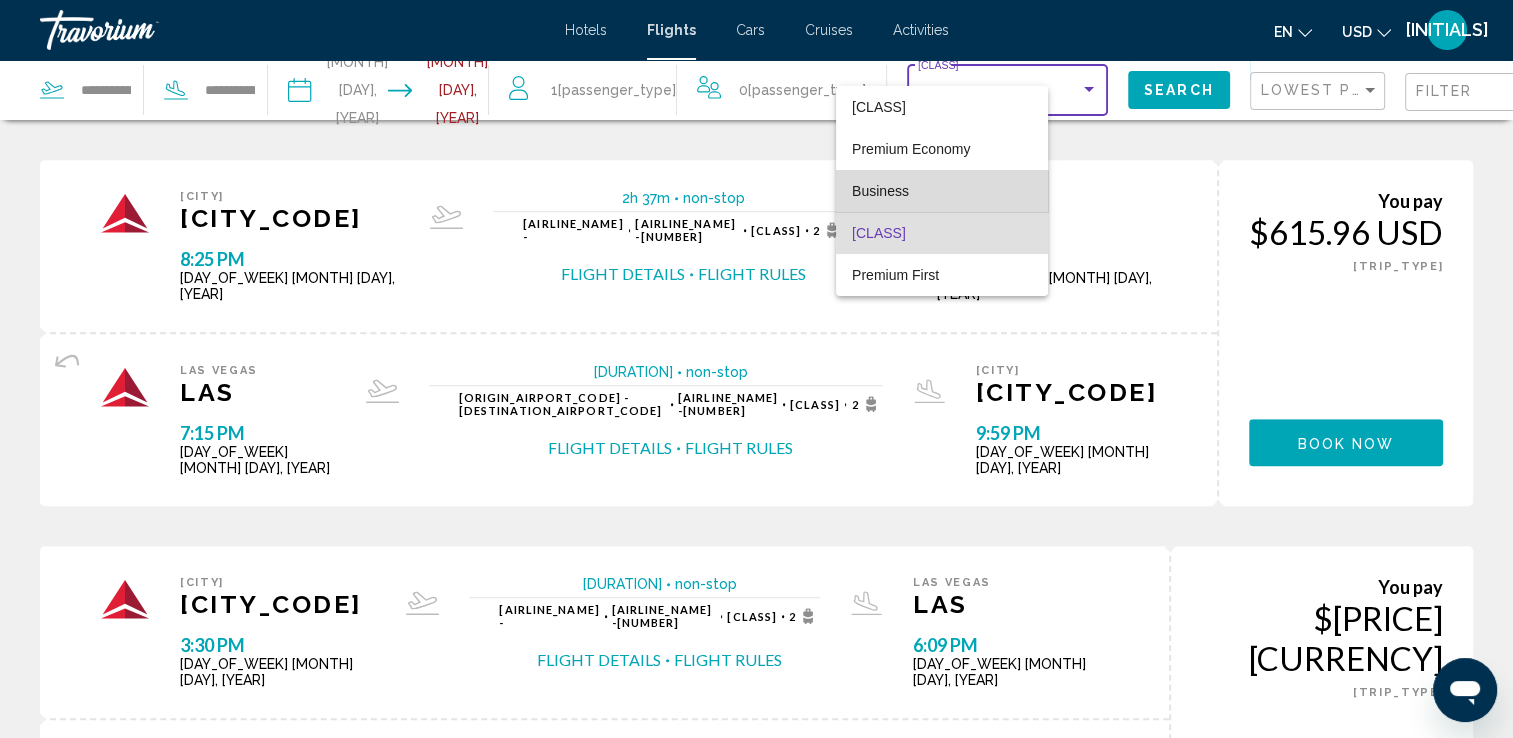 click on "Business" at bounding box center (942, 191) 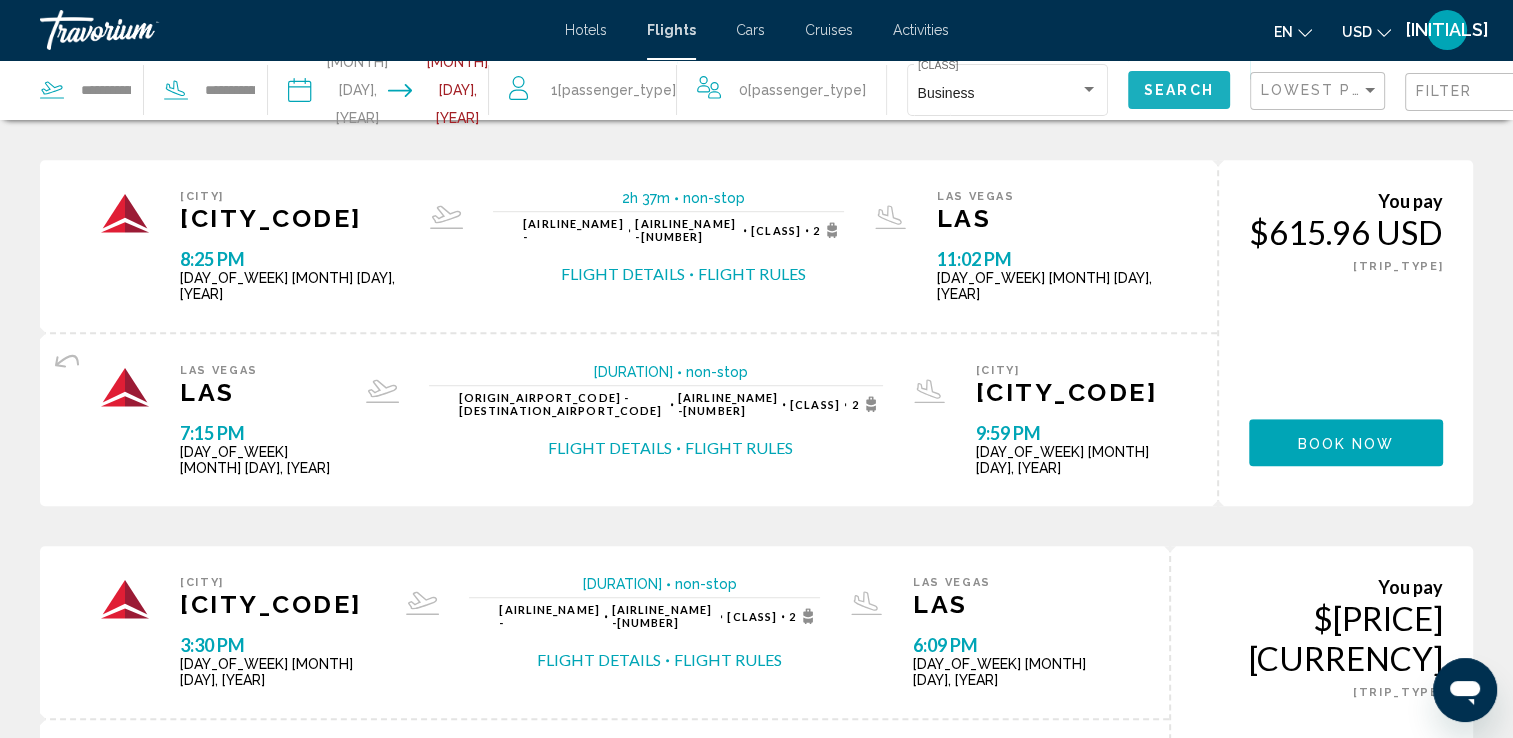 click on "Search" at bounding box center [1179, 91] 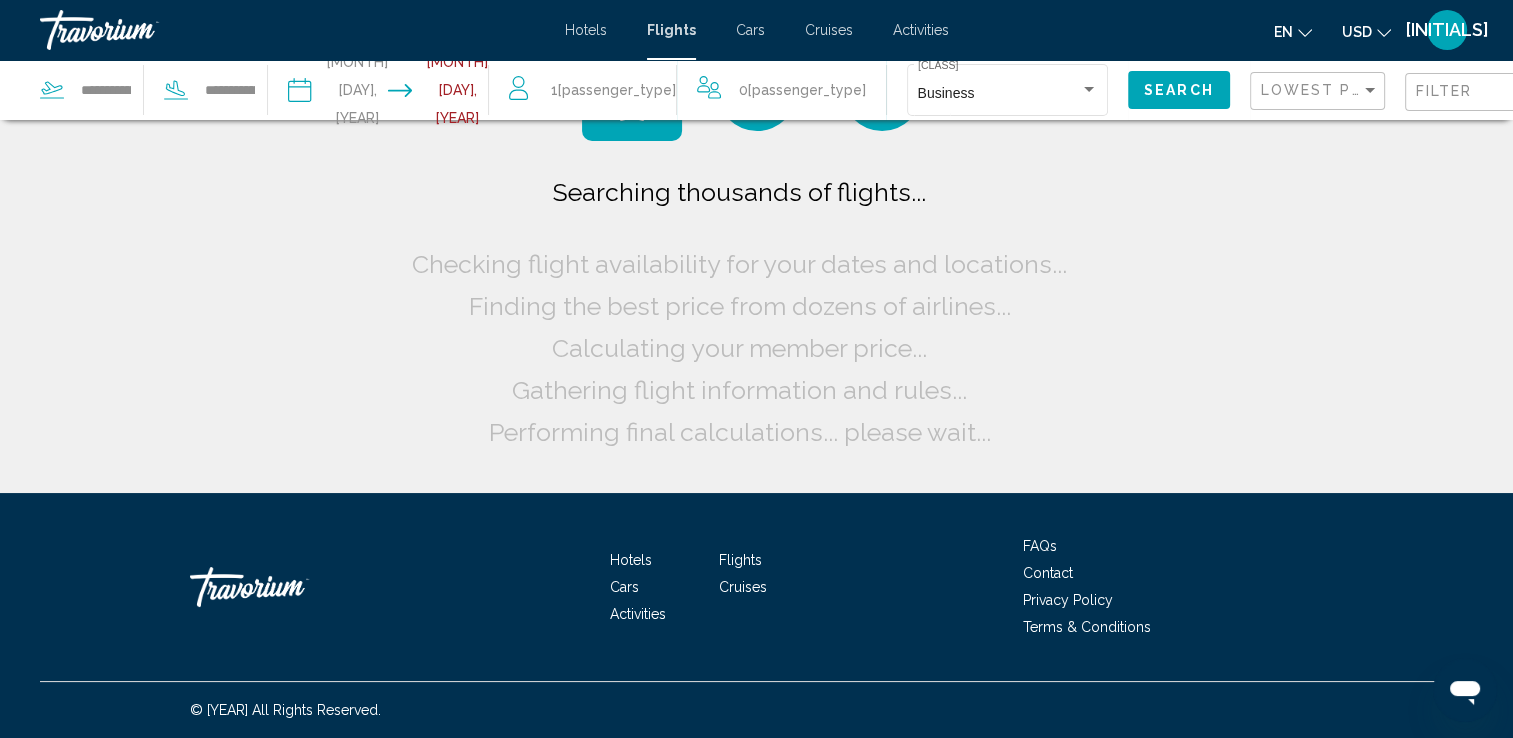 scroll, scrollTop: 0, scrollLeft: 0, axis: both 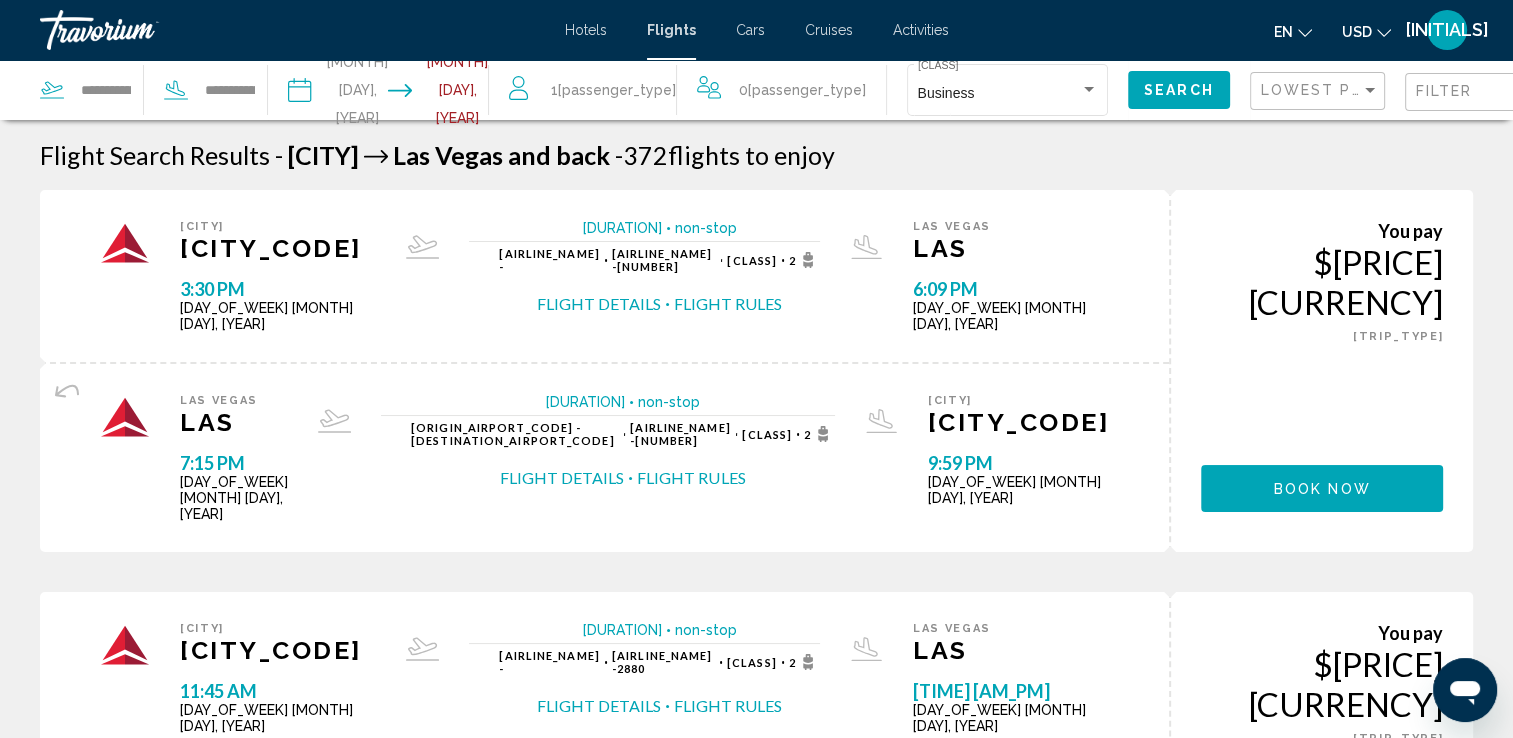 click on "First" at bounding box center [752, 260] 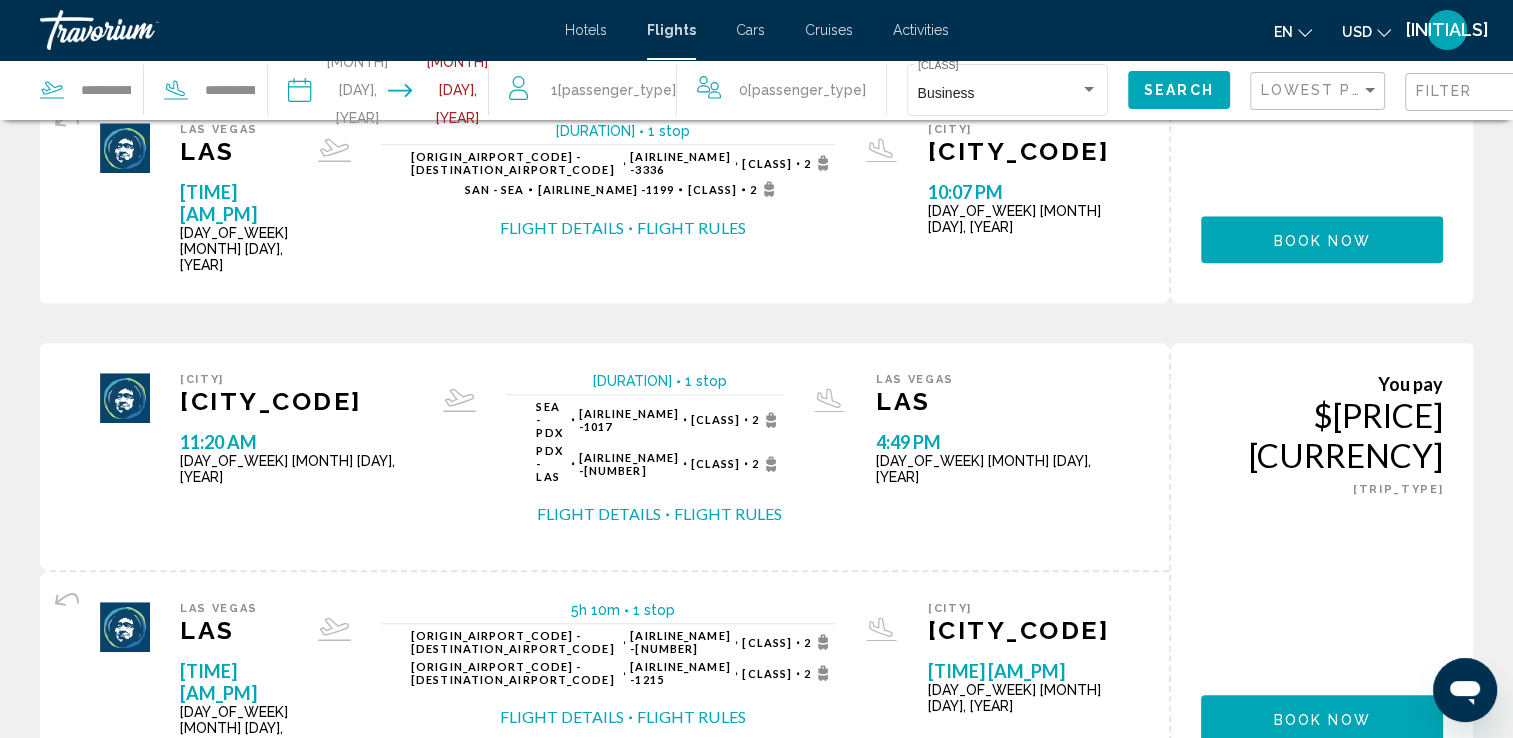 scroll, scrollTop: 1999, scrollLeft: 0, axis: vertical 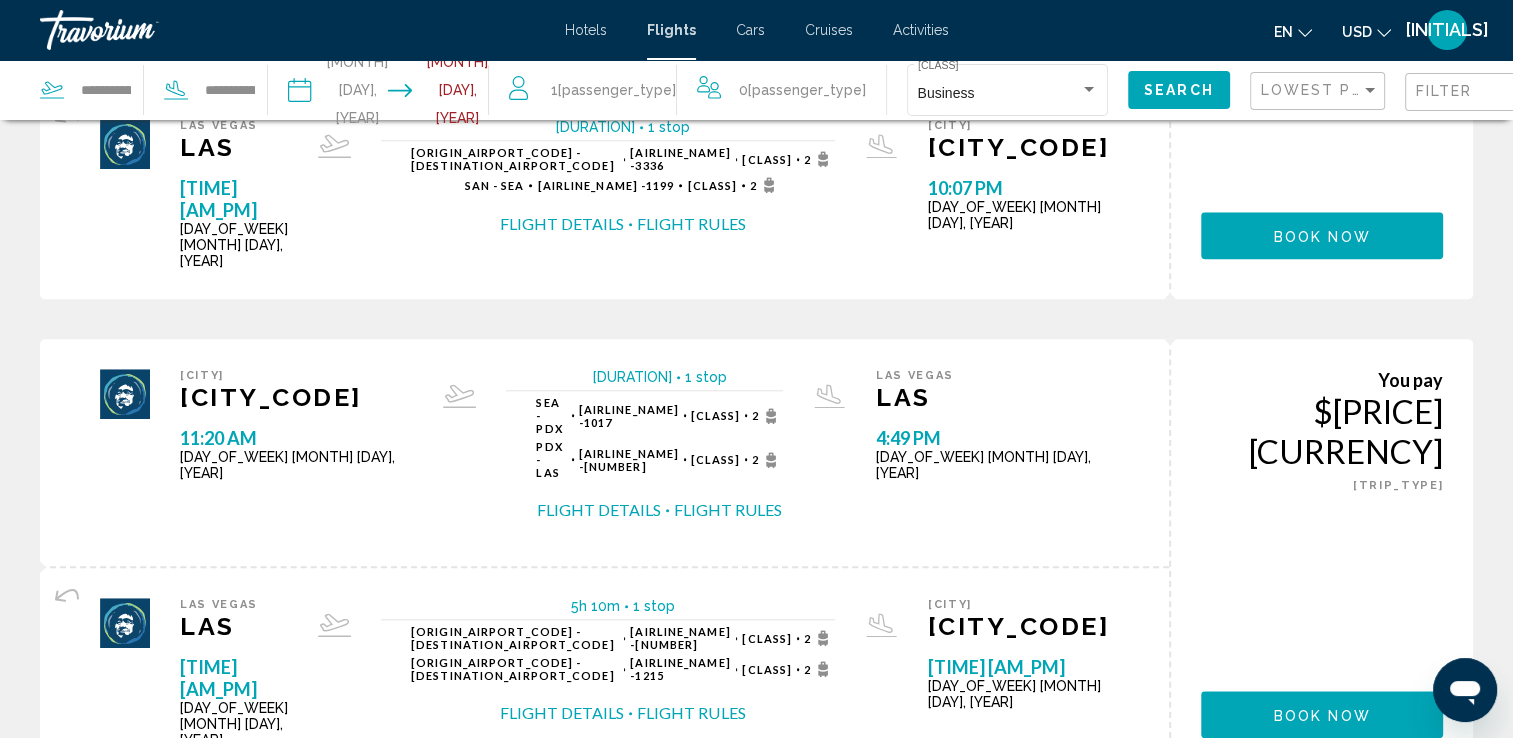 click on "page 2" at bounding box center (616, 838) 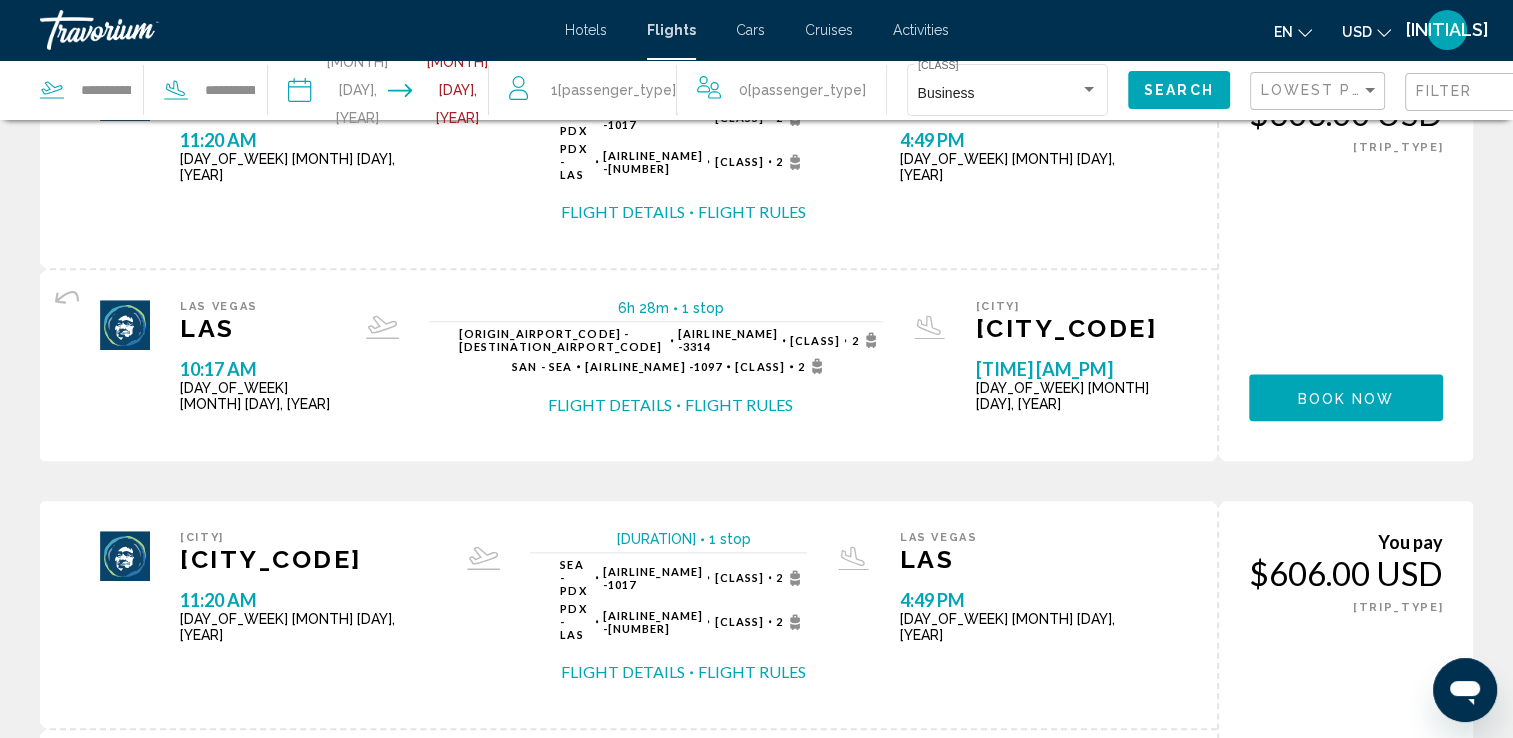 scroll, scrollTop: 2056, scrollLeft: 0, axis: vertical 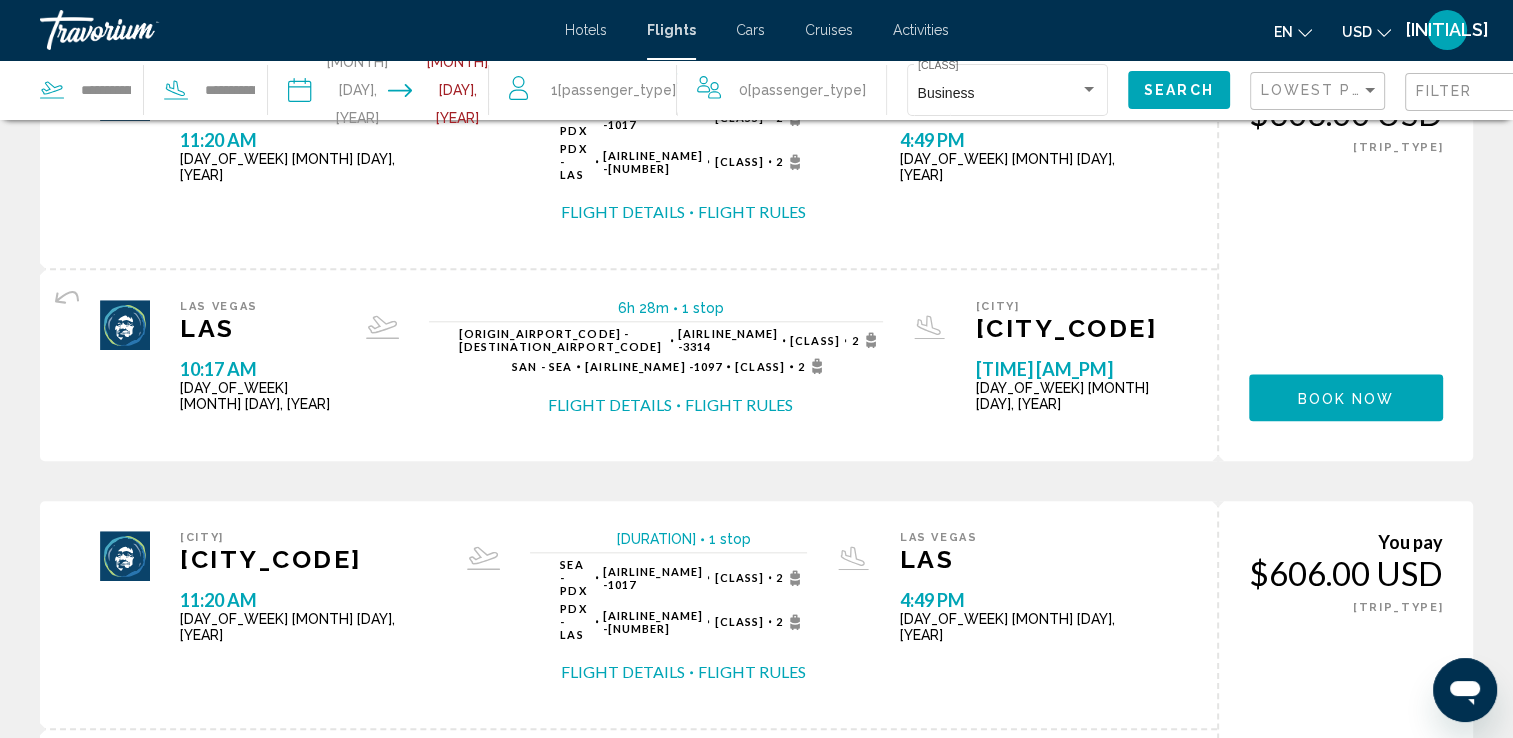 click on "page  1" at bounding box center (546, 981) 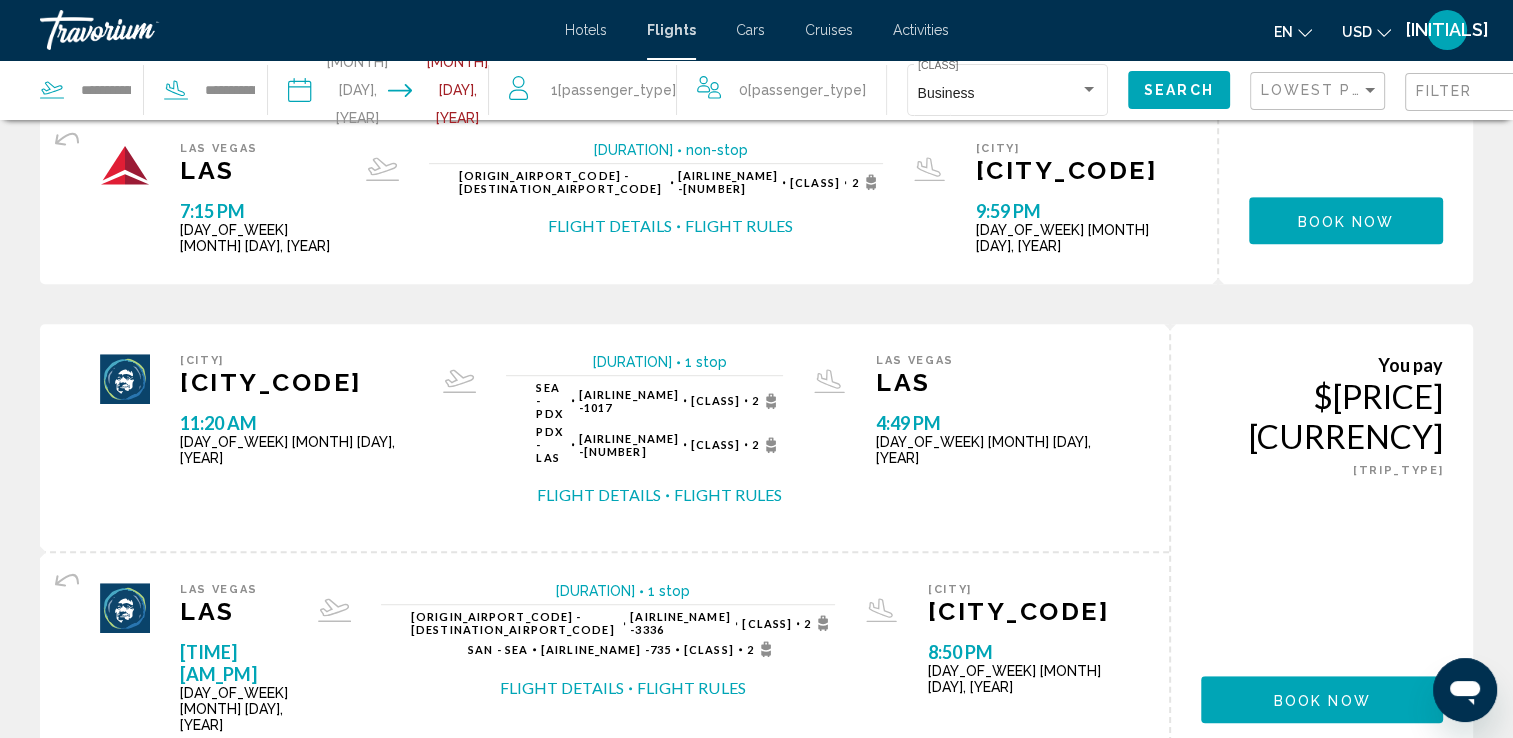 scroll, scrollTop: 1056, scrollLeft: 0, axis: vertical 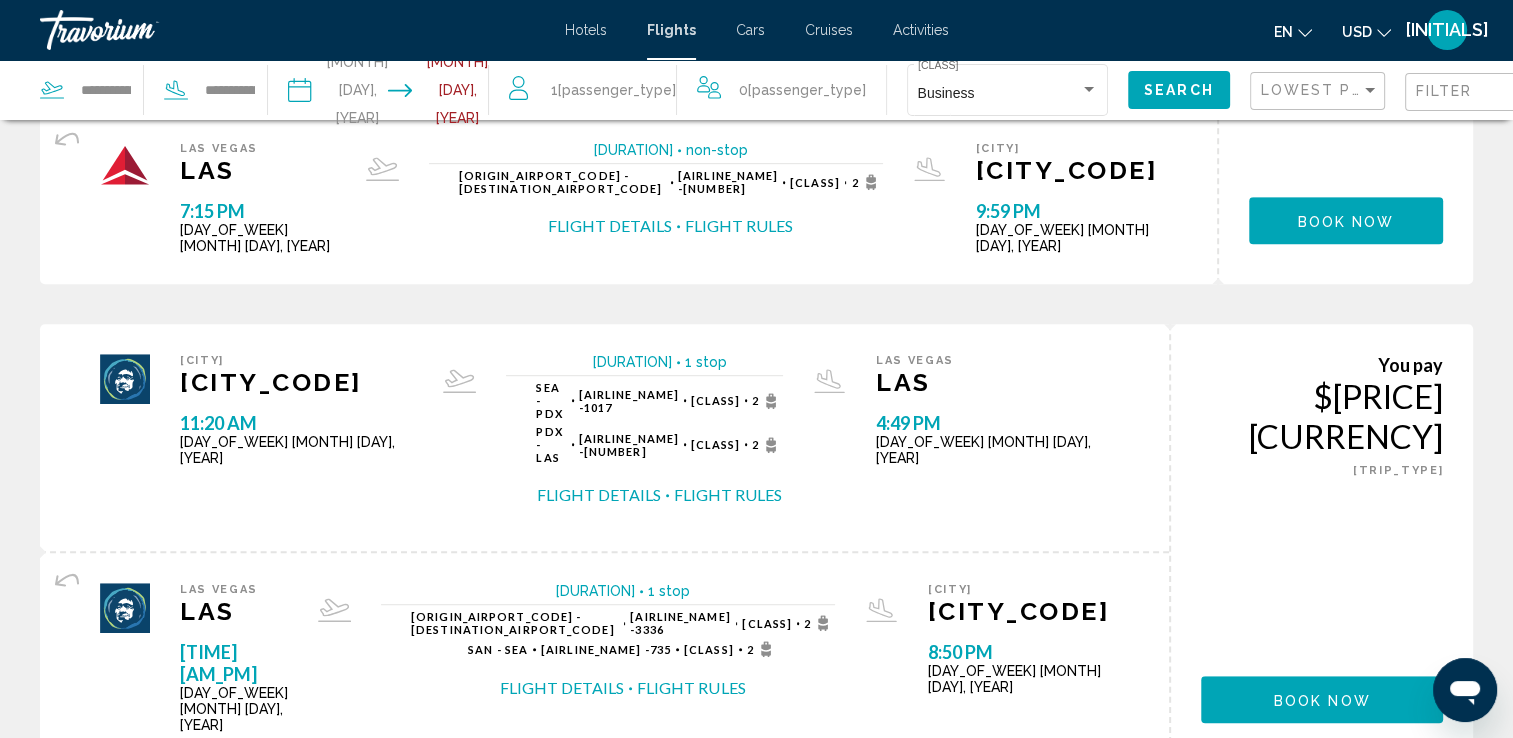 click on "0  Child Children" at bounding box center [802, 90] 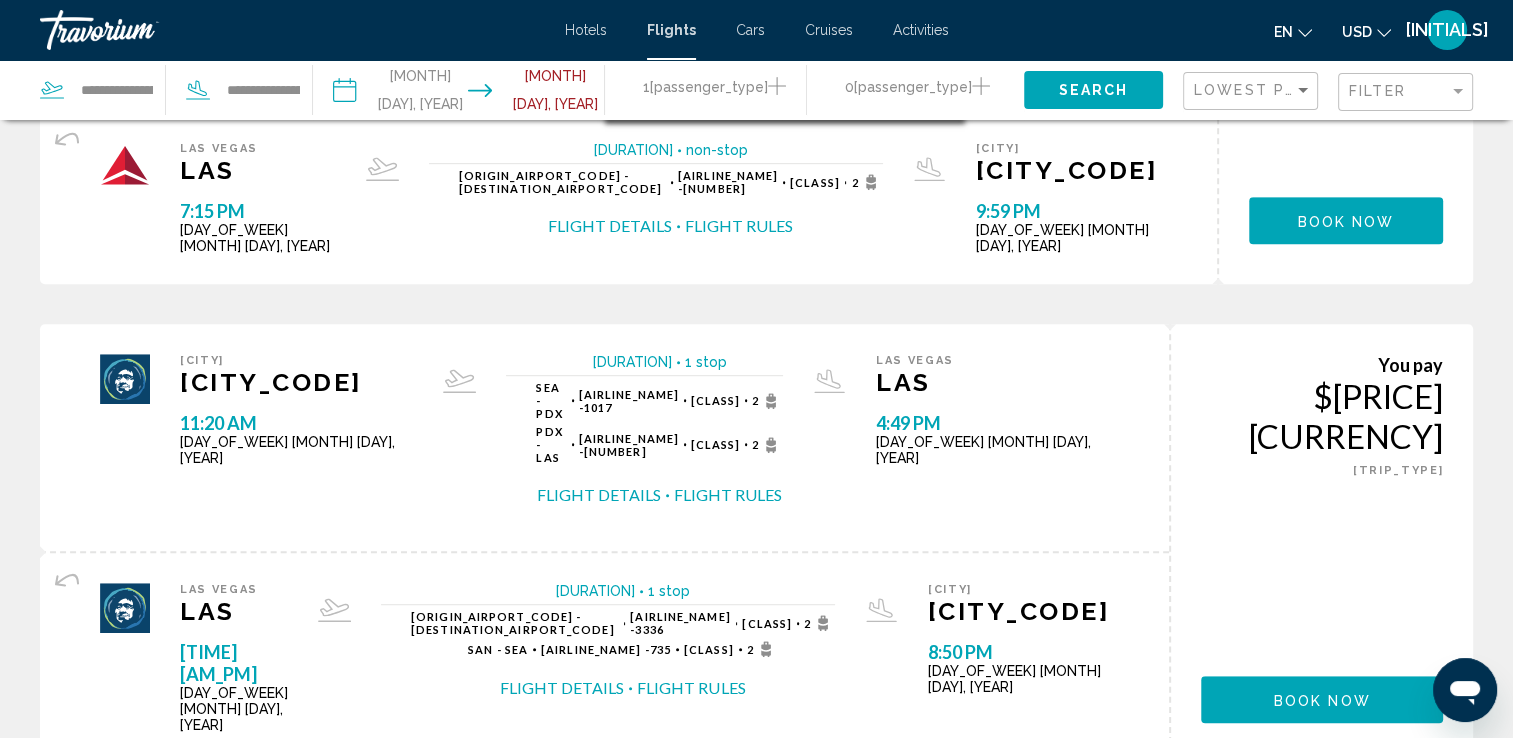 click at bounding box center [981, 86] 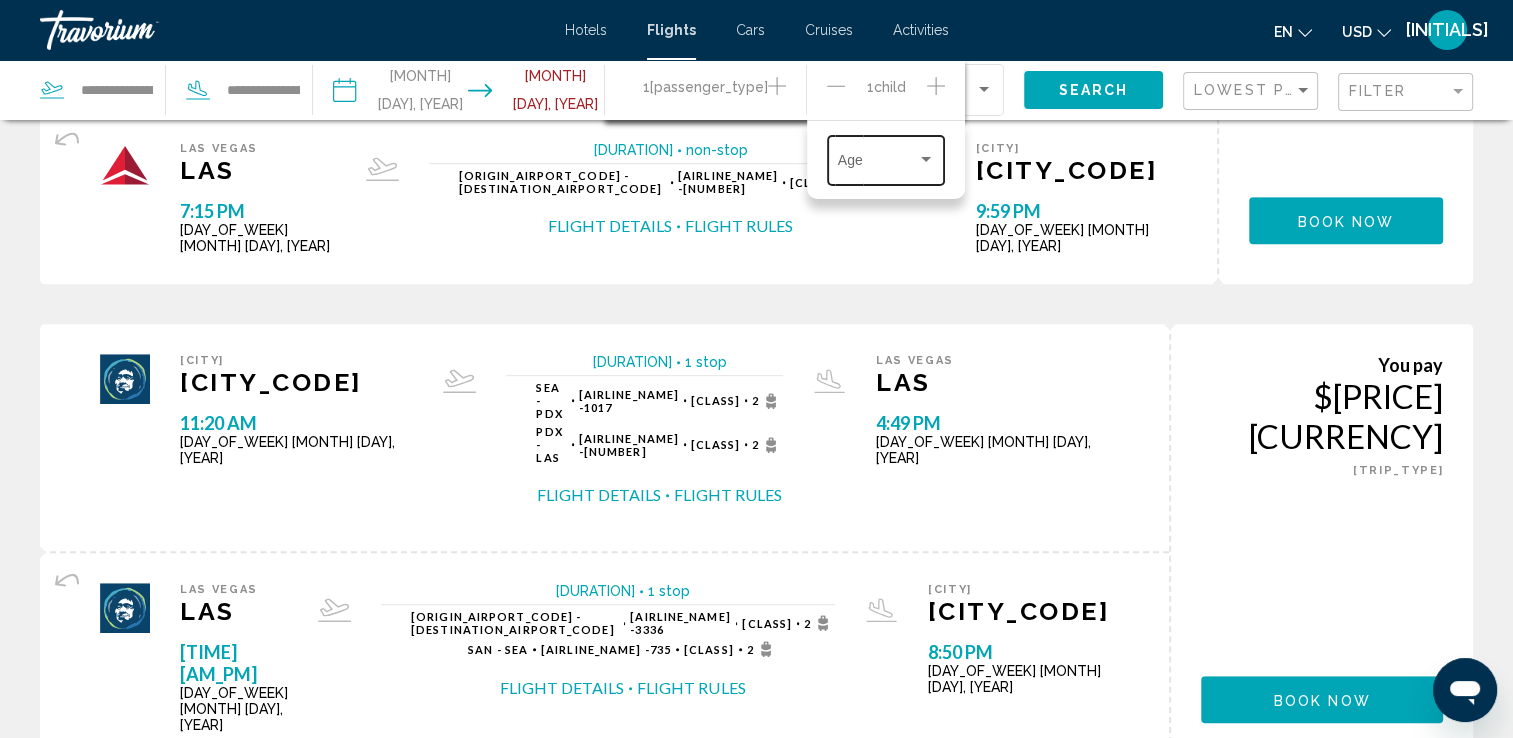 click at bounding box center (877, 164) 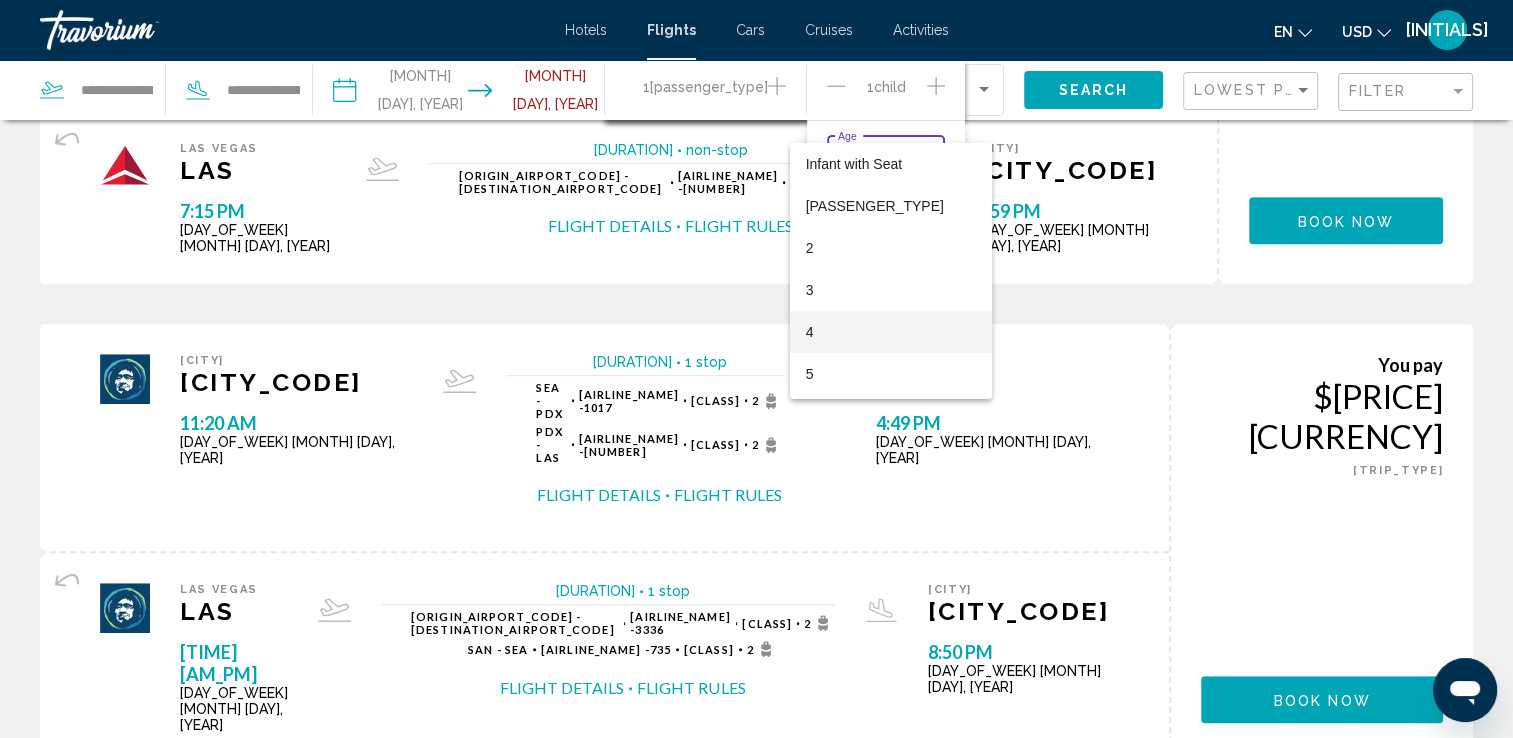 scroll, scrollTop: 206, scrollLeft: 0, axis: vertical 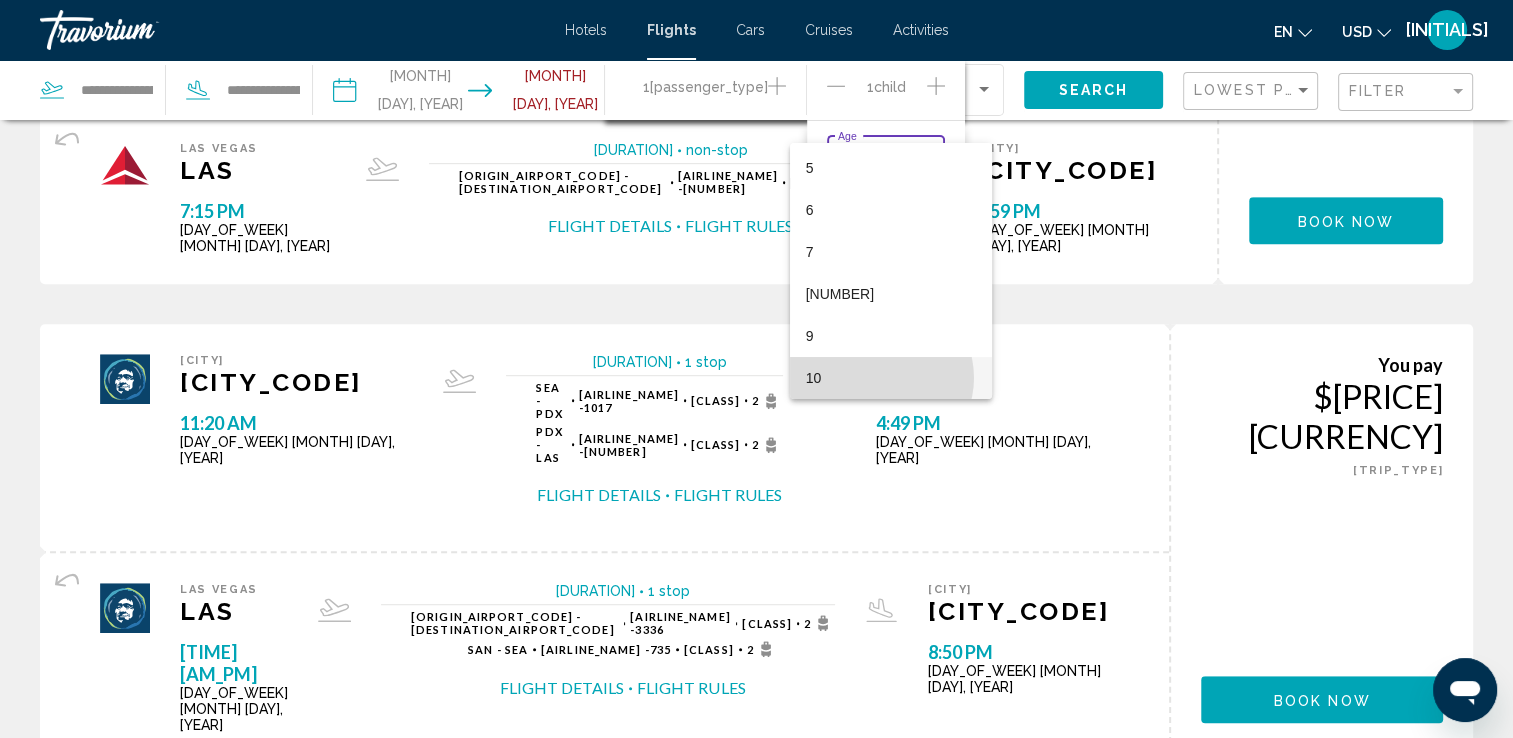 click on "10" at bounding box center (891, 378) 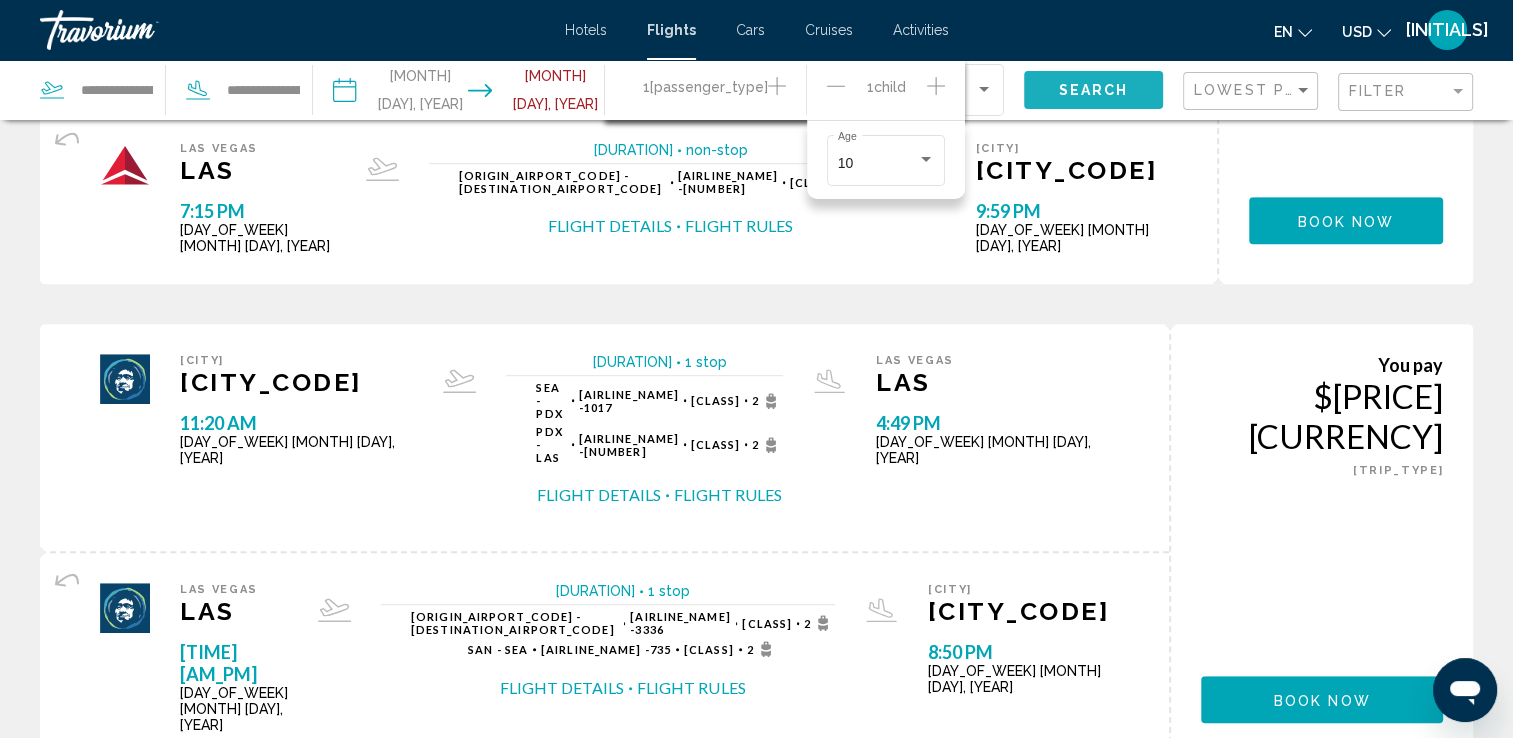 click on "Search" at bounding box center (1093, 91) 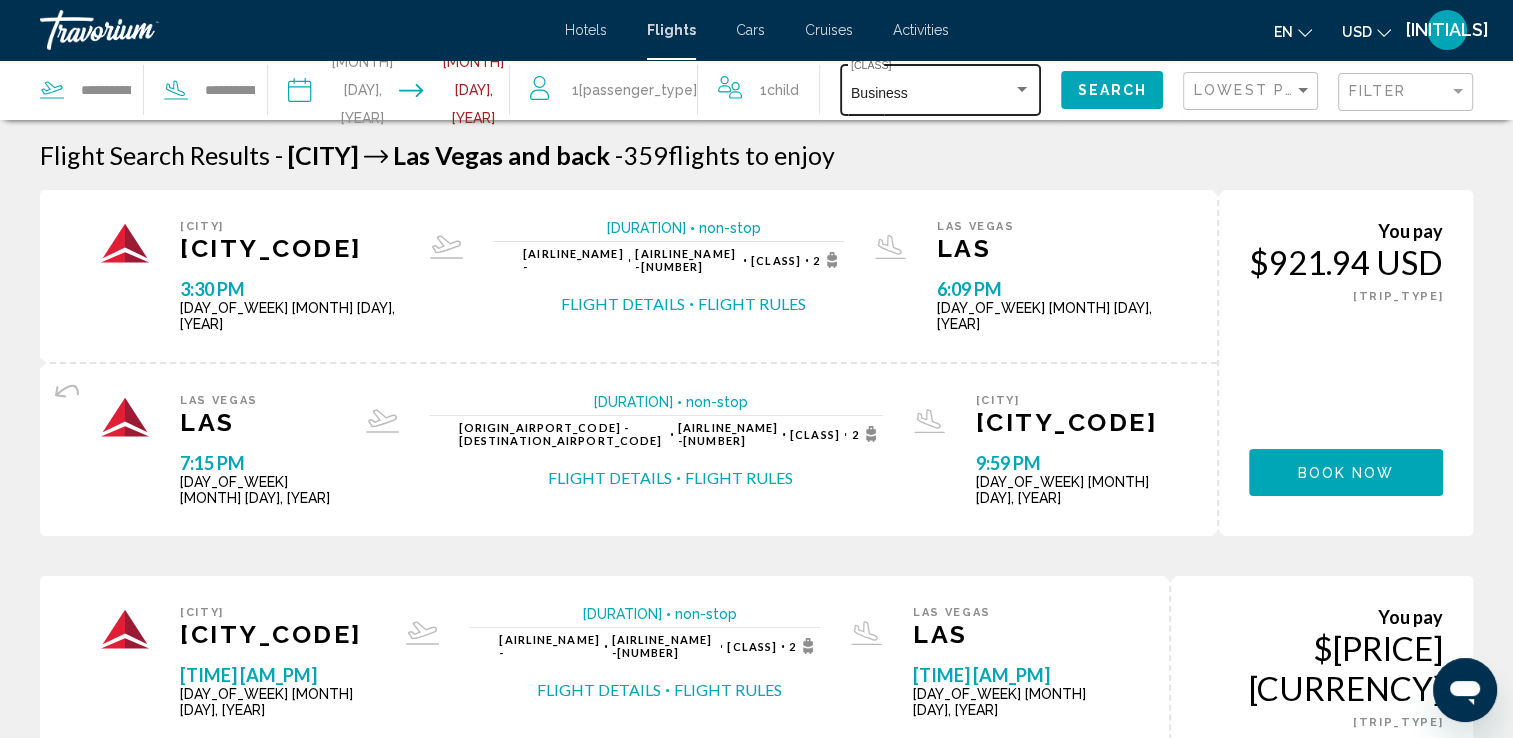 click at bounding box center [1022, 90] 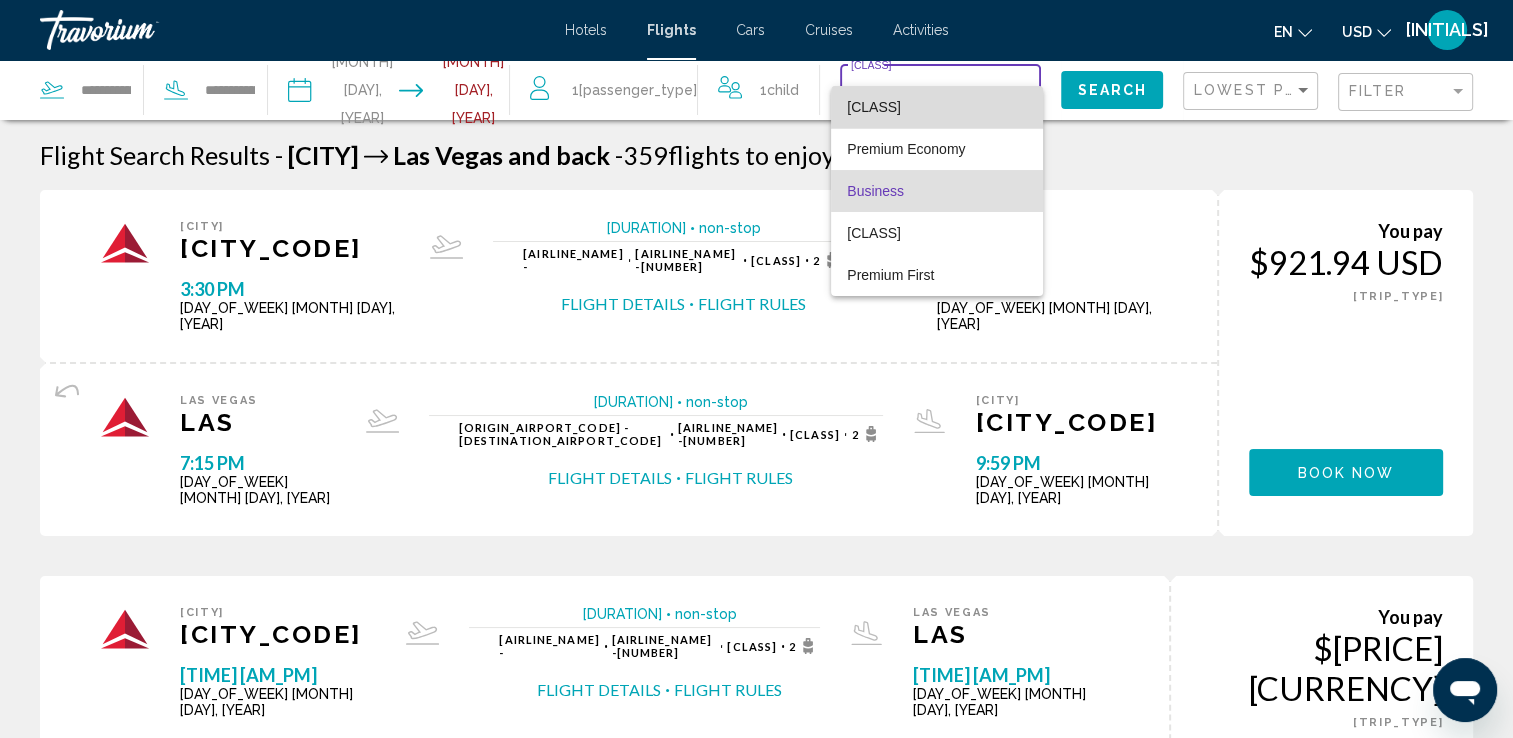 click on "Economy" at bounding box center [937, 107] 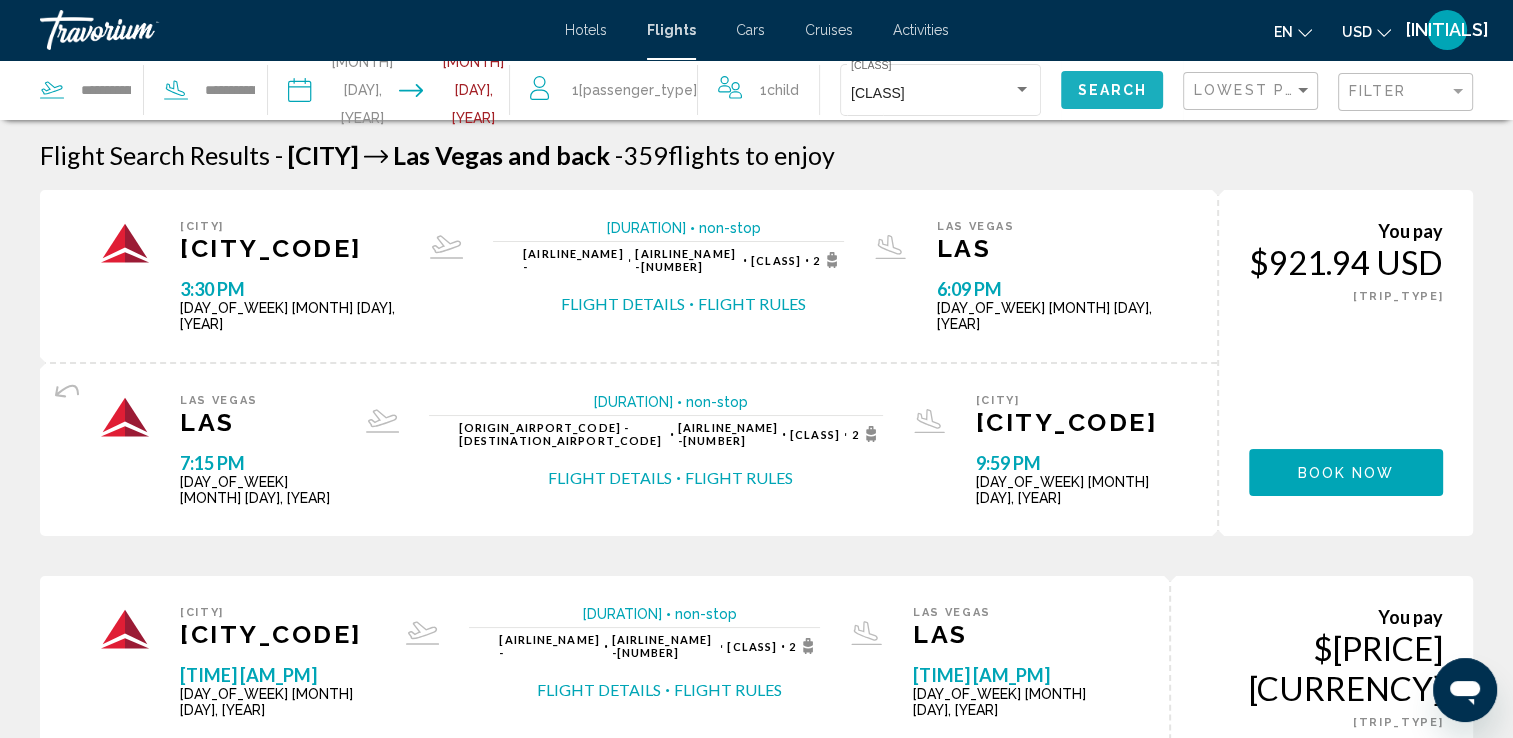 click on "Search" at bounding box center [1112, 91] 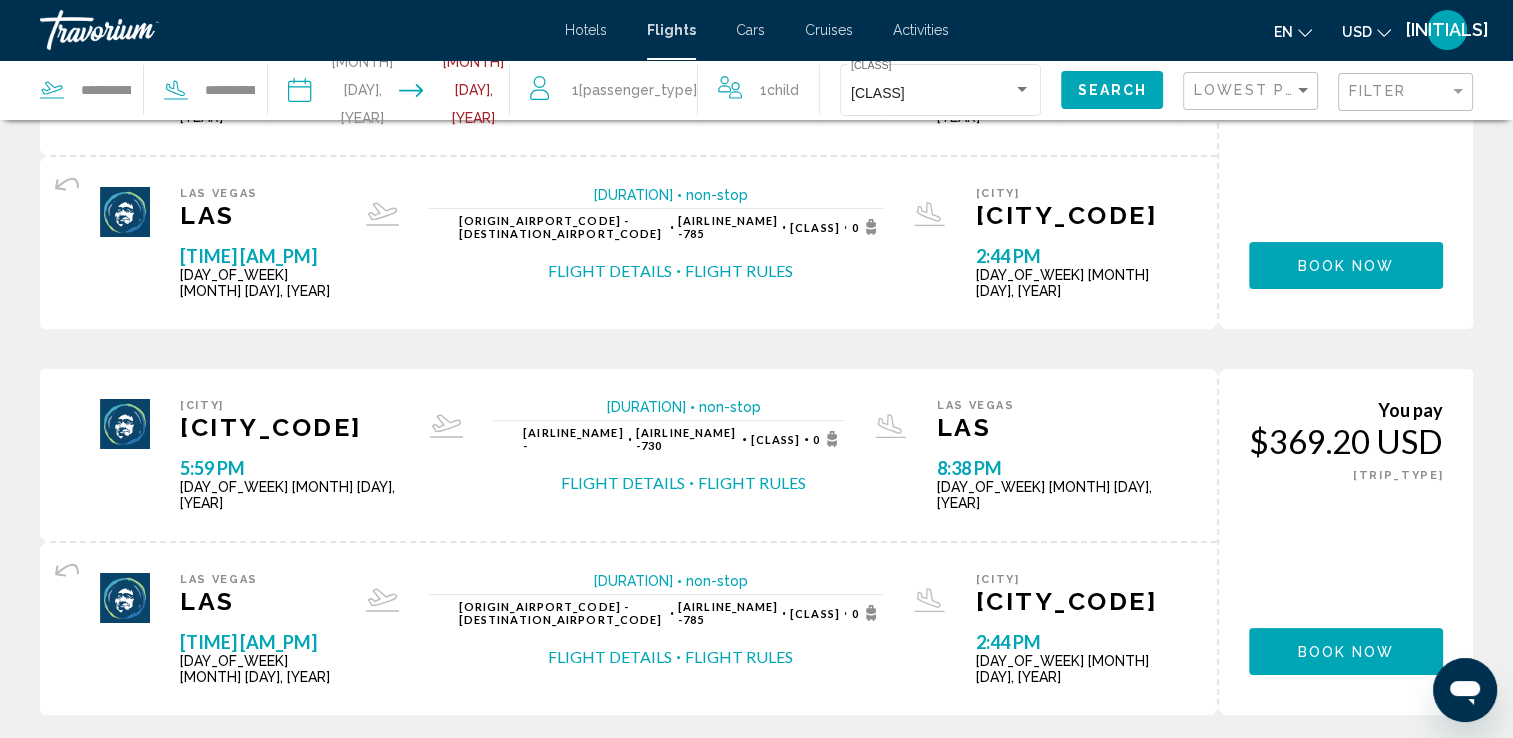 scroll, scrollTop: 0, scrollLeft: 0, axis: both 